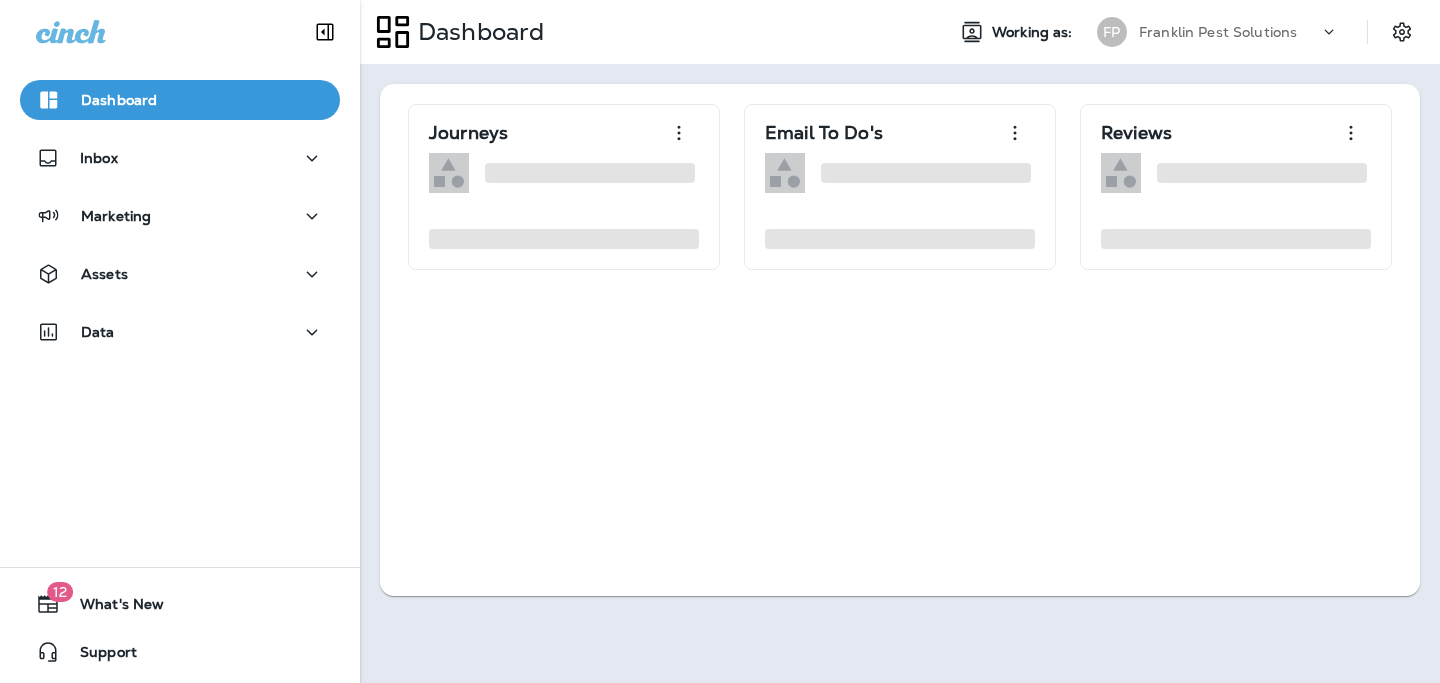 scroll, scrollTop: 0, scrollLeft: 0, axis: both 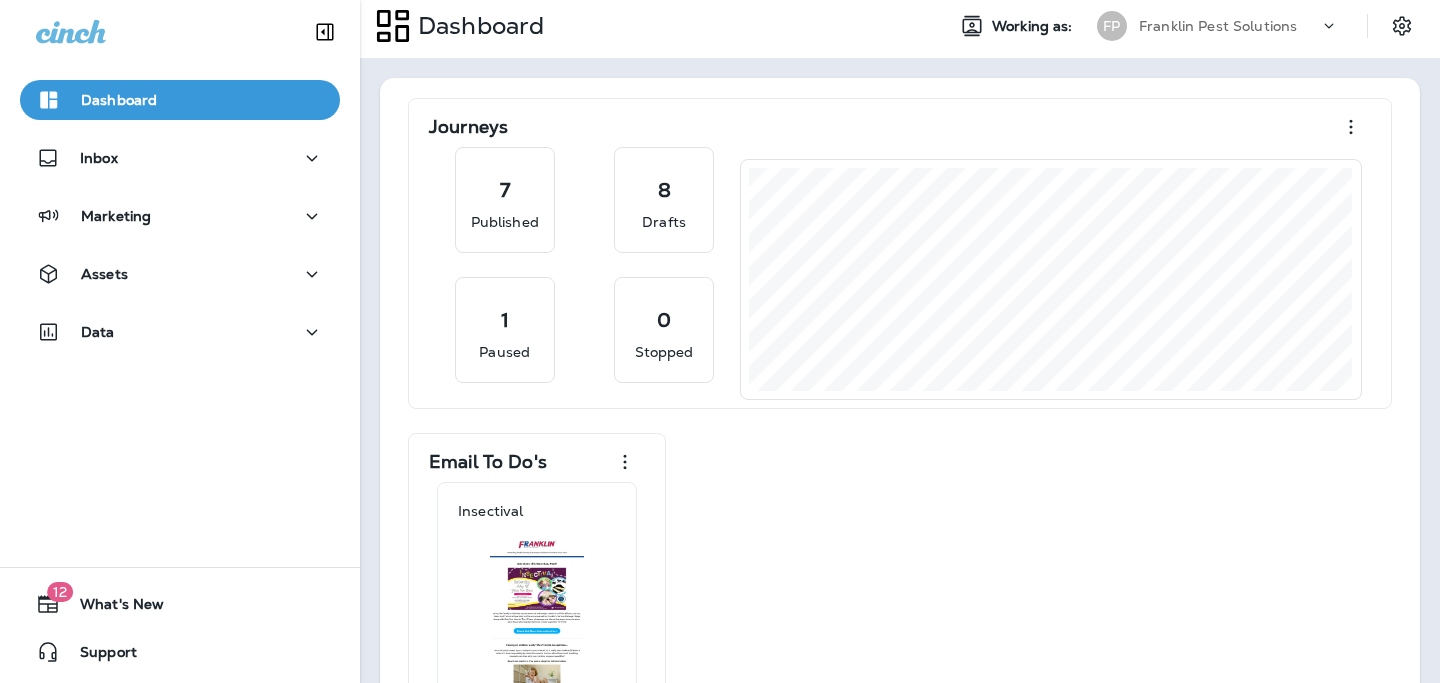 click on "Franklin Pest Solutions" at bounding box center [1218, 26] 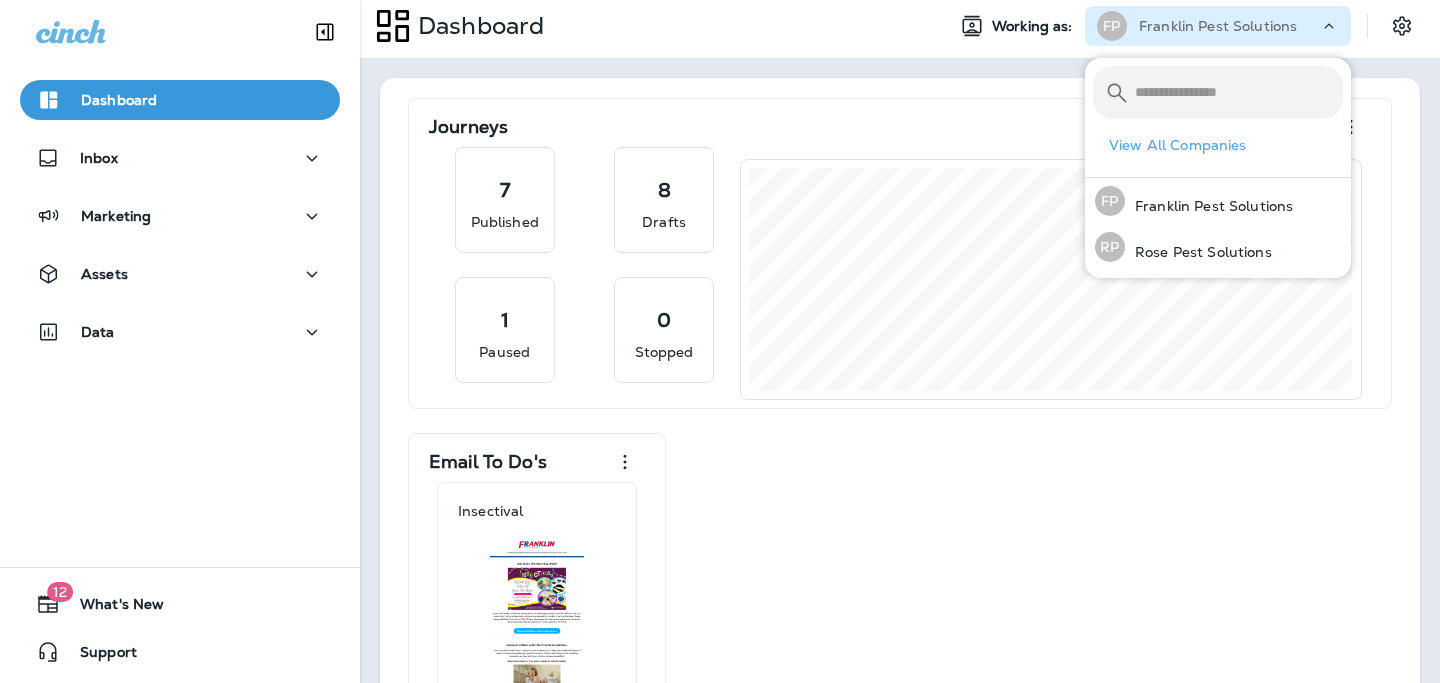 click on "Franklin Pest Solutions" at bounding box center (1218, 26) 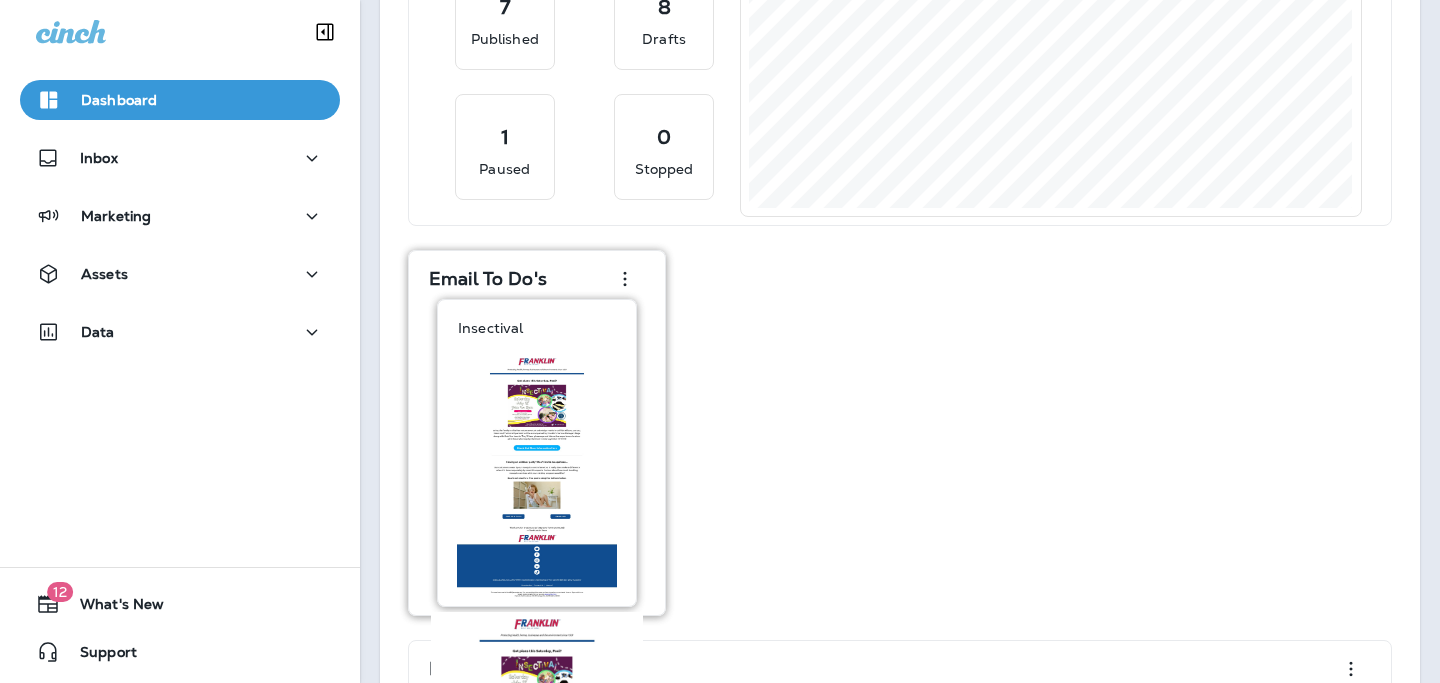 scroll, scrollTop: 146, scrollLeft: 0, axis: vertical 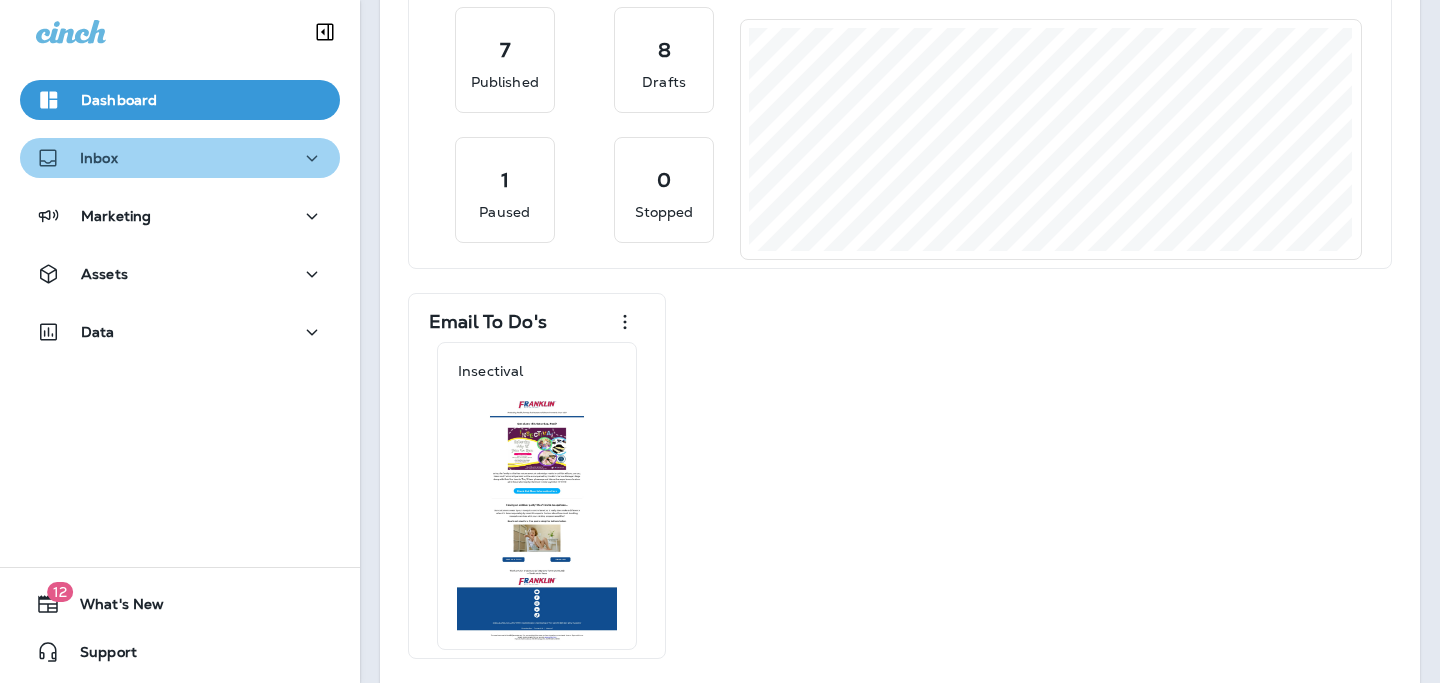 click on "Inbox" at bounding box center (180, 158) 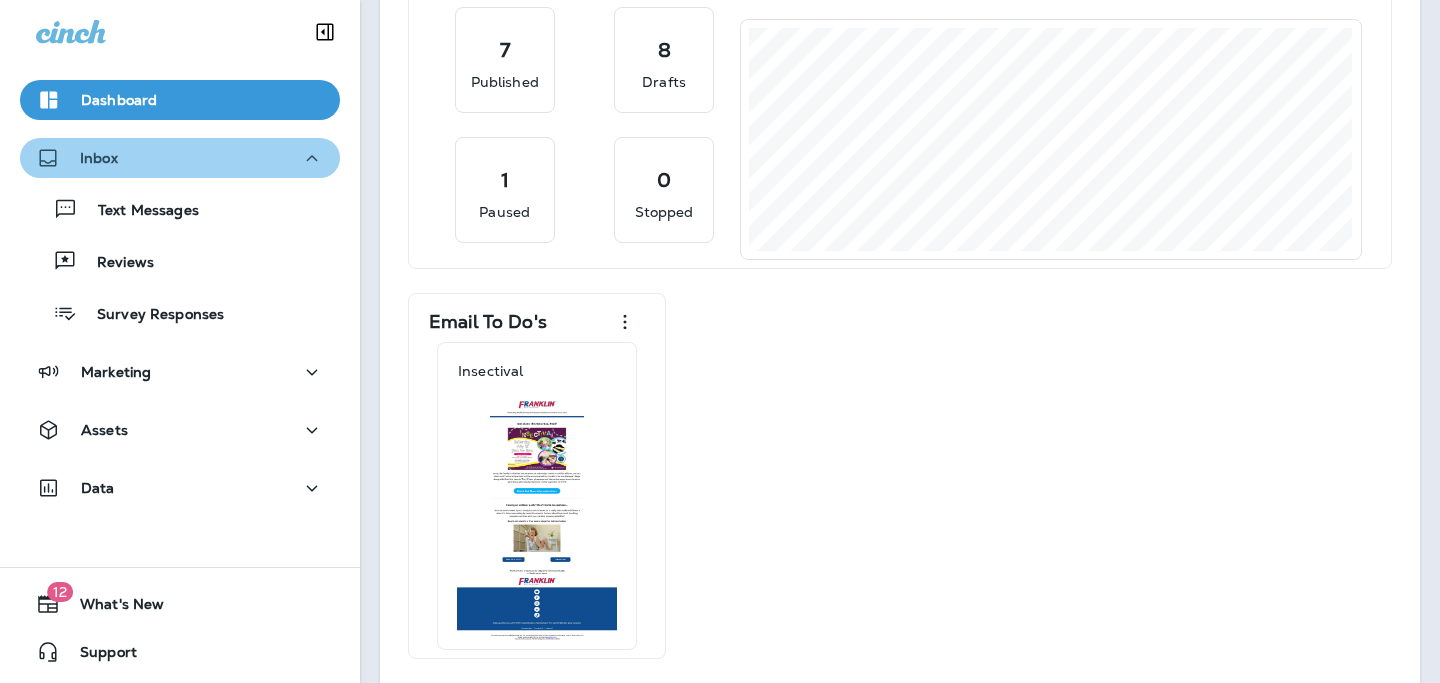 click on "Inbox" at bounding box center [180, 158] 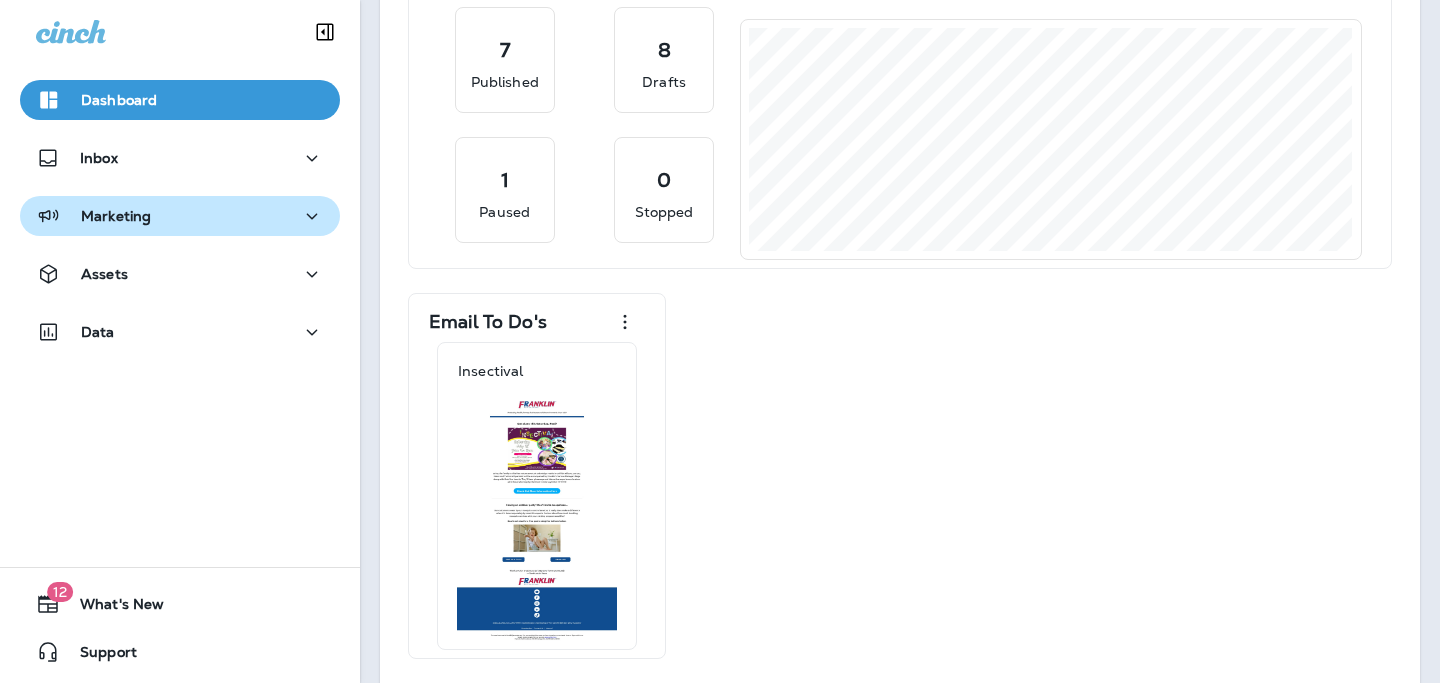 click on "Marketing" at bounding box center (180, 216) 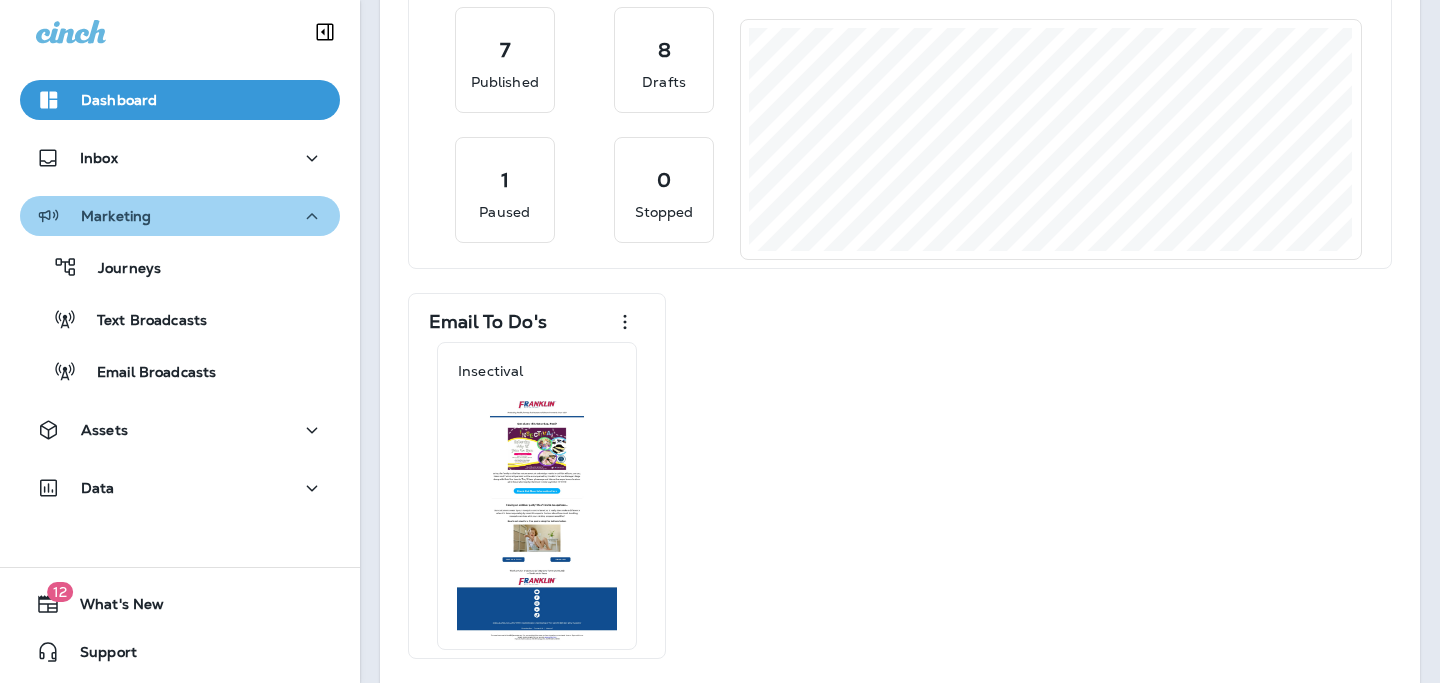 click on "Marketing" at bounding box center [180, 216] 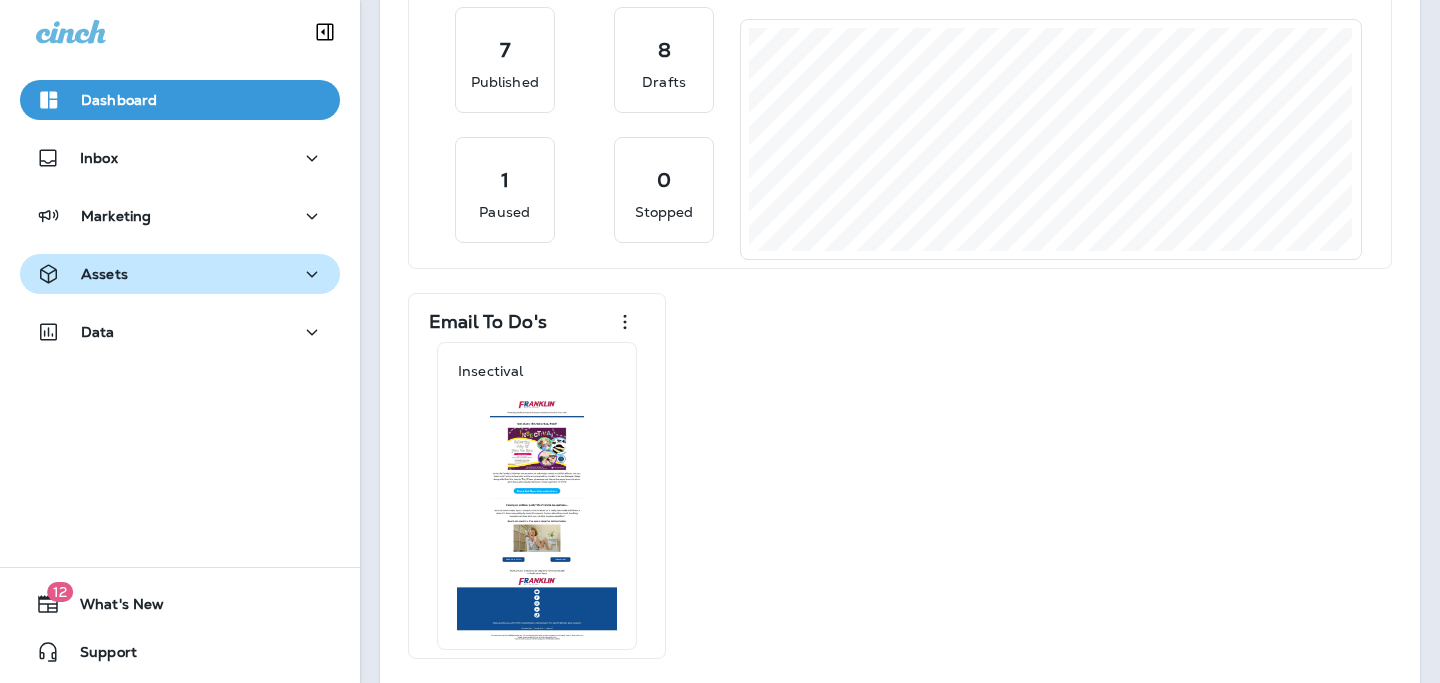 click on "Assets" at bounding box center (180, 274) 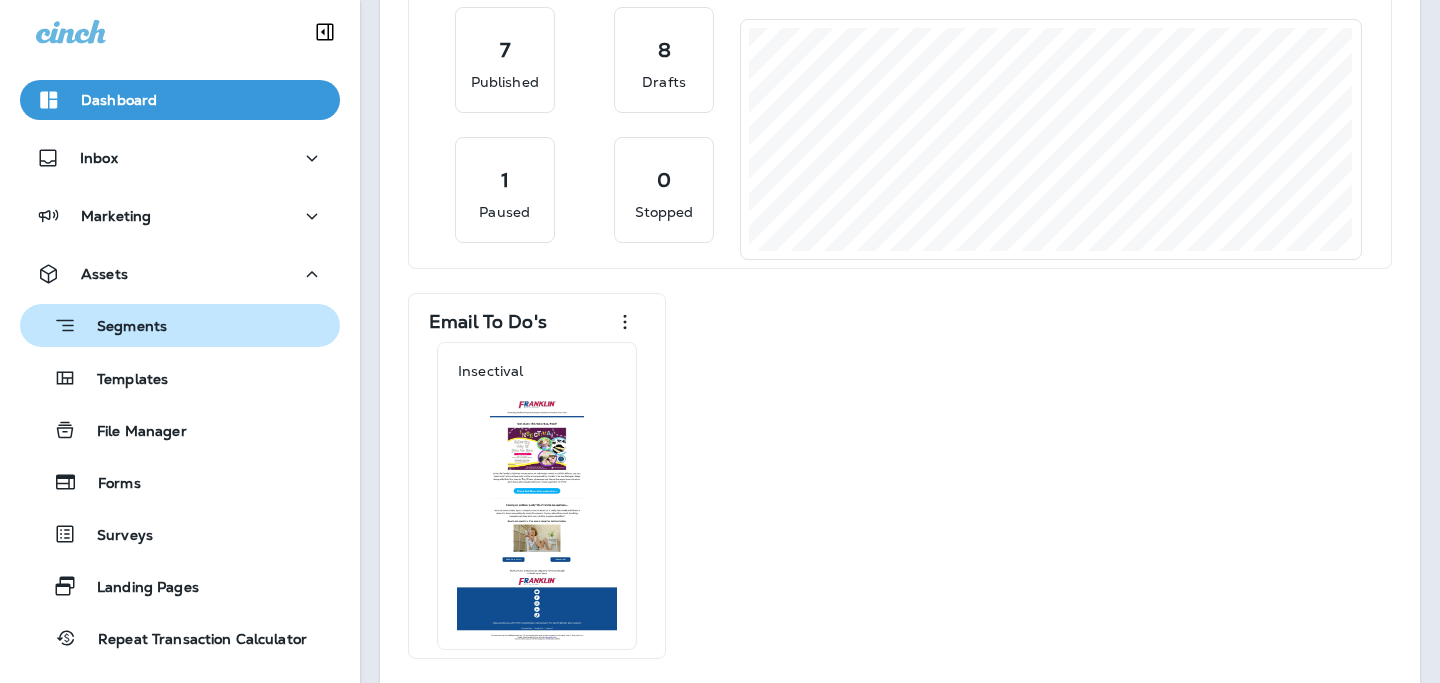 click on "Segments" at bounding box center [180, 325] 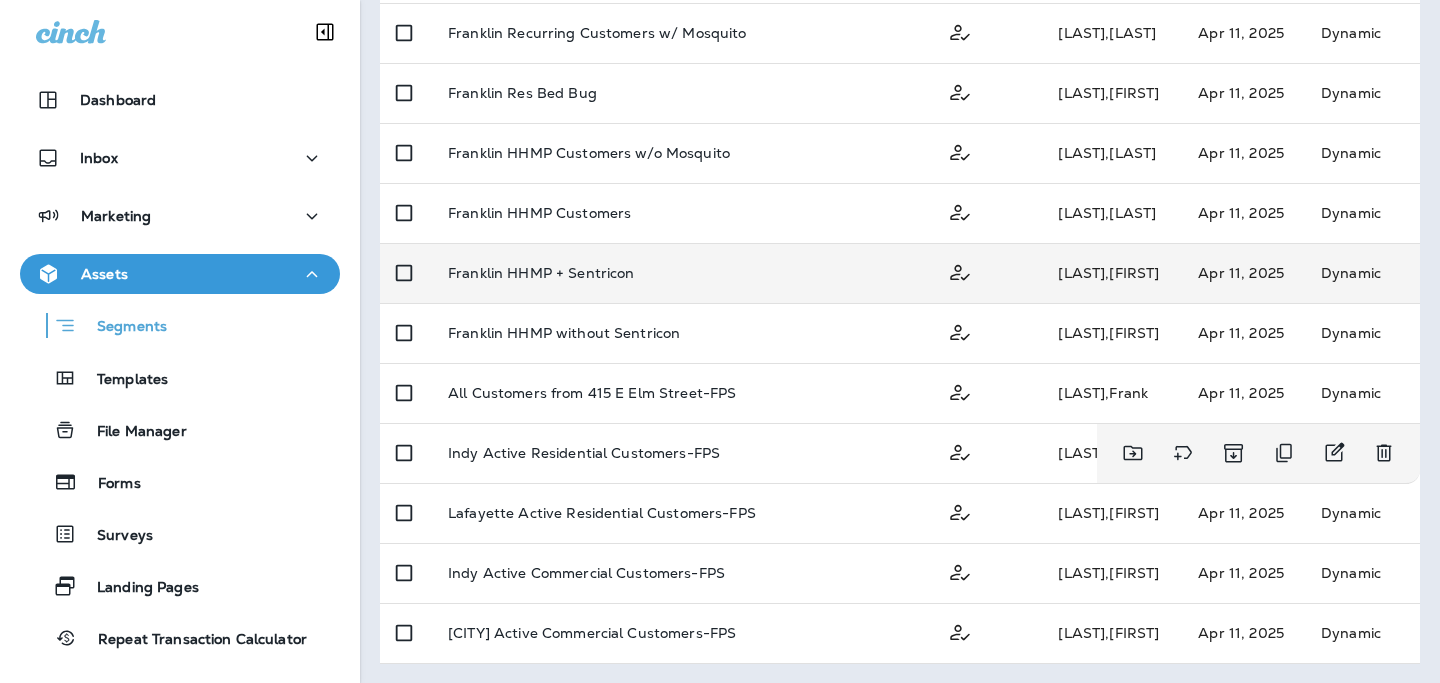 scroll, scrollTop: 0, scrollLeft: 0, axis: both 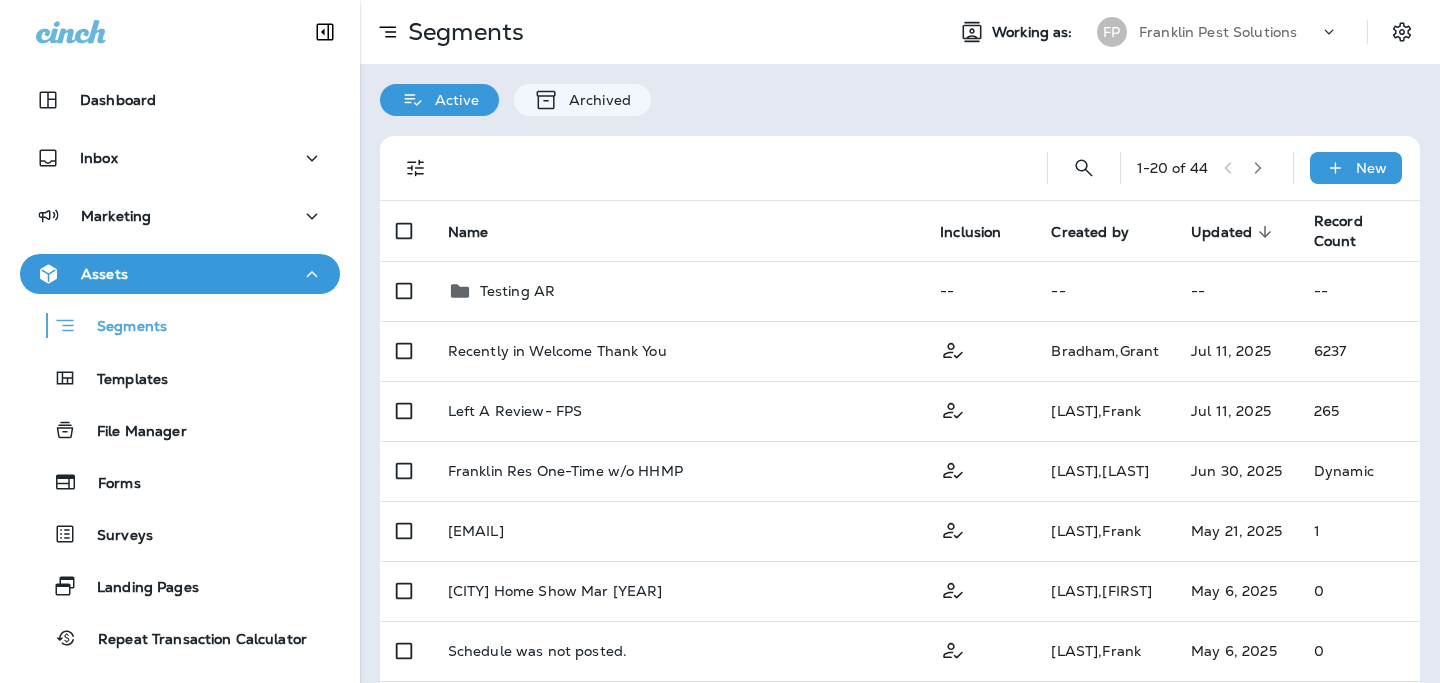 click on "Franklin Pest Solutions" at bounding box center [1229, 32] 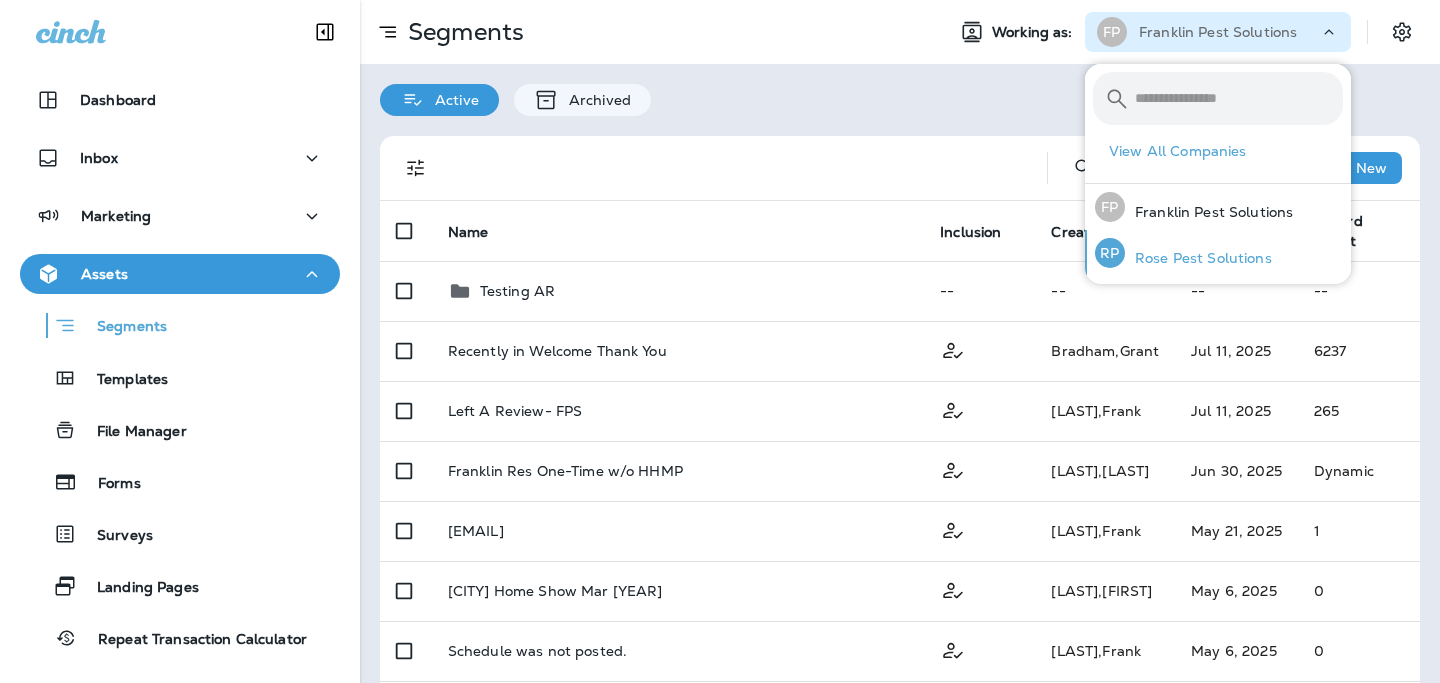 click on "RP Rose Pest Solutions" at bounding box center [1183, 253] 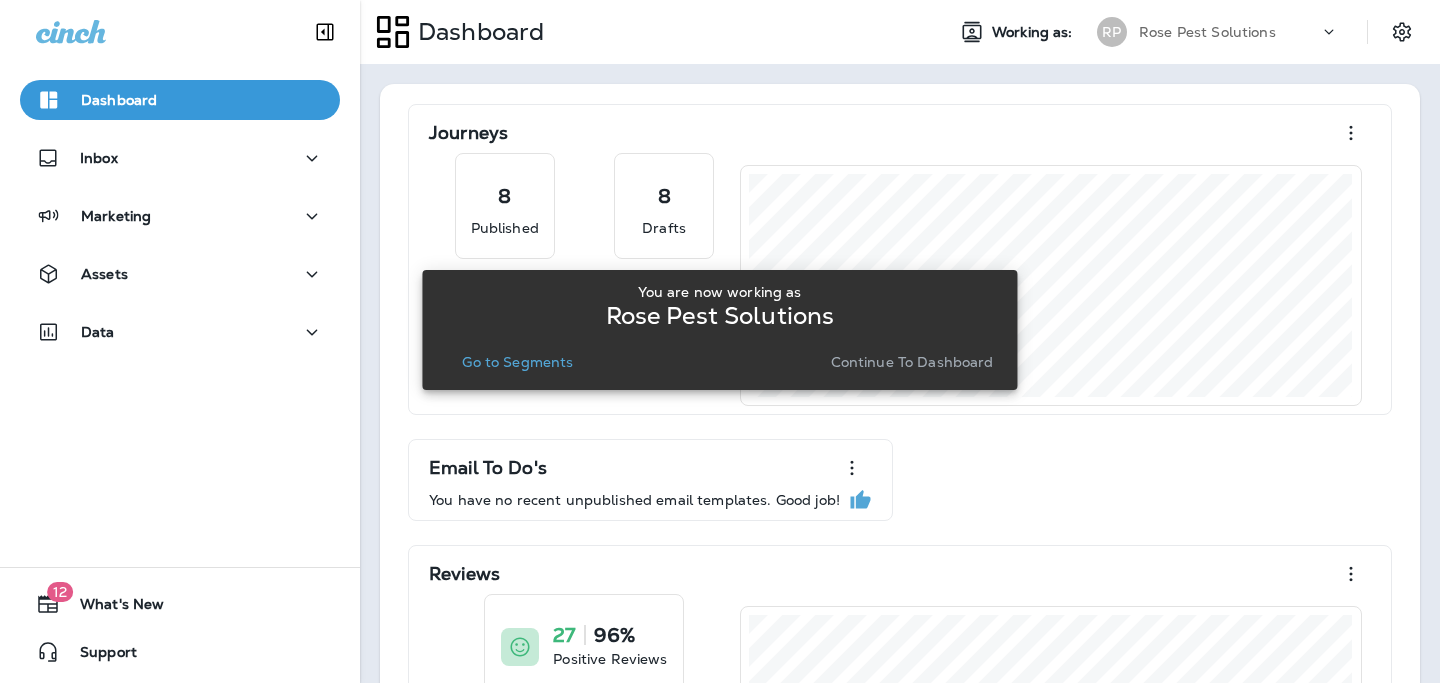 click on "Go to Segments" at bounding box center (517, 362) 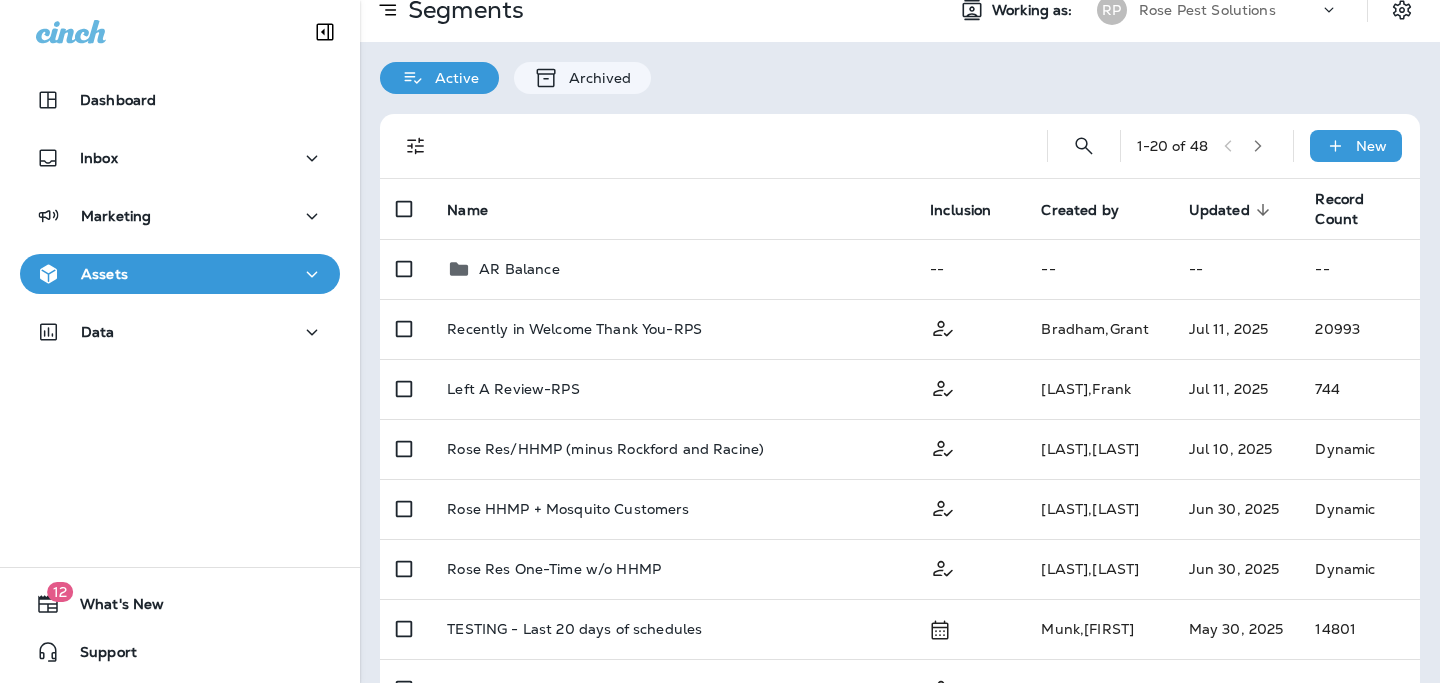 scroll, scrollTop: 0, scrollLeft: 0, axis: both 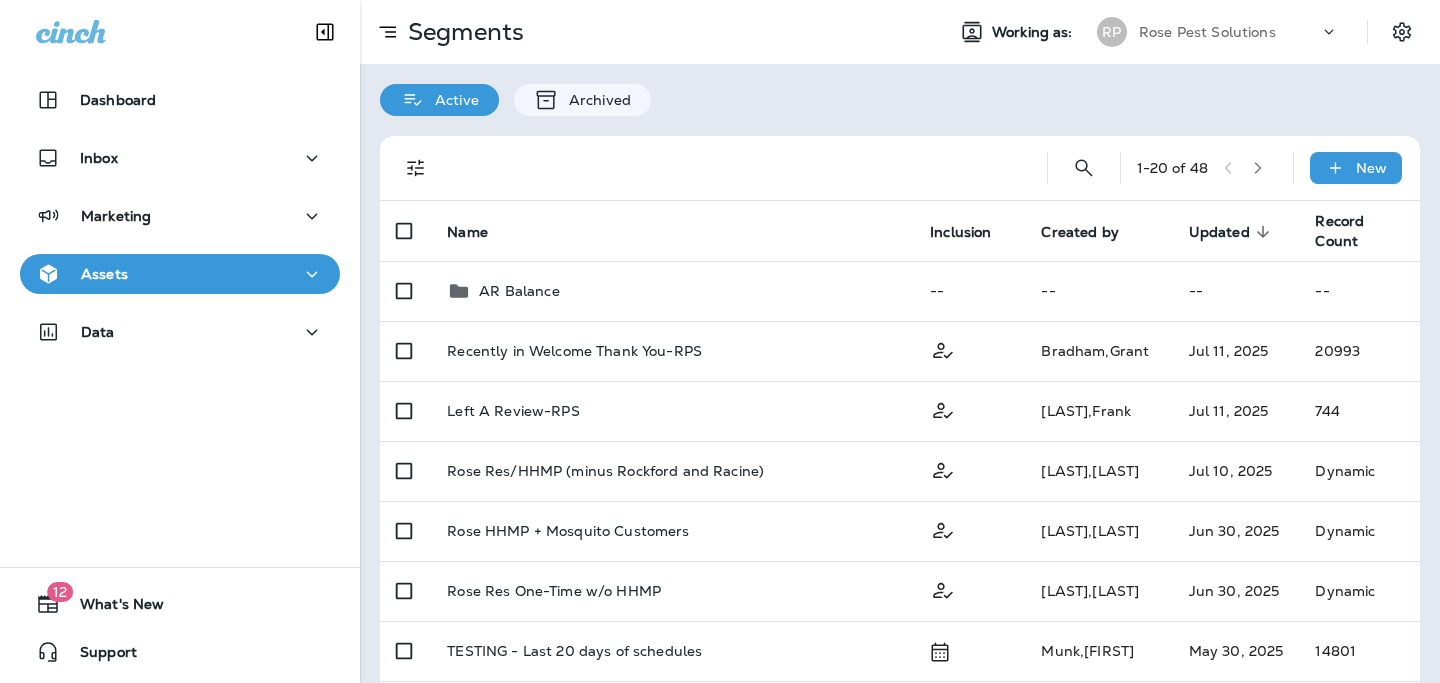 click on "Rose Pest Solutions" at bounding box center (1229, 32) 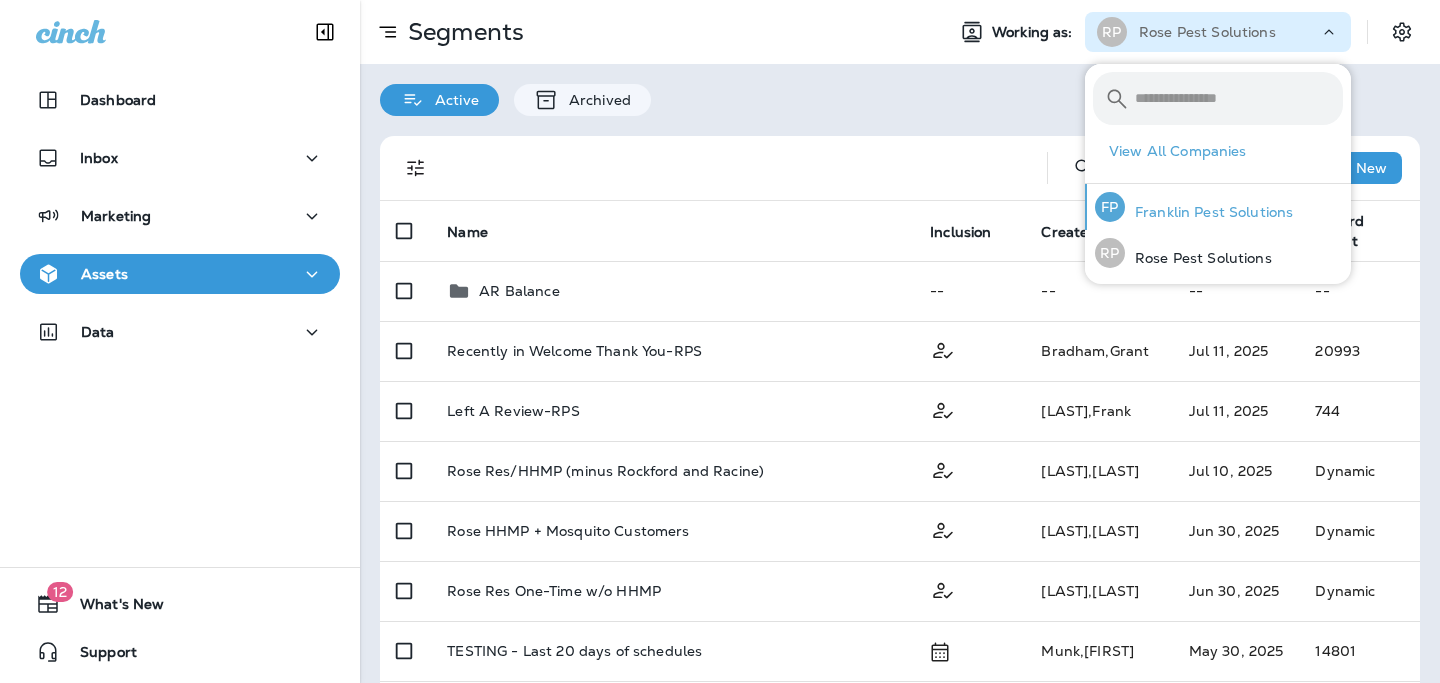 click on "FP Franklin Pest Solutions" at bounding box center [1194, 207] 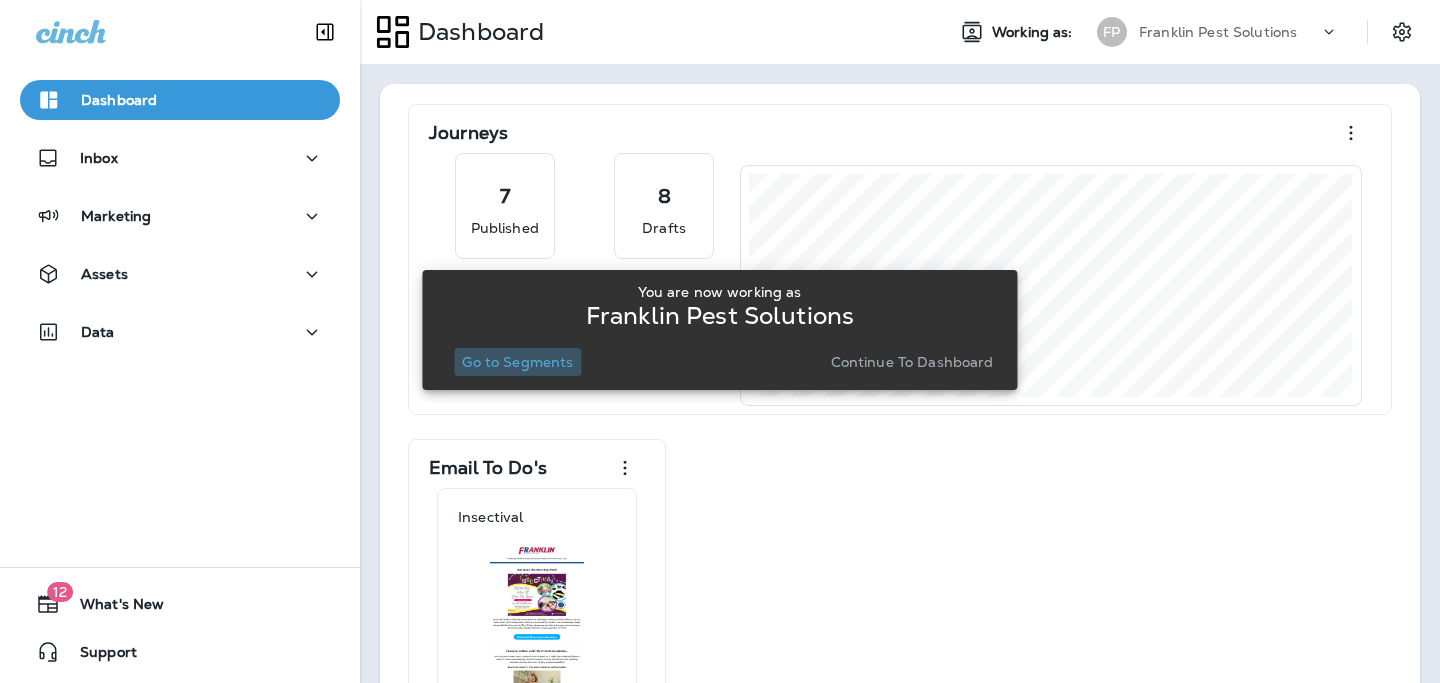 click on "Go to Segments" at bounding box center (517, 362) 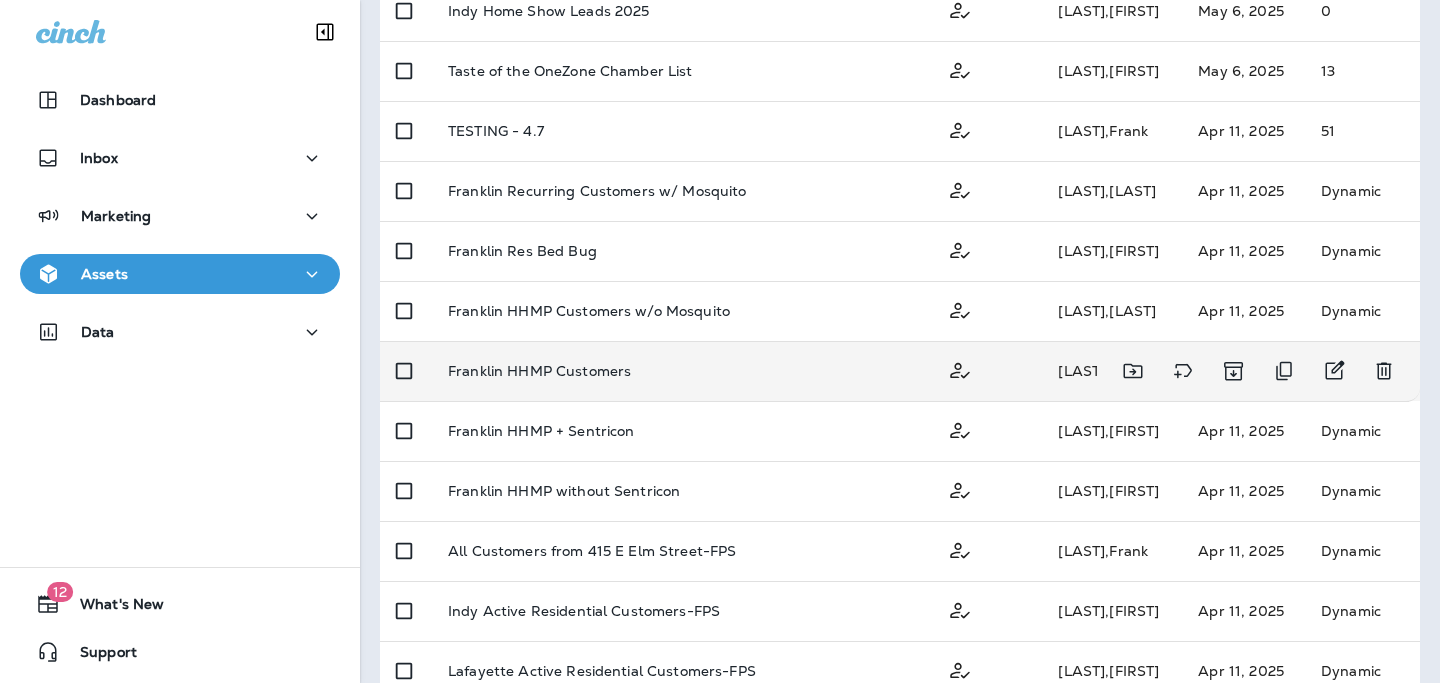 scroll, scrollTop: 702, scrollLeft: 0, axis: vertical 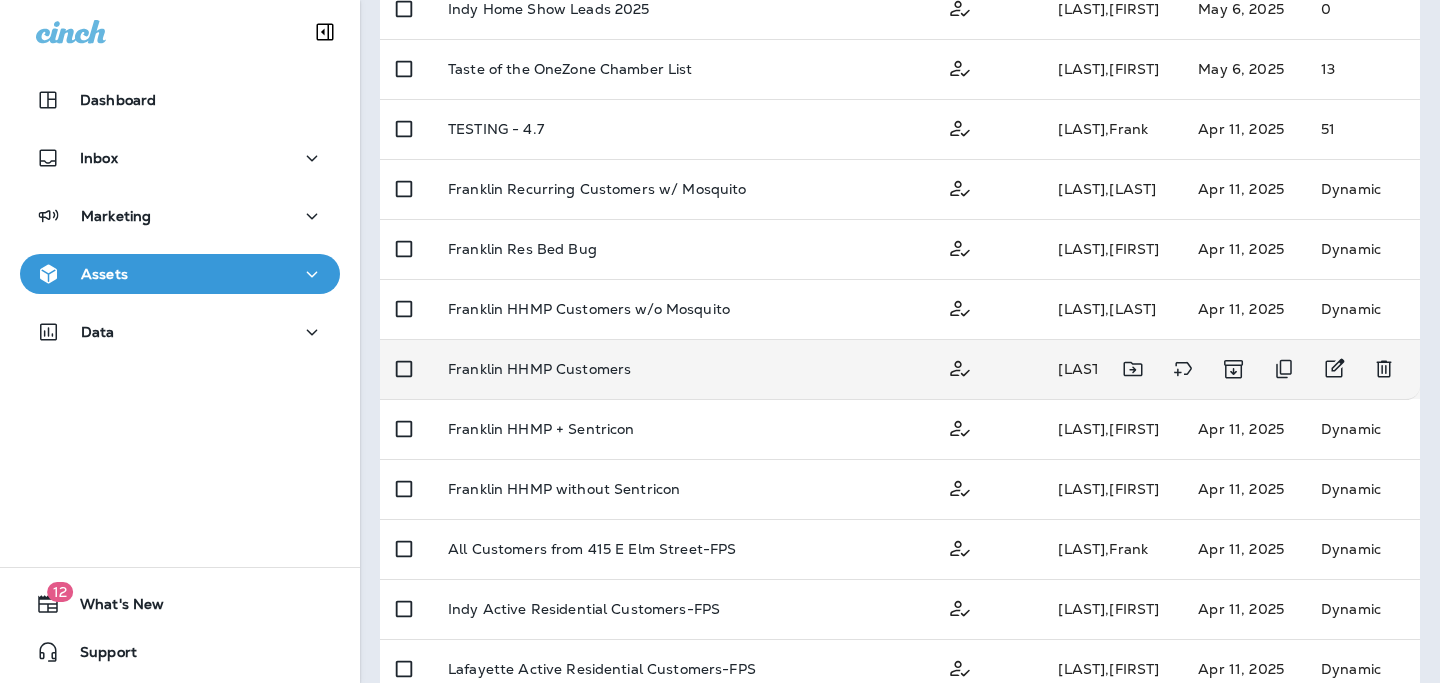 click on "Franklin HHMP Customers" at bounding box center [539, 369] 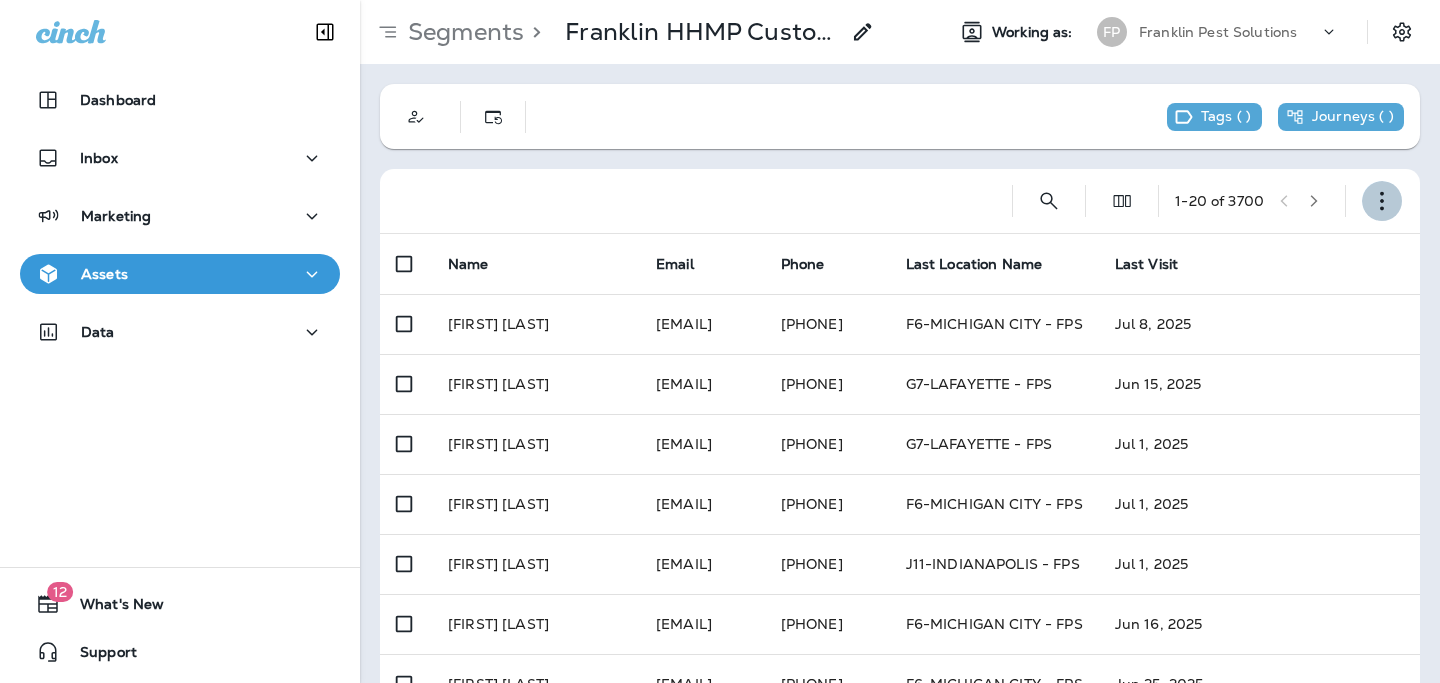 click 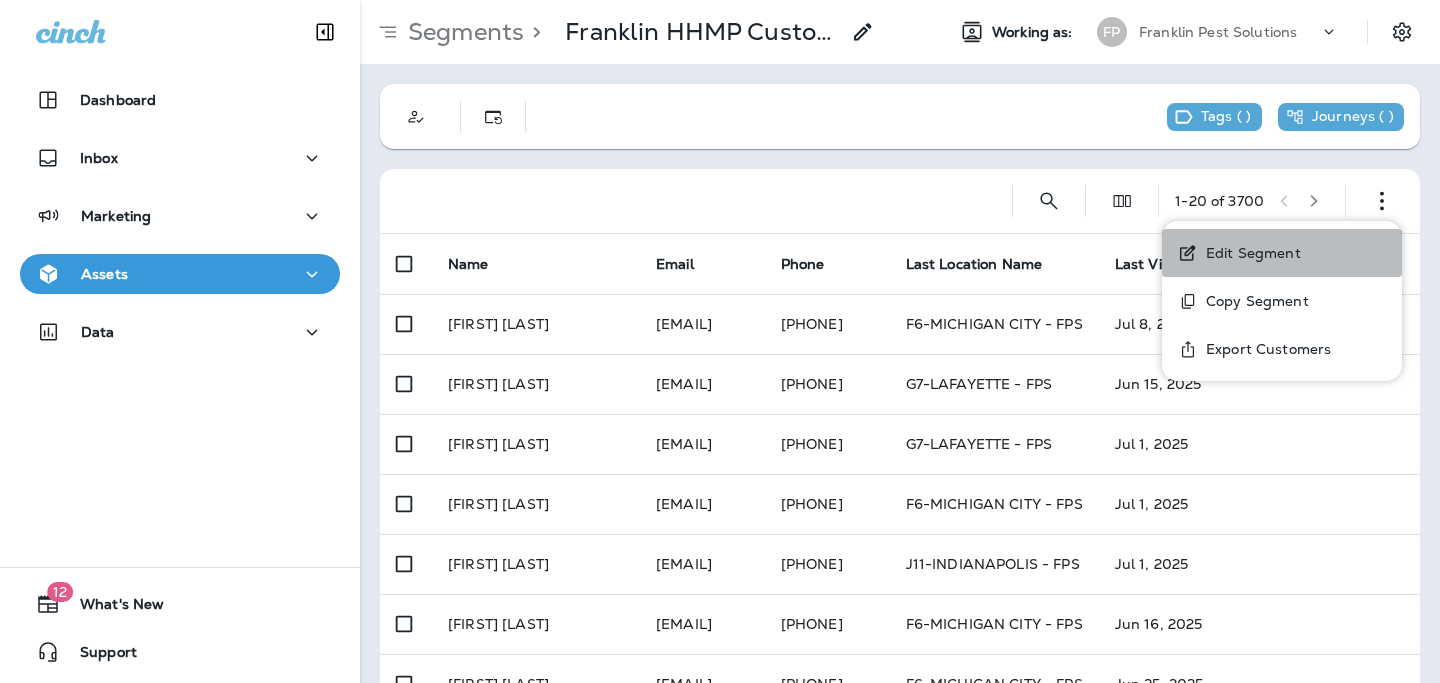 click on "Edit Segment" at bounding box center (1249, 253) 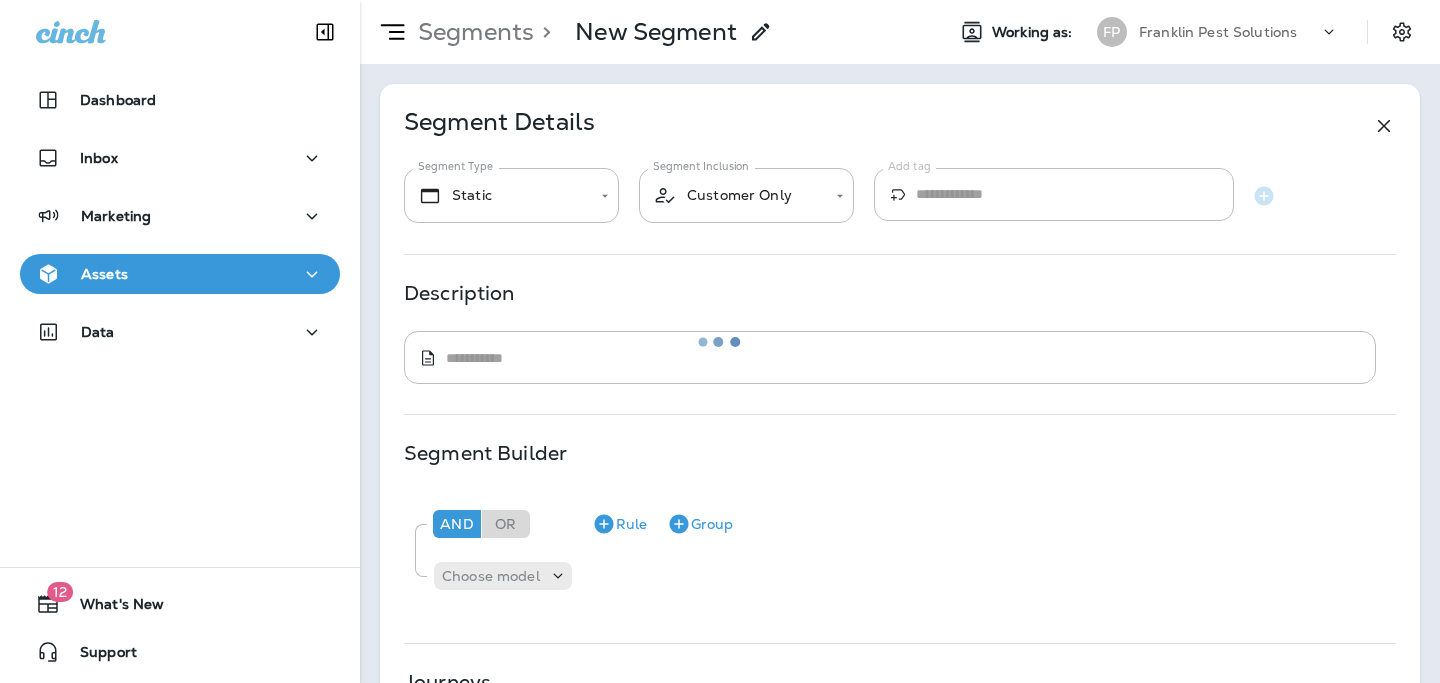 type on "*******" 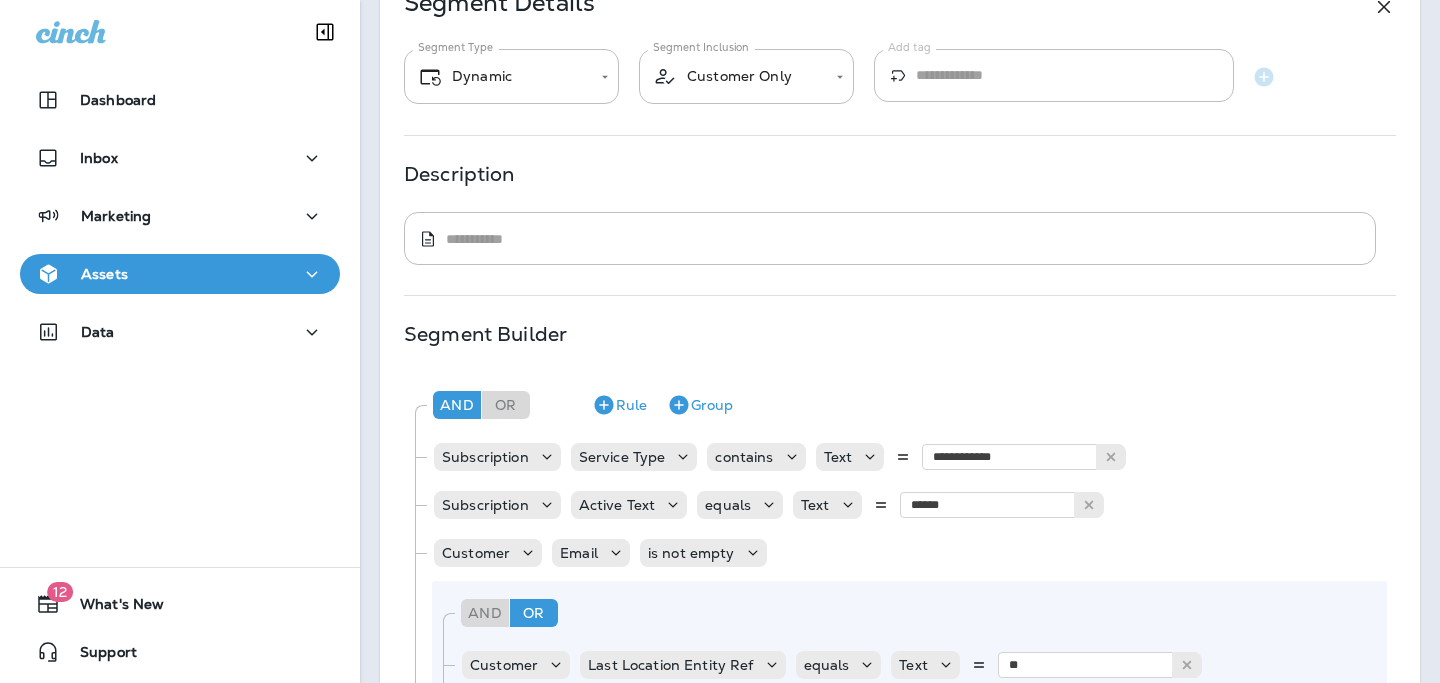 scroll, scrollTop: 0, scrollLeft: 0, axis: both 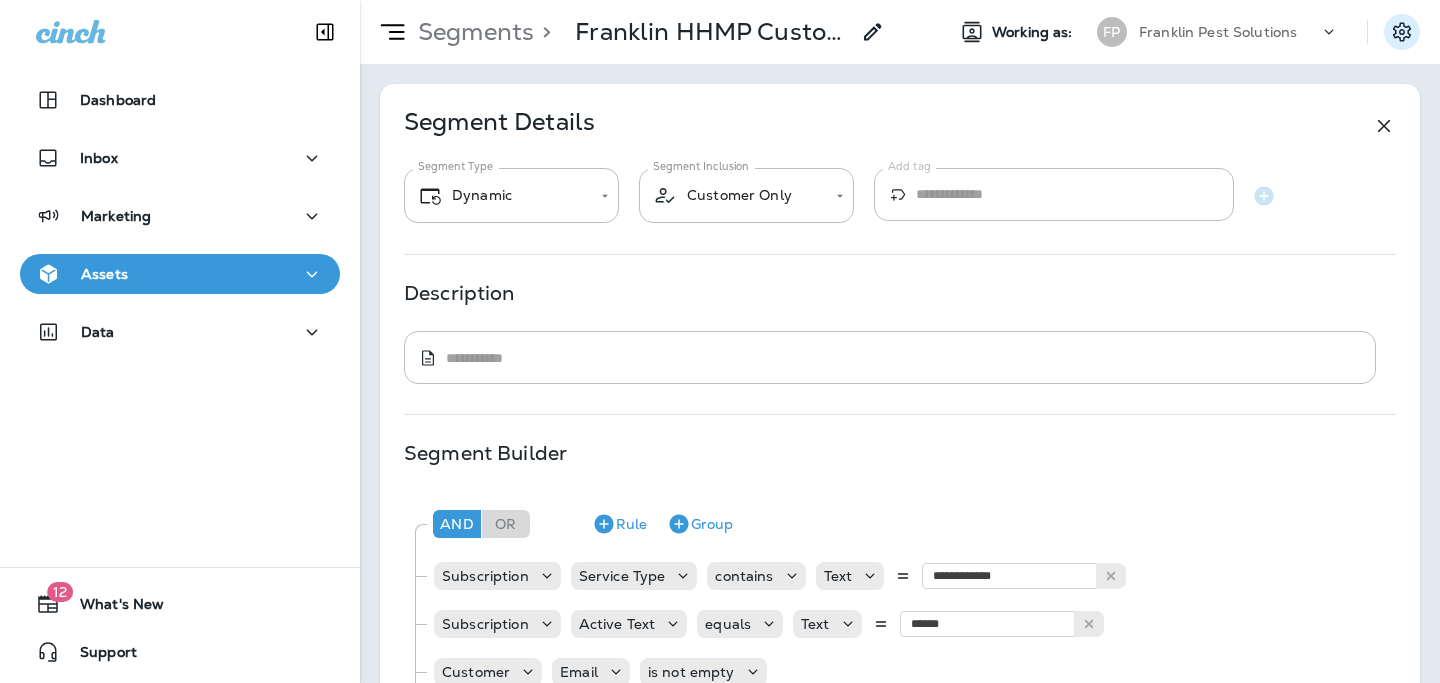 click 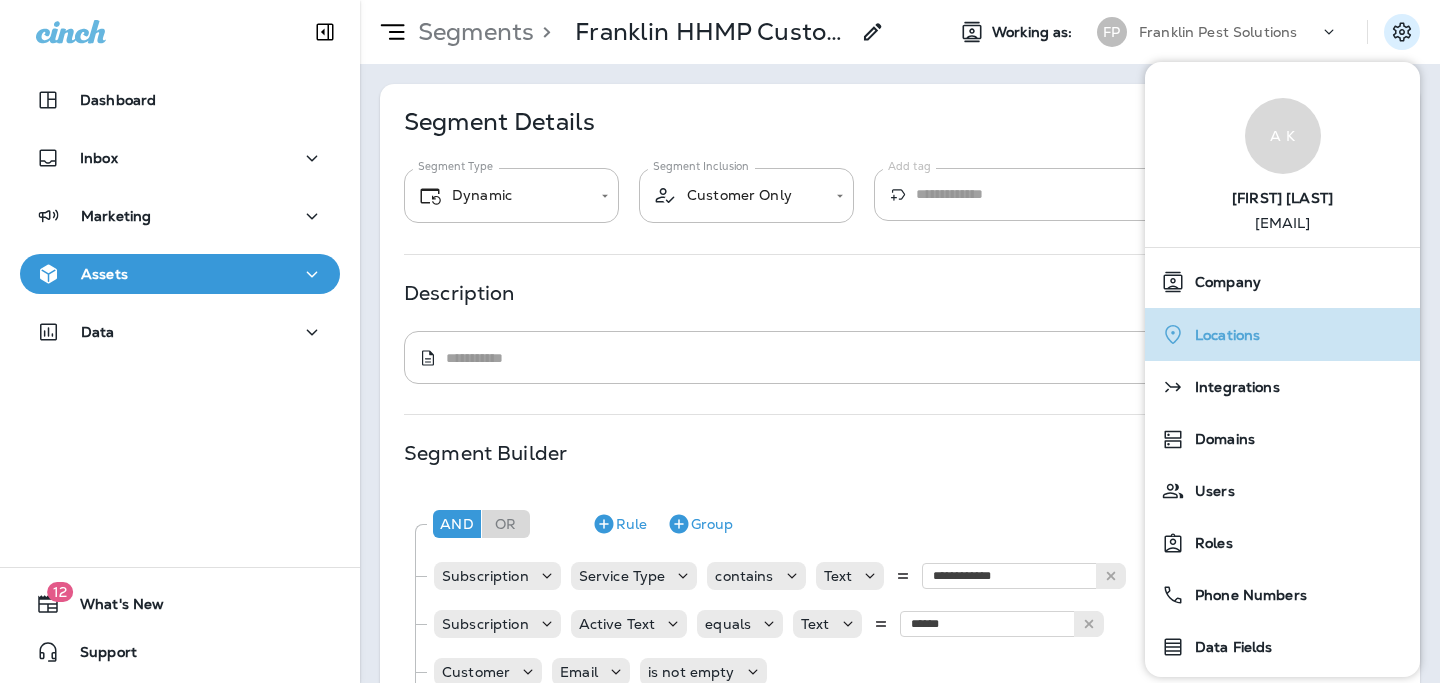 click on "Locations" at bounding box center (1222, 335) 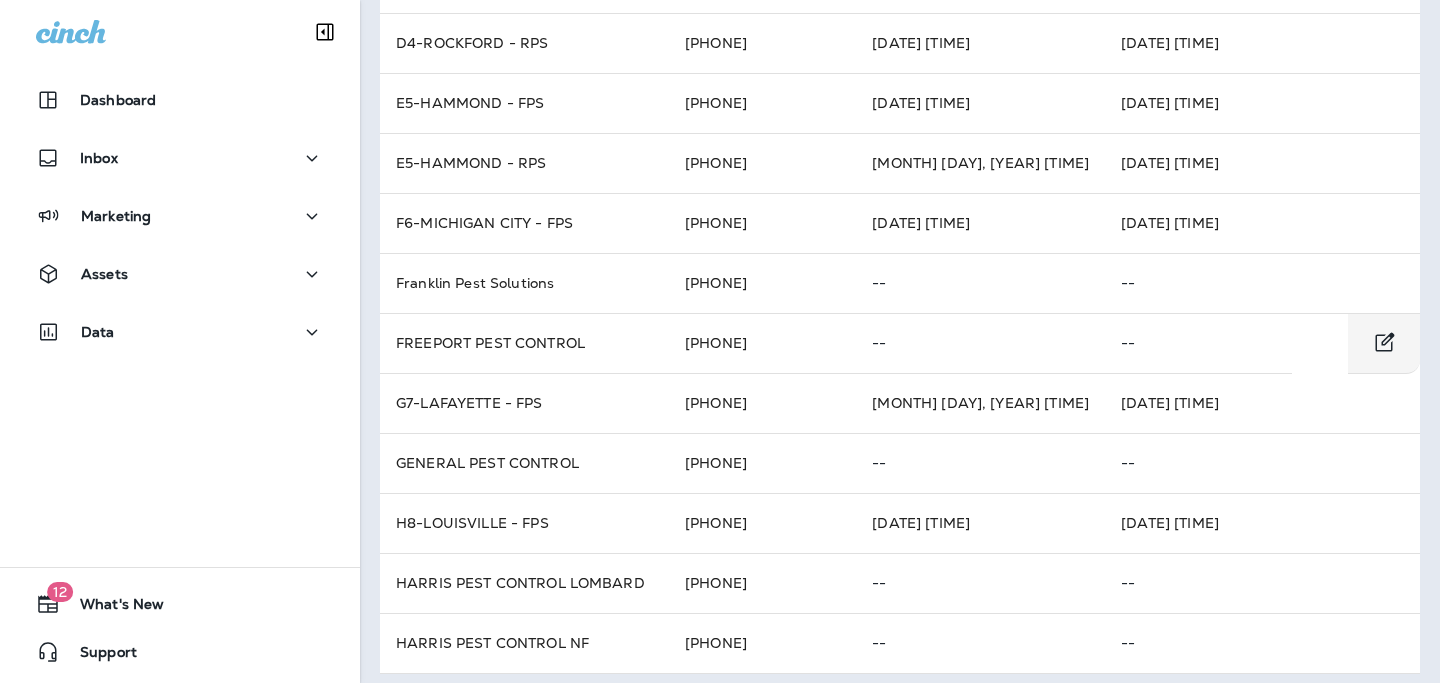 scroll, scrollTop: 0, scrollLeft: 0, axis: both 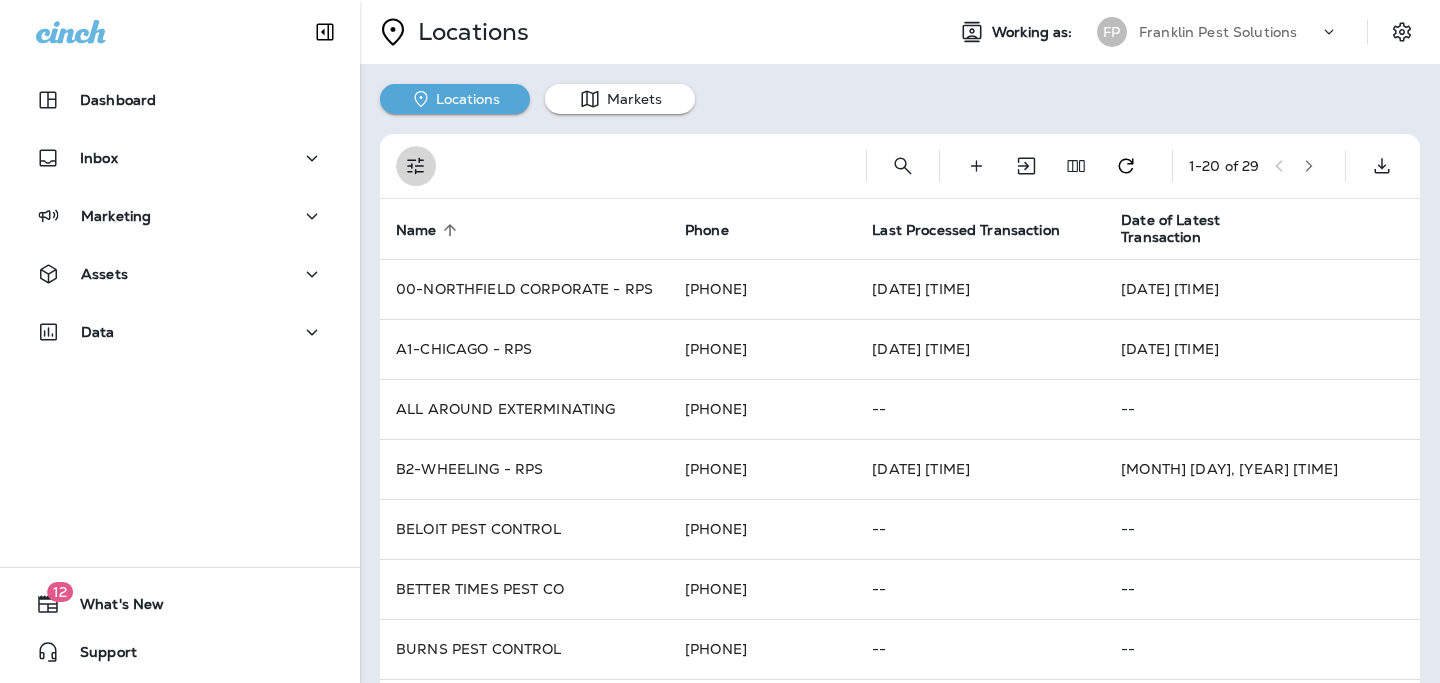 click 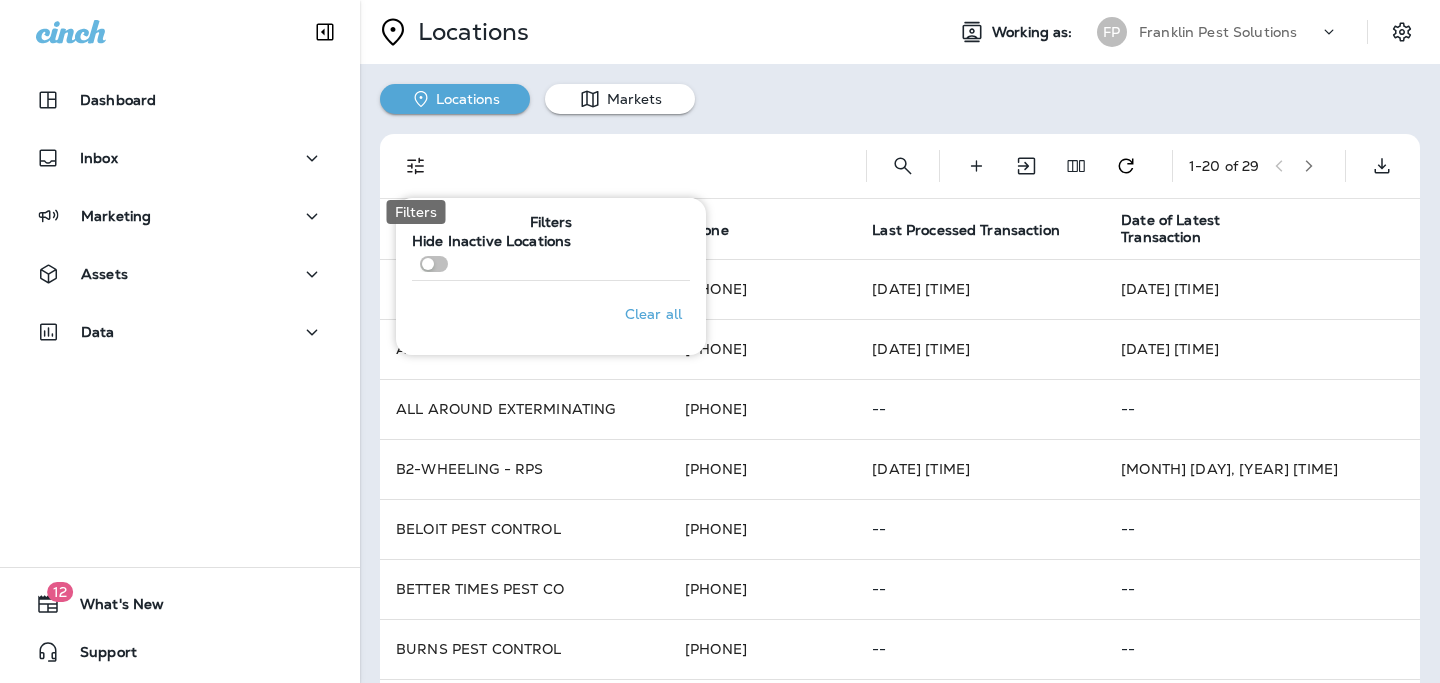 click 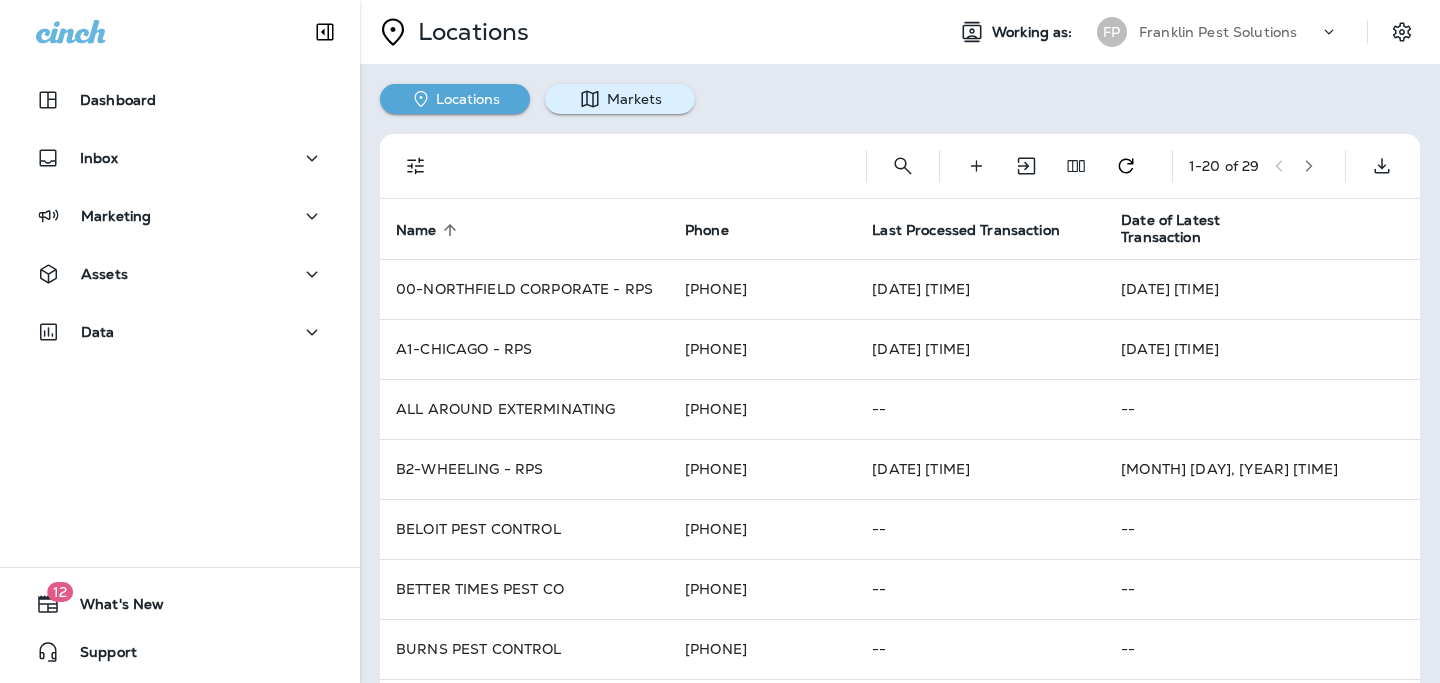 click 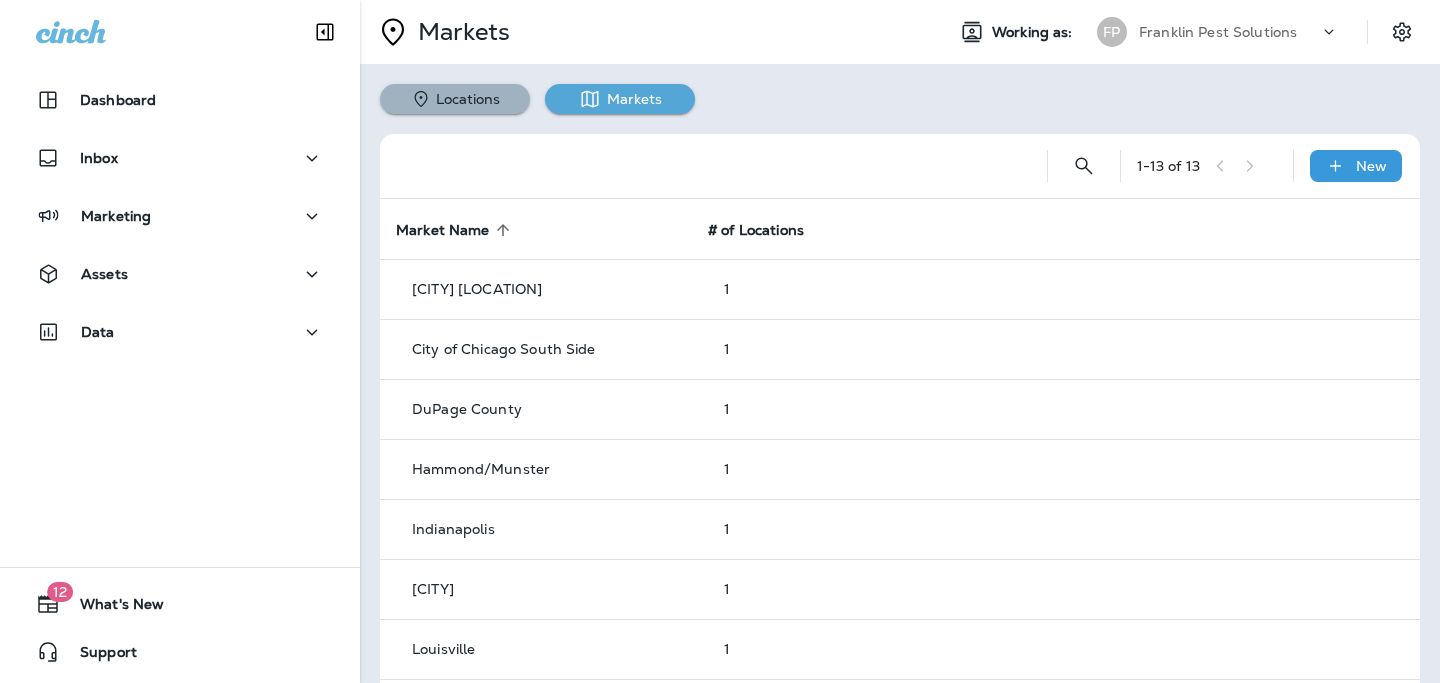 click on "Locations" at bounding box center (455, 99) 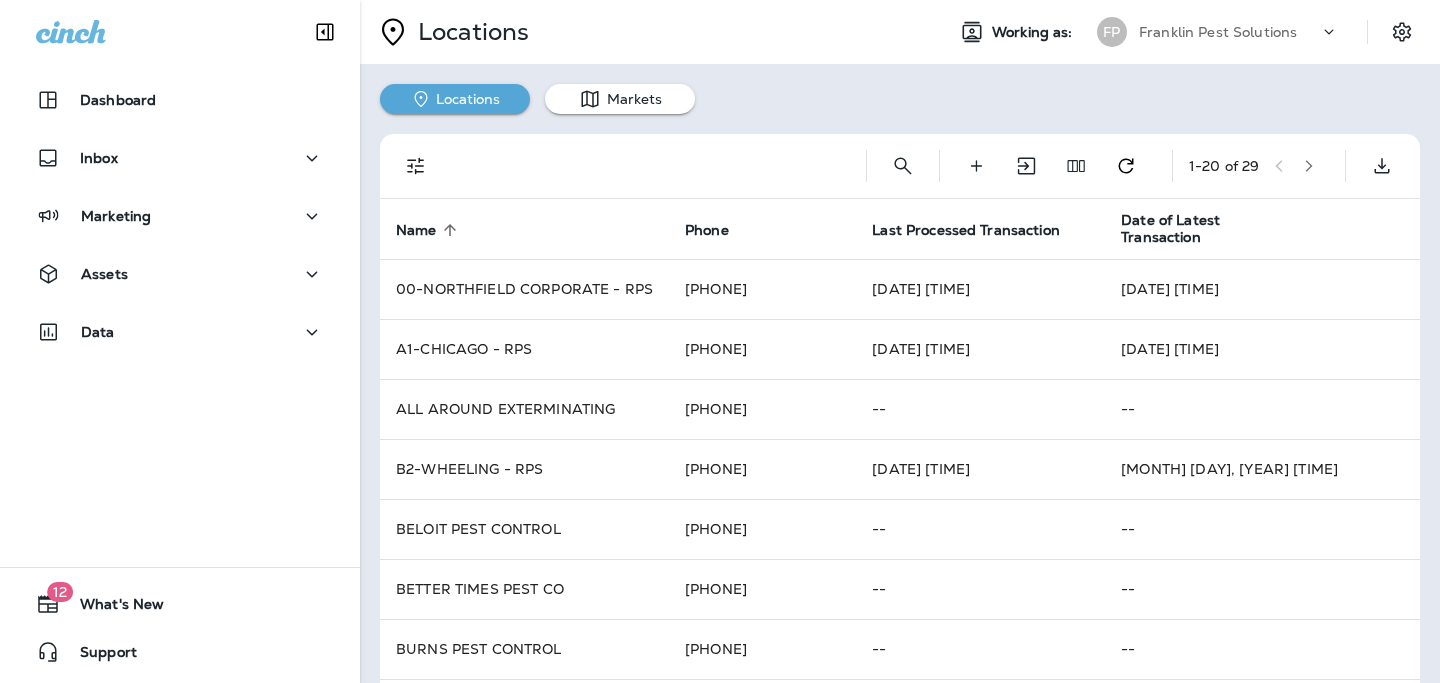 click on "Franklin Pest Solutions" at bounding box center (1218, 32) 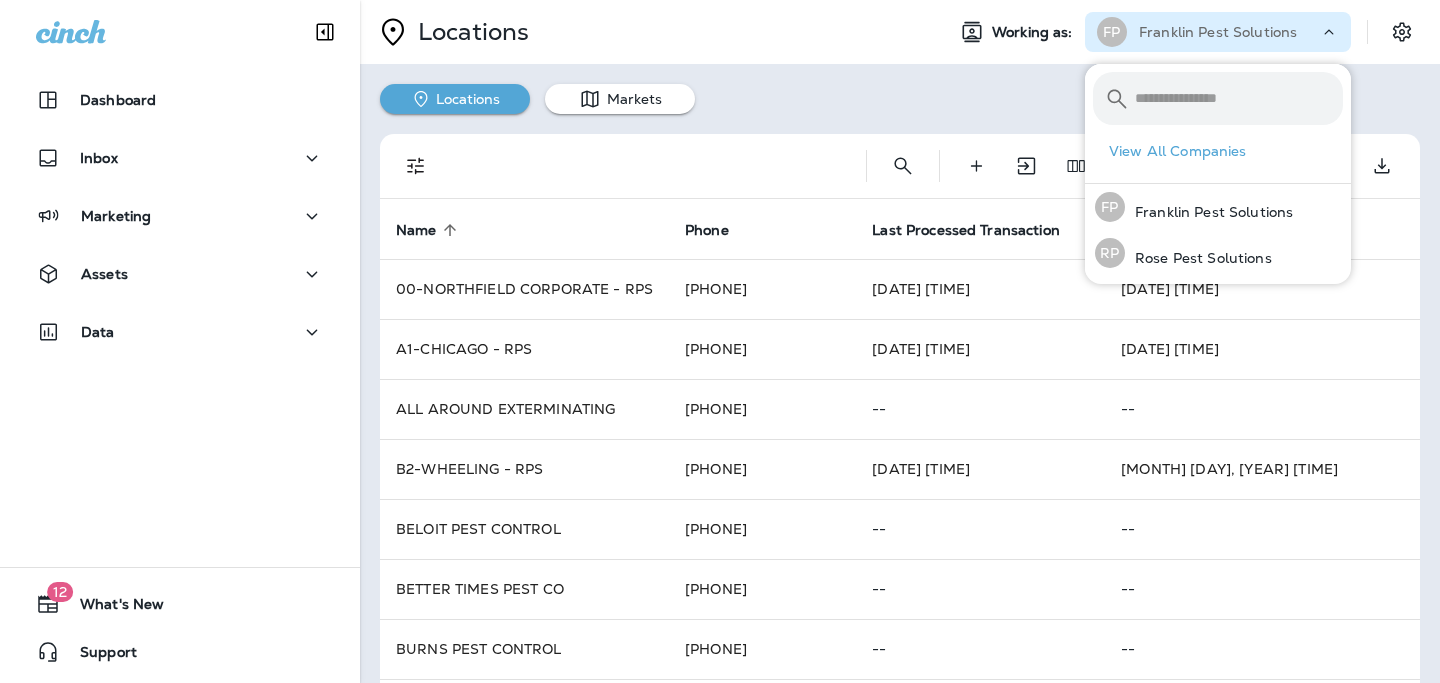 click on "Franklin Pest Solutions" at bounding box center [1218, 32] 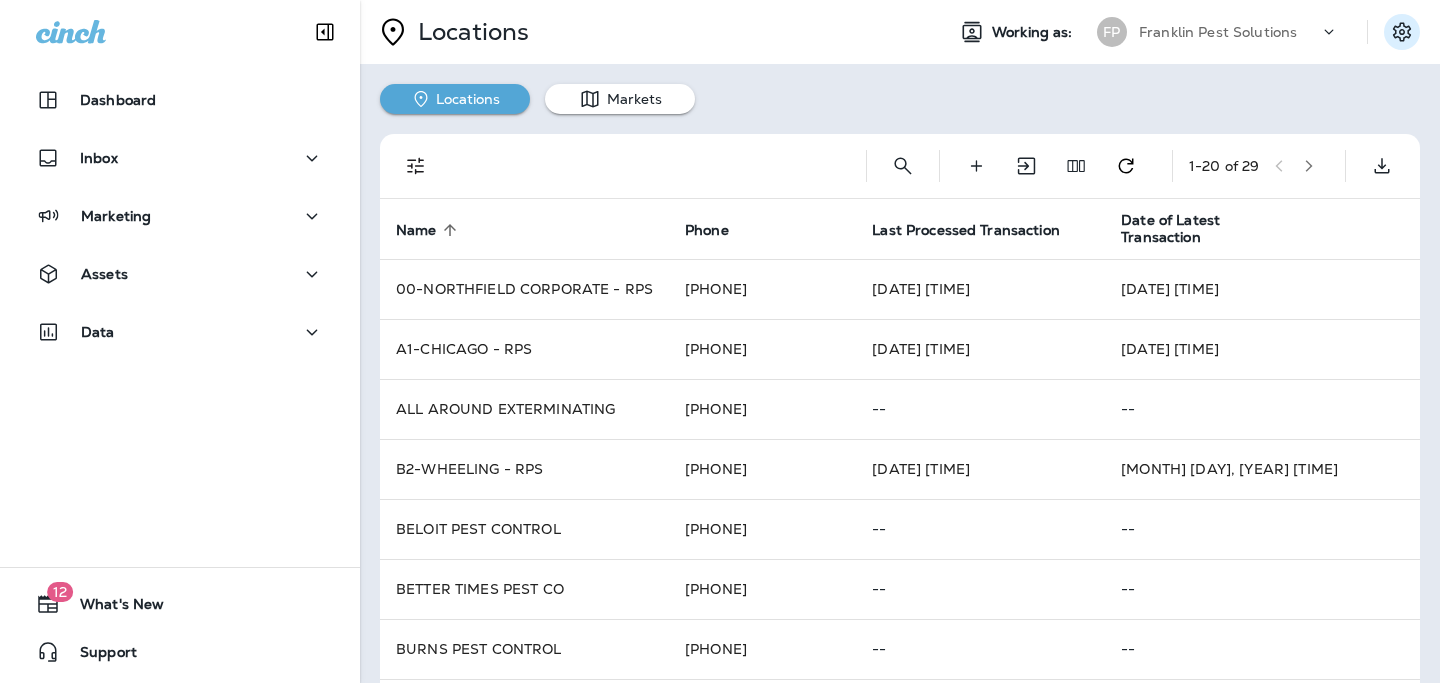 click 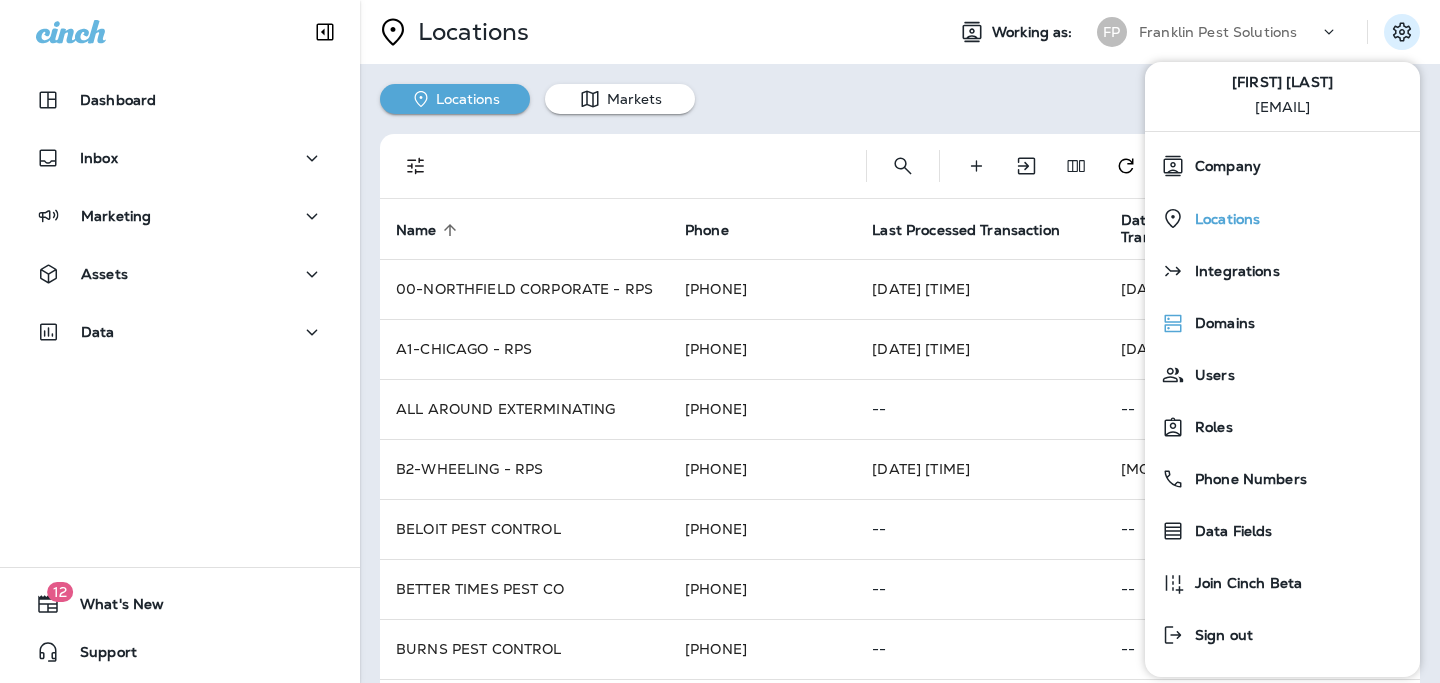 scroll, scrollTop: 0, scrollLeft: 0, axis: both 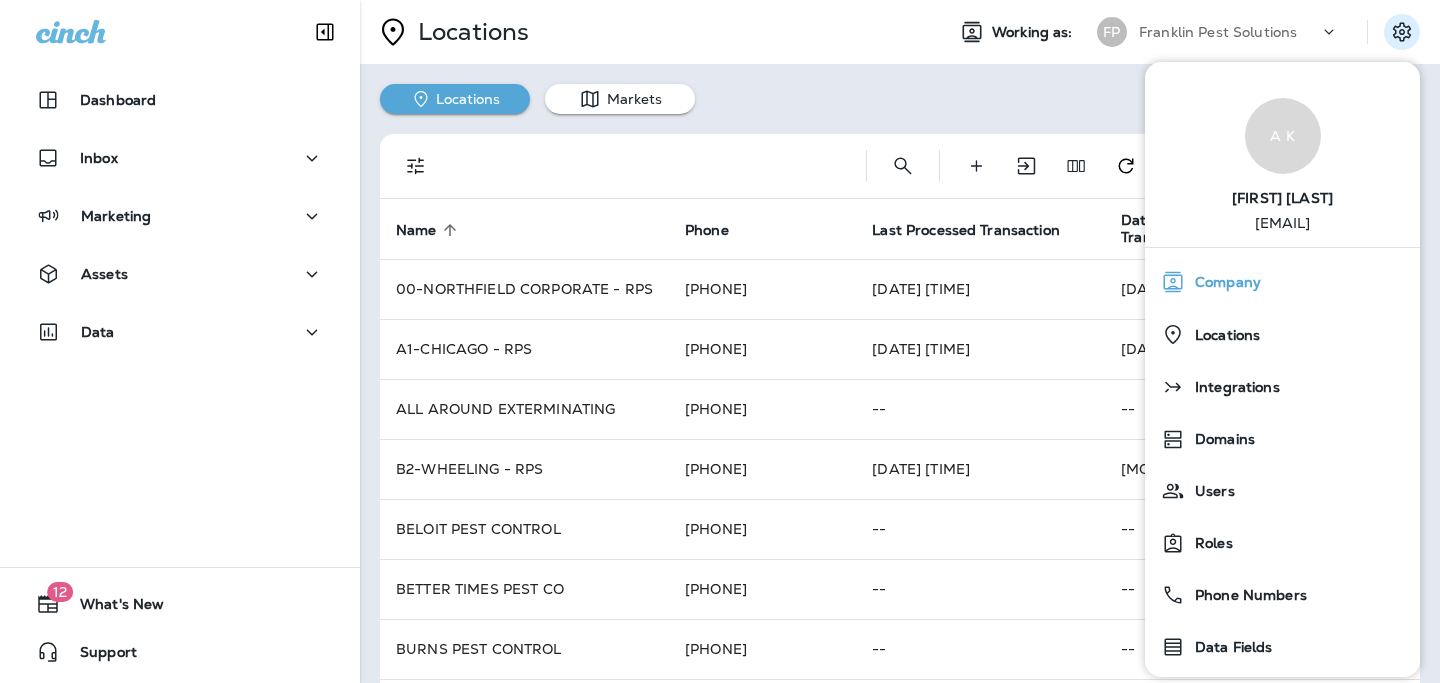 click on "Company" at bounding box center (1282, 282) 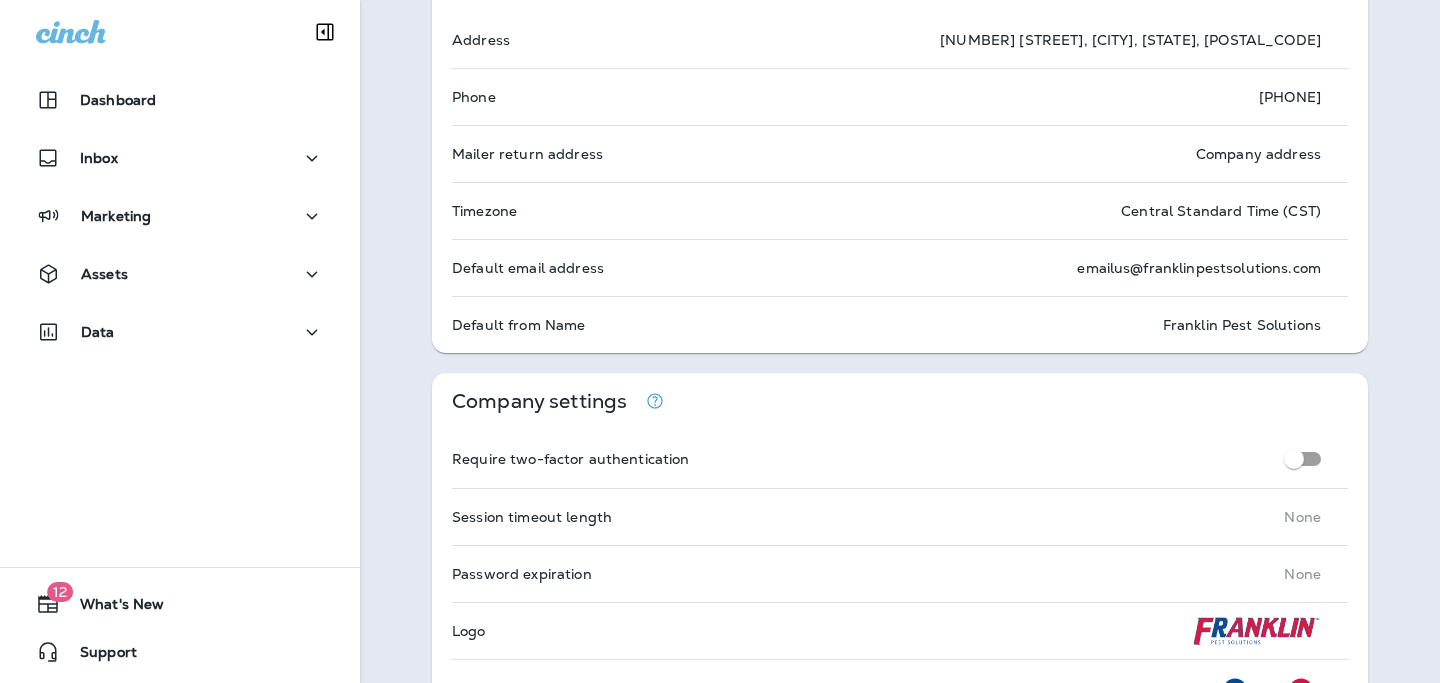 scroll, scrollTop: 0, scrollLeft: 0, axis: both 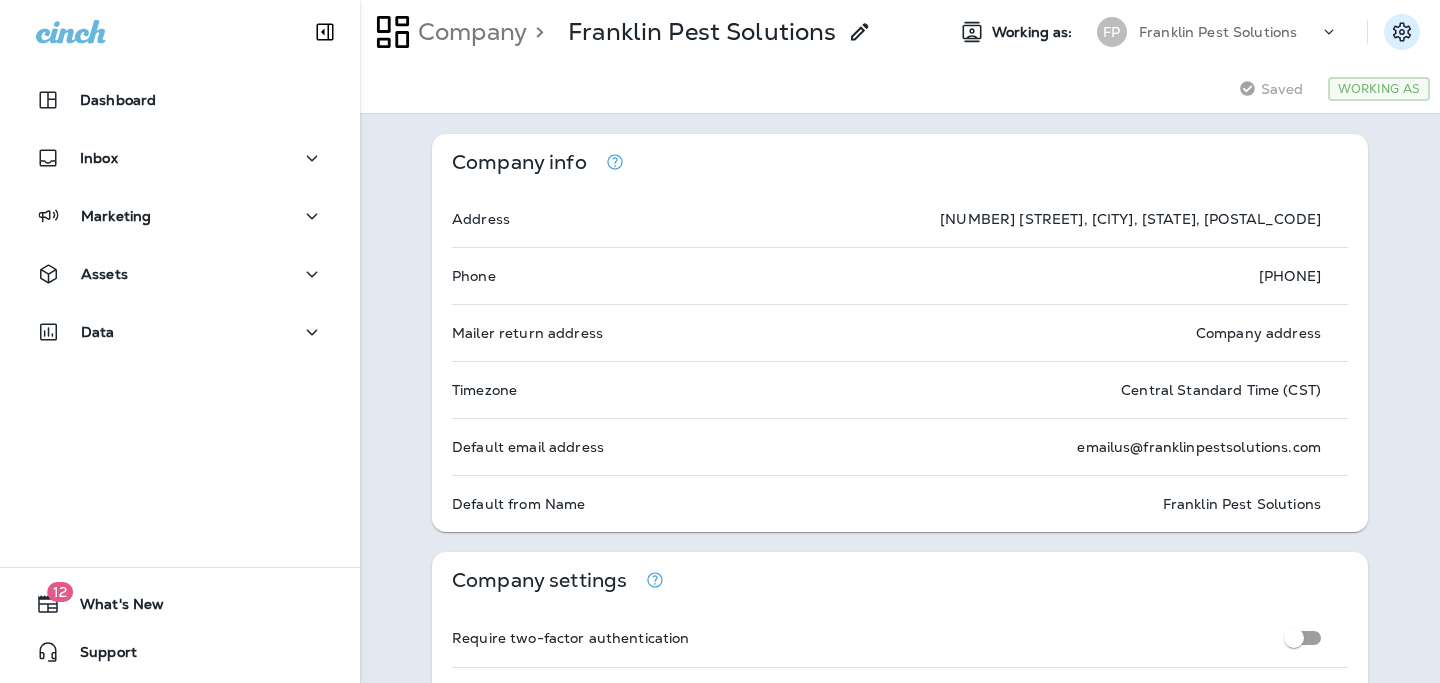 click 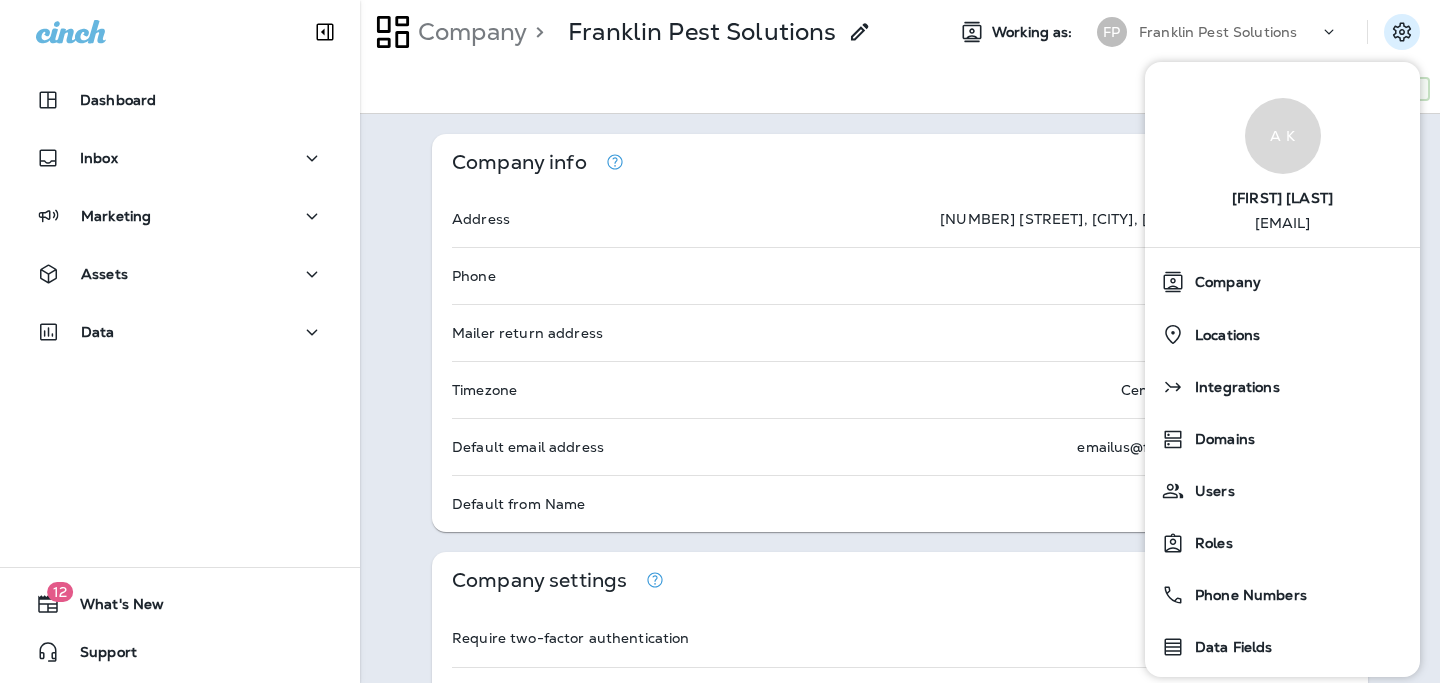 type 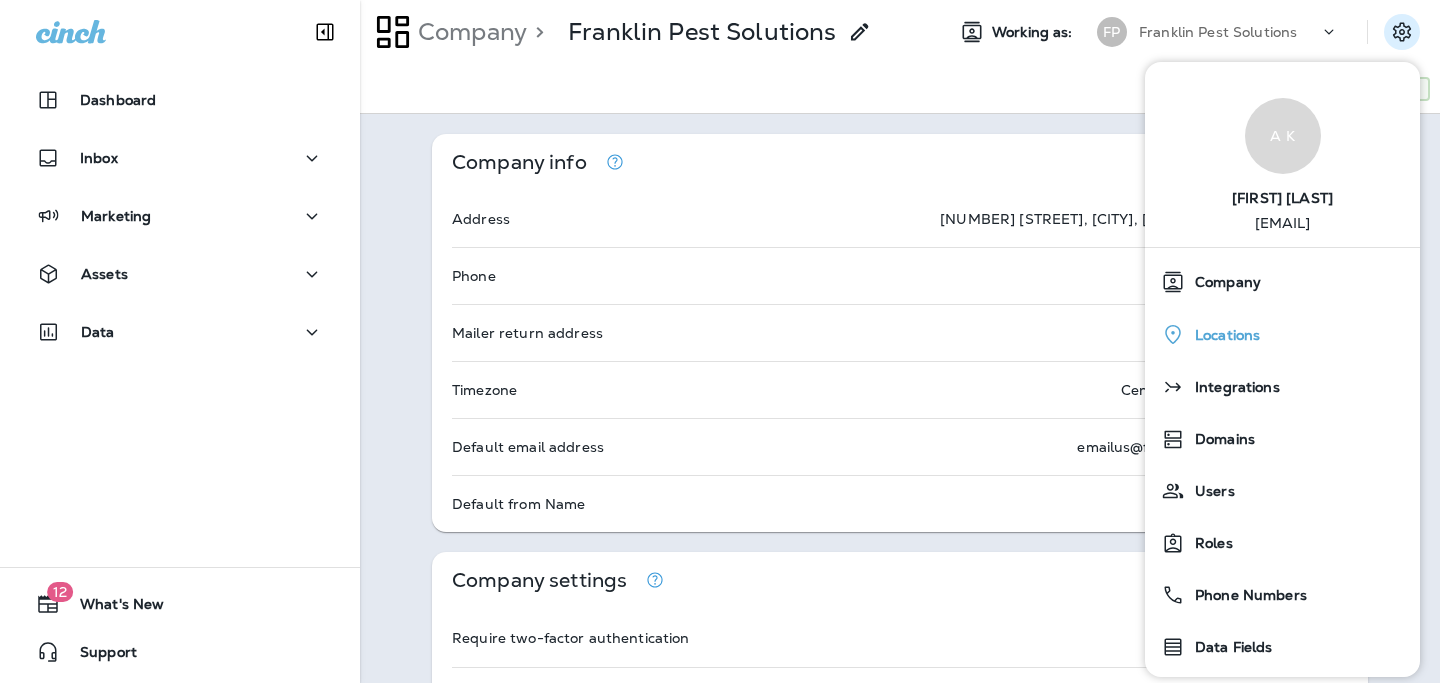 type 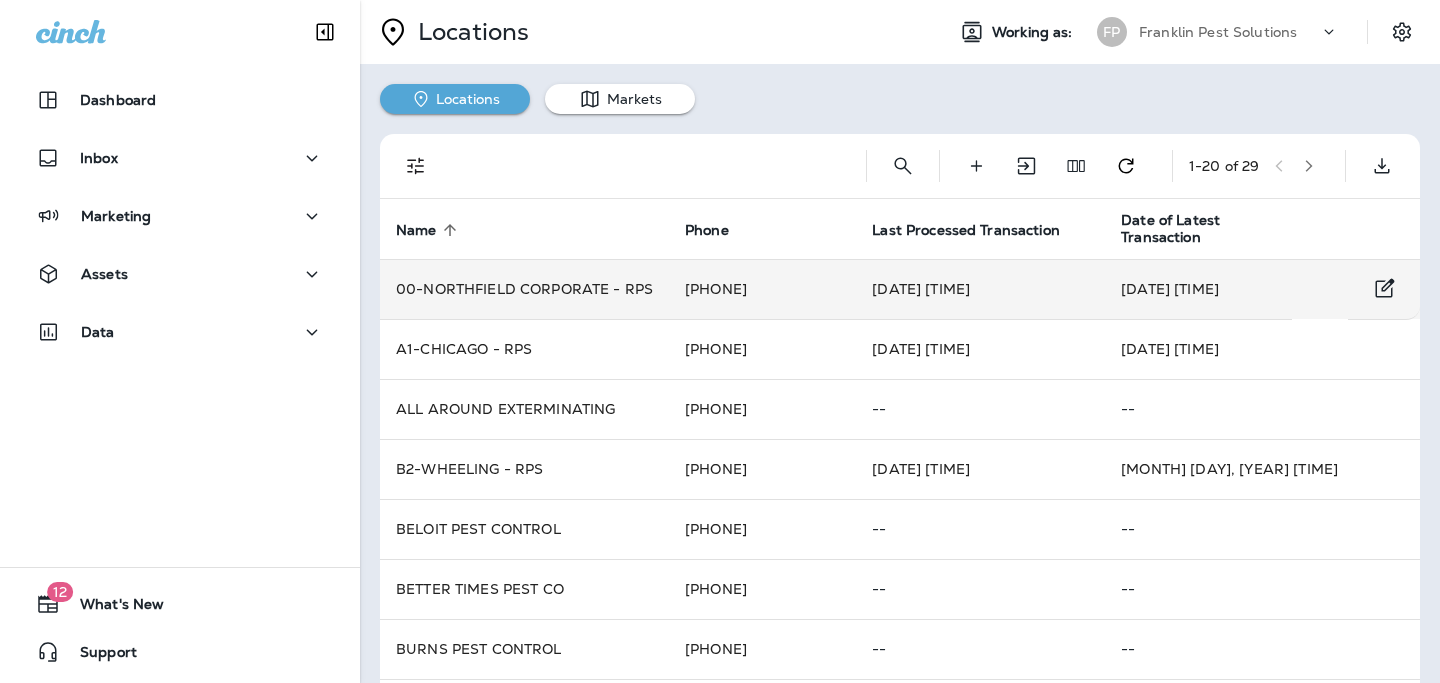 click on "00-NORTHFIELD CORPORATE - RPS" at bounding box center (524, 289) 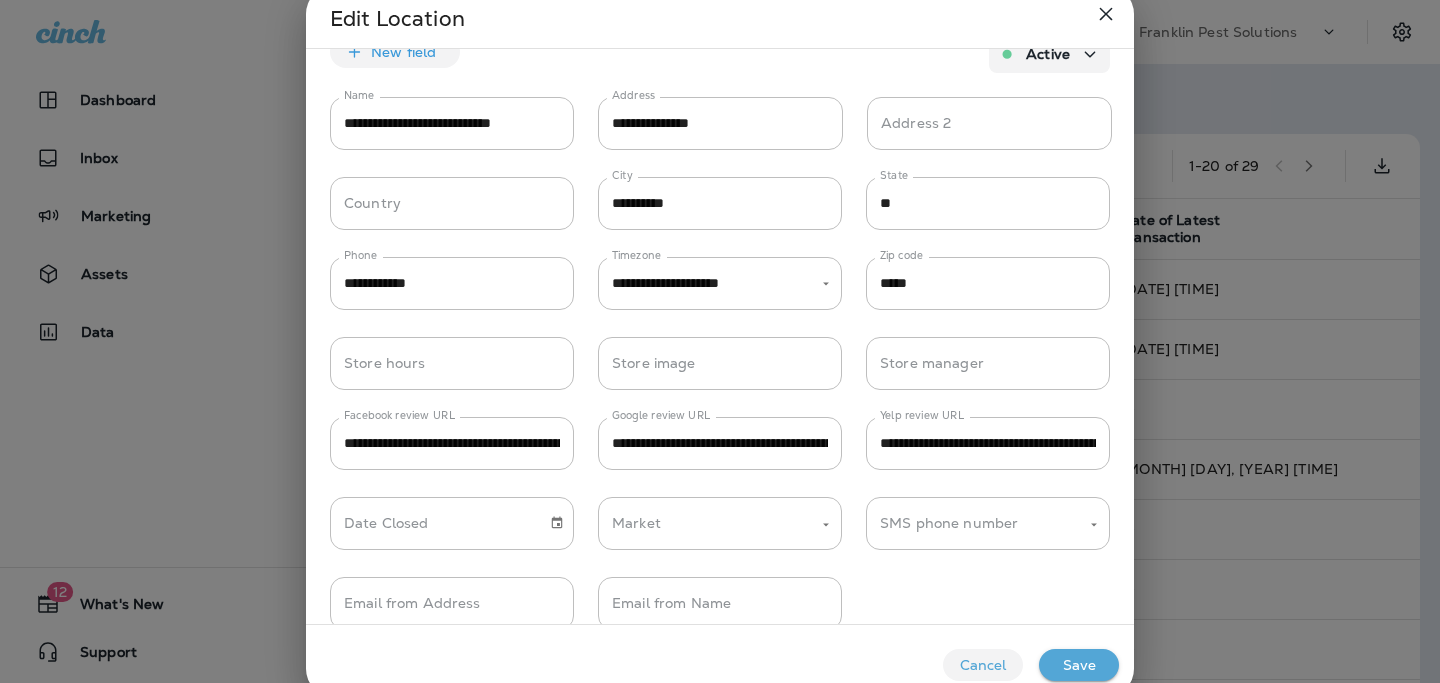 scroll, scrollTop: 0, scrollLeft: 0, axis: both 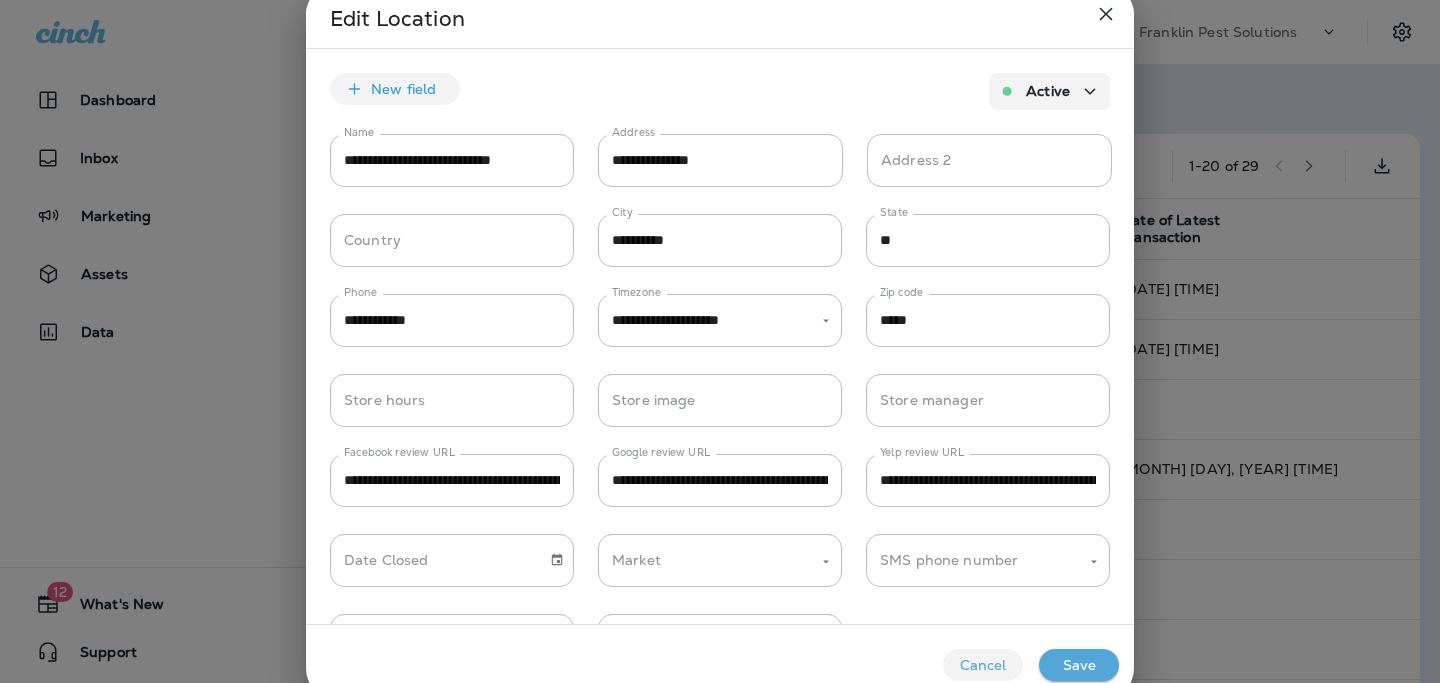 click 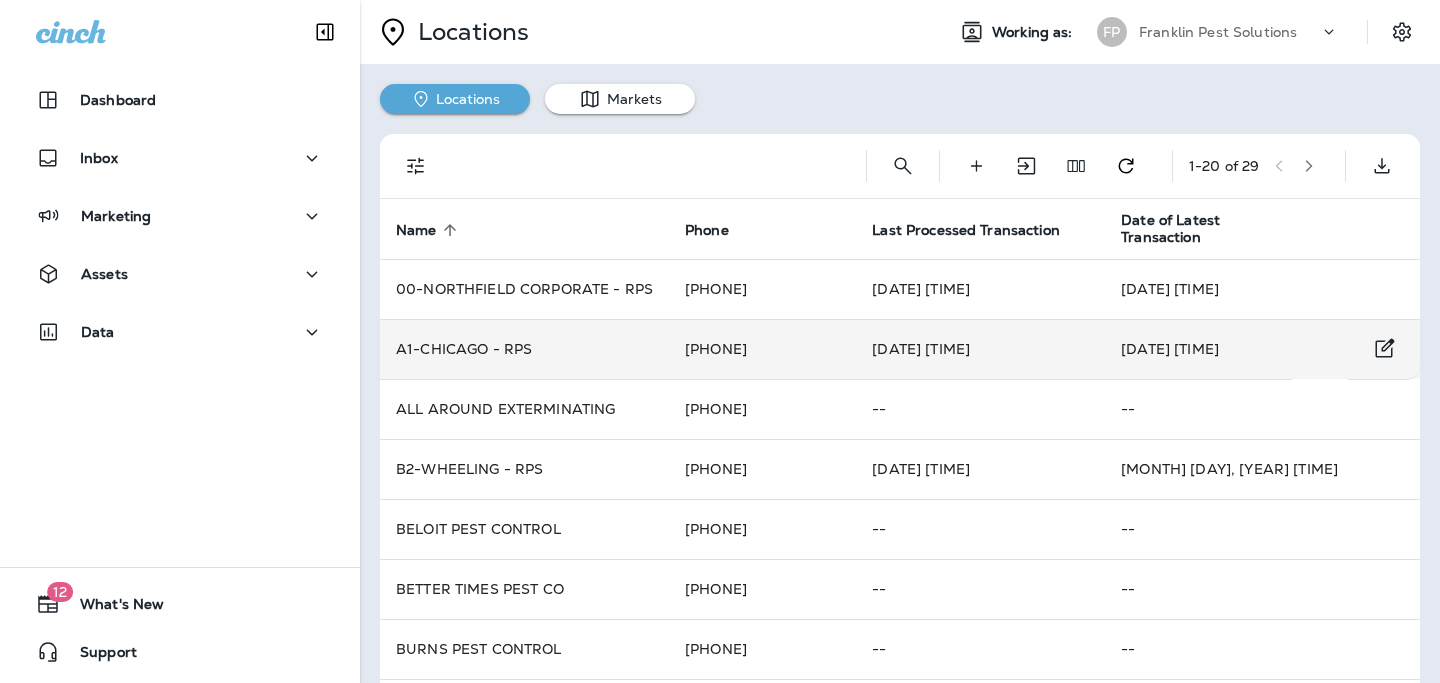 click on "A1-CHICAGO - RPS" at bounding box center (524, 349) 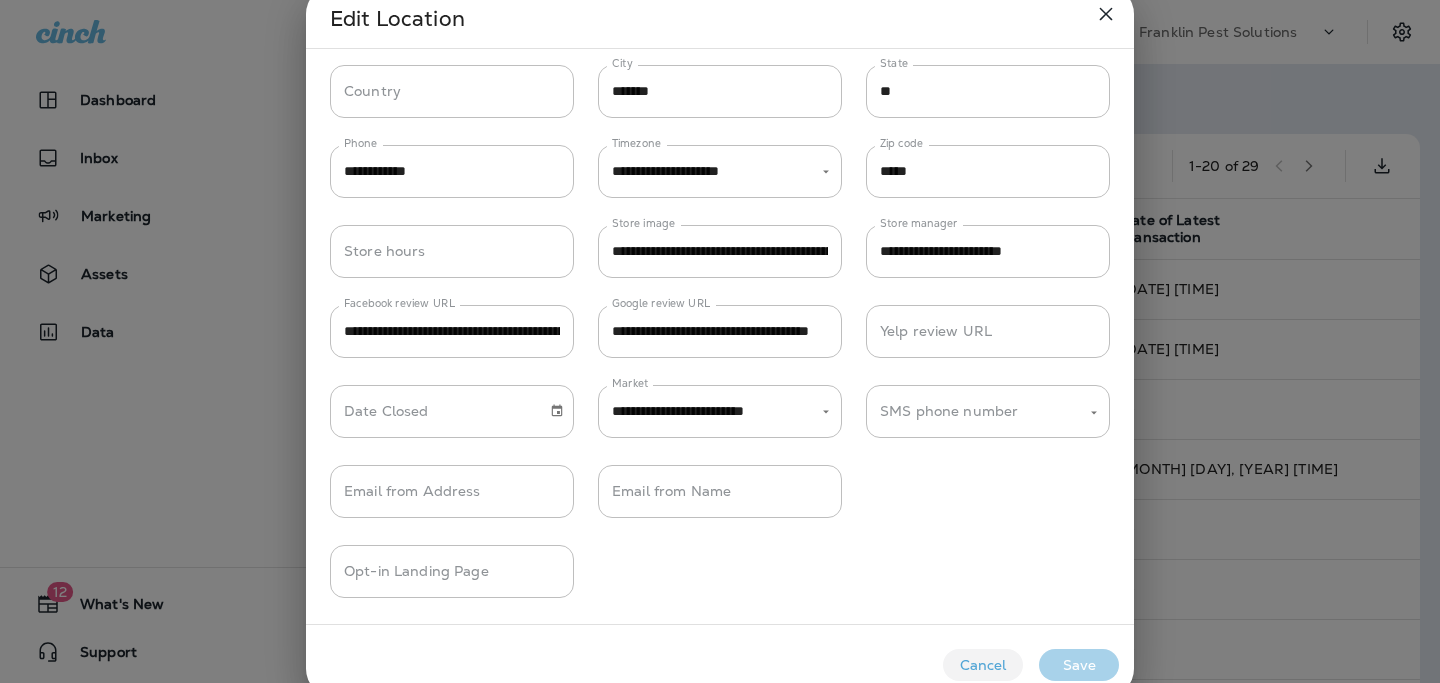 scroll, scrollTop: 0, scrollLeft: 0, axis: both 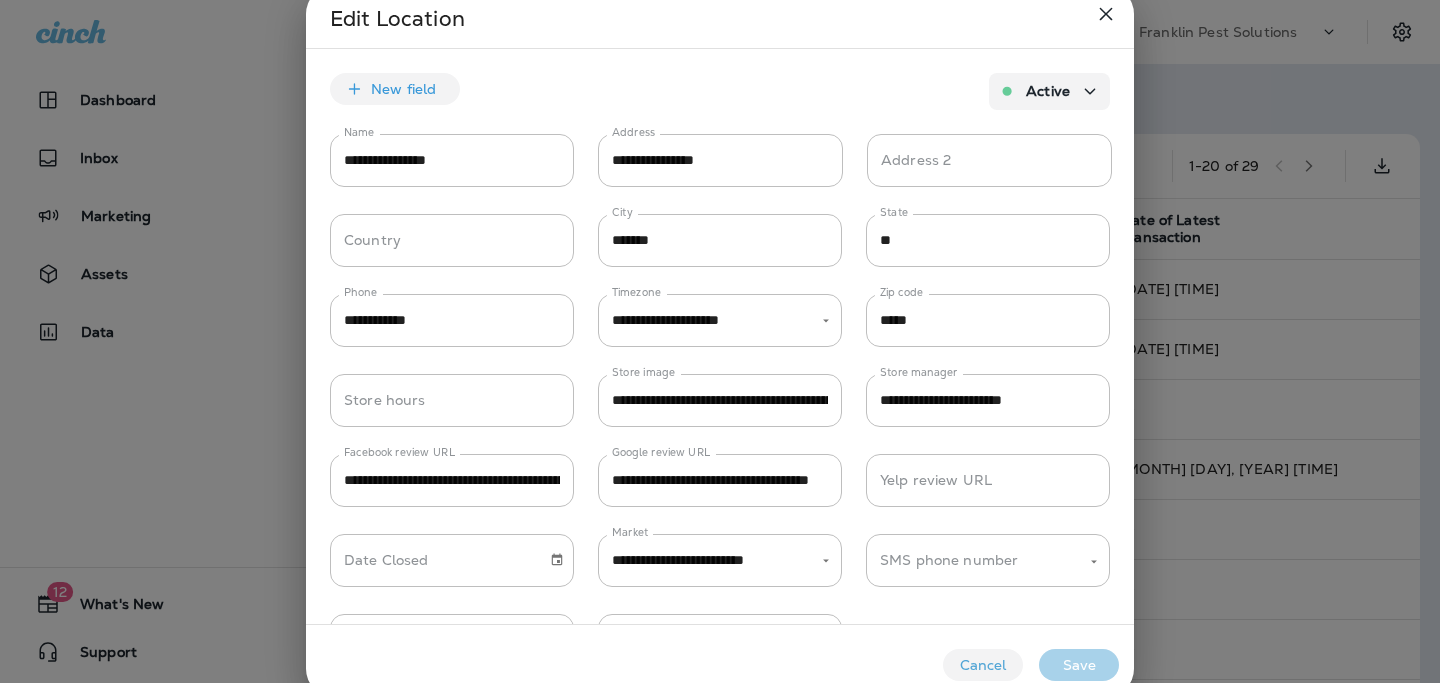 click 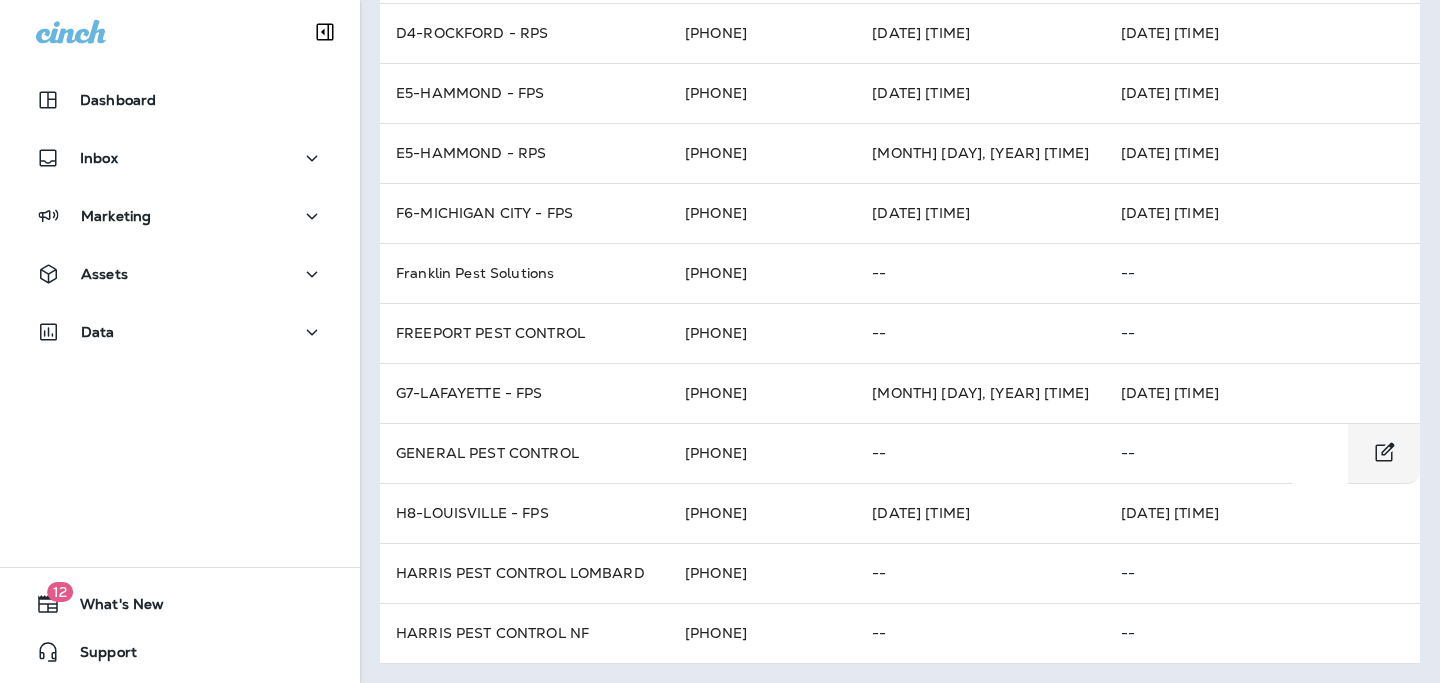 scroll, scrollTop: 0, scrollLeft: 0, axis: both 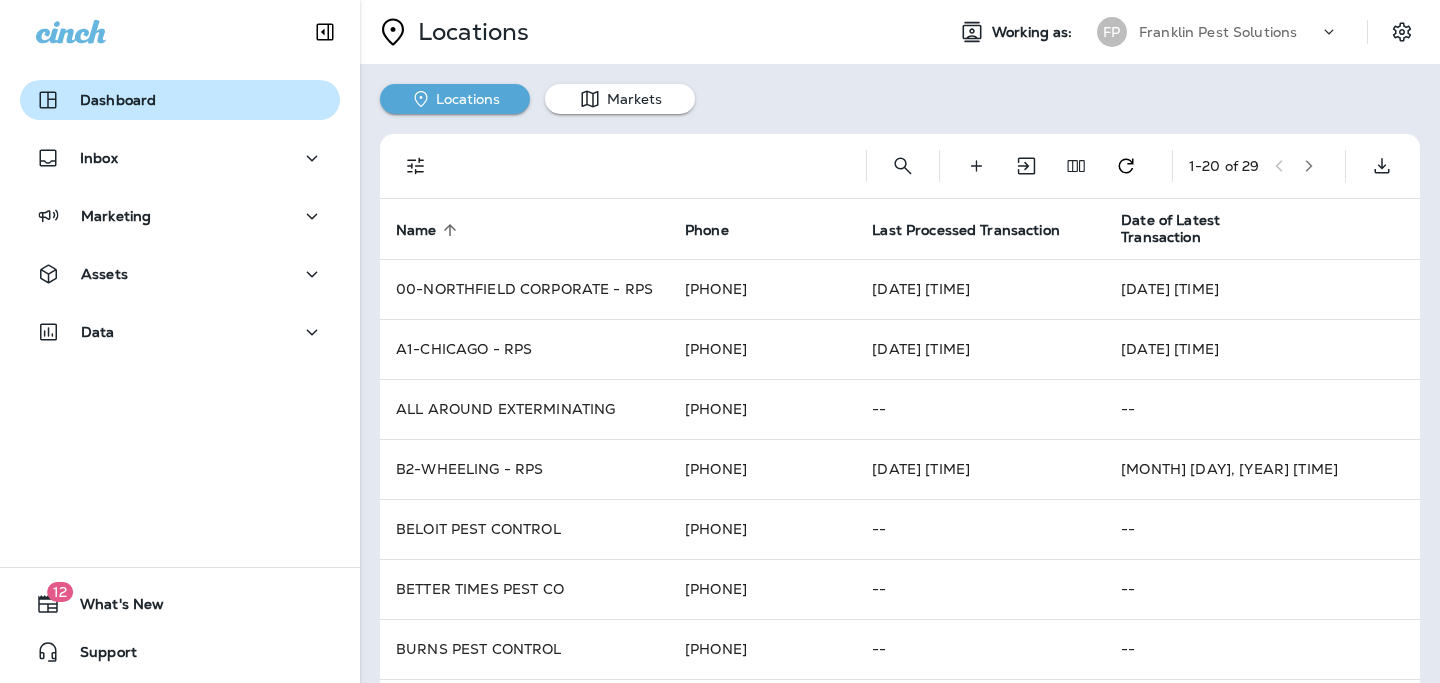 click on "Dashboard" at bounding box center (180, 100) 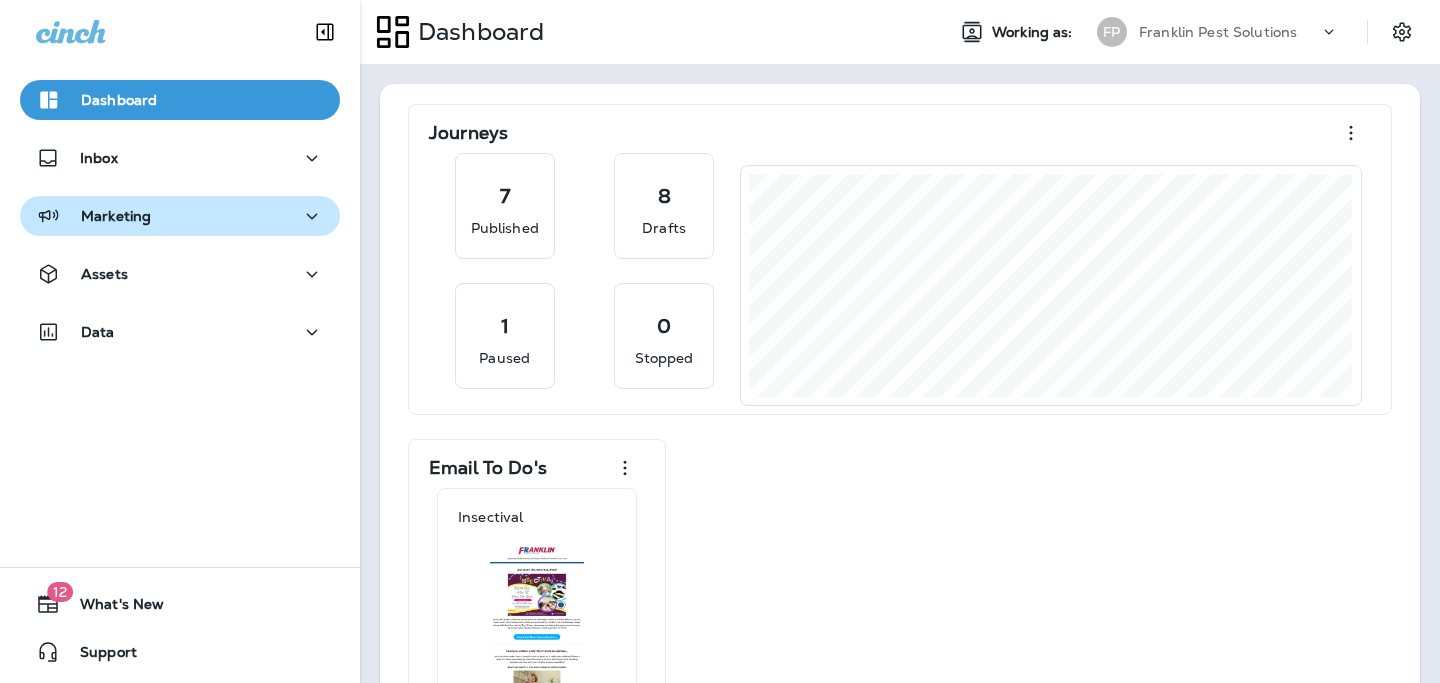 click on "Marketing" at bounding box center (116, 216) 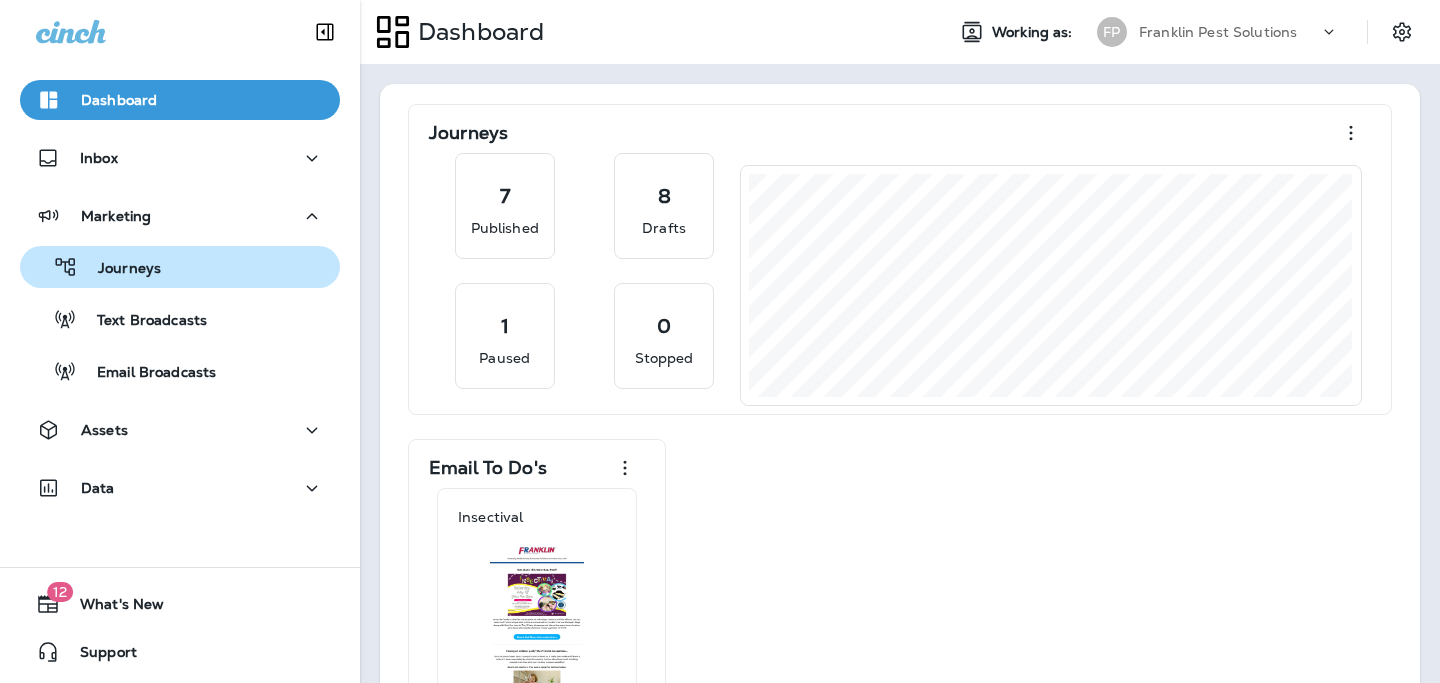 click on "Journeys" at bounding box center (119, 269) 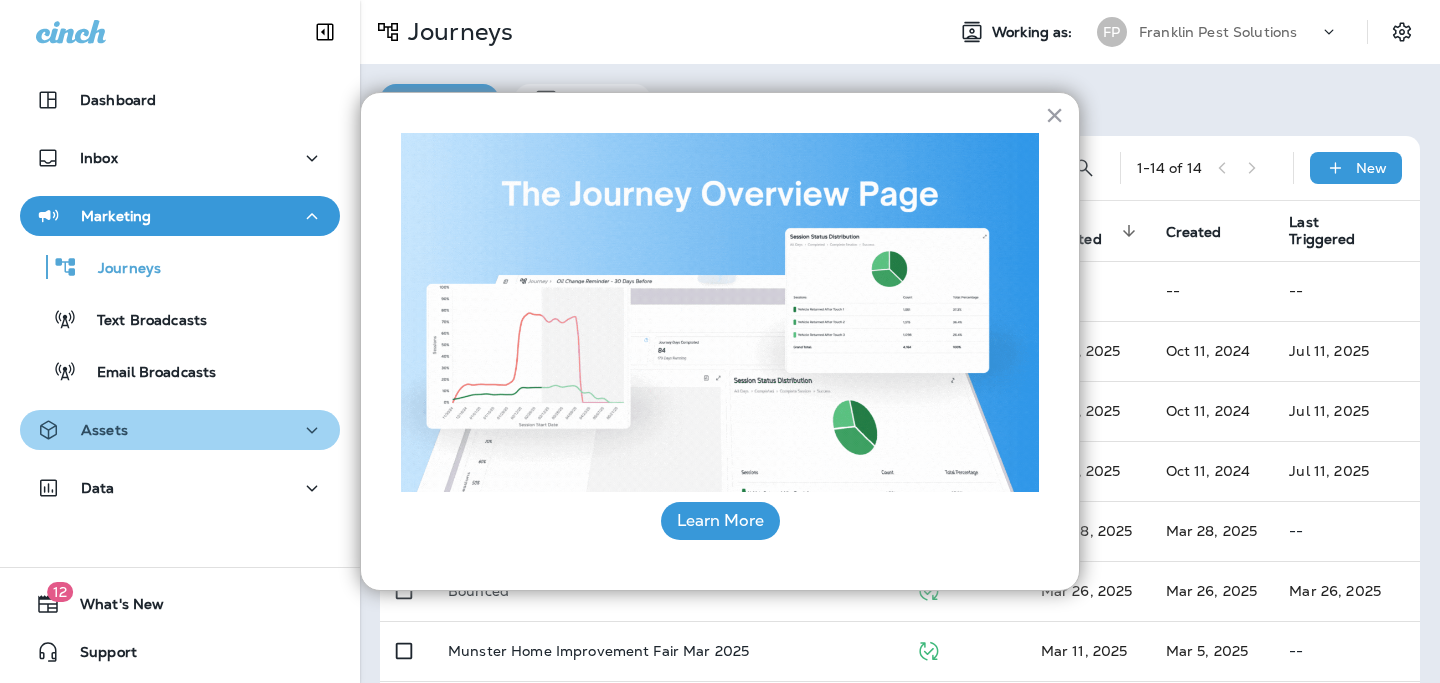 click on "Assets" at bounding box center [180, 430] 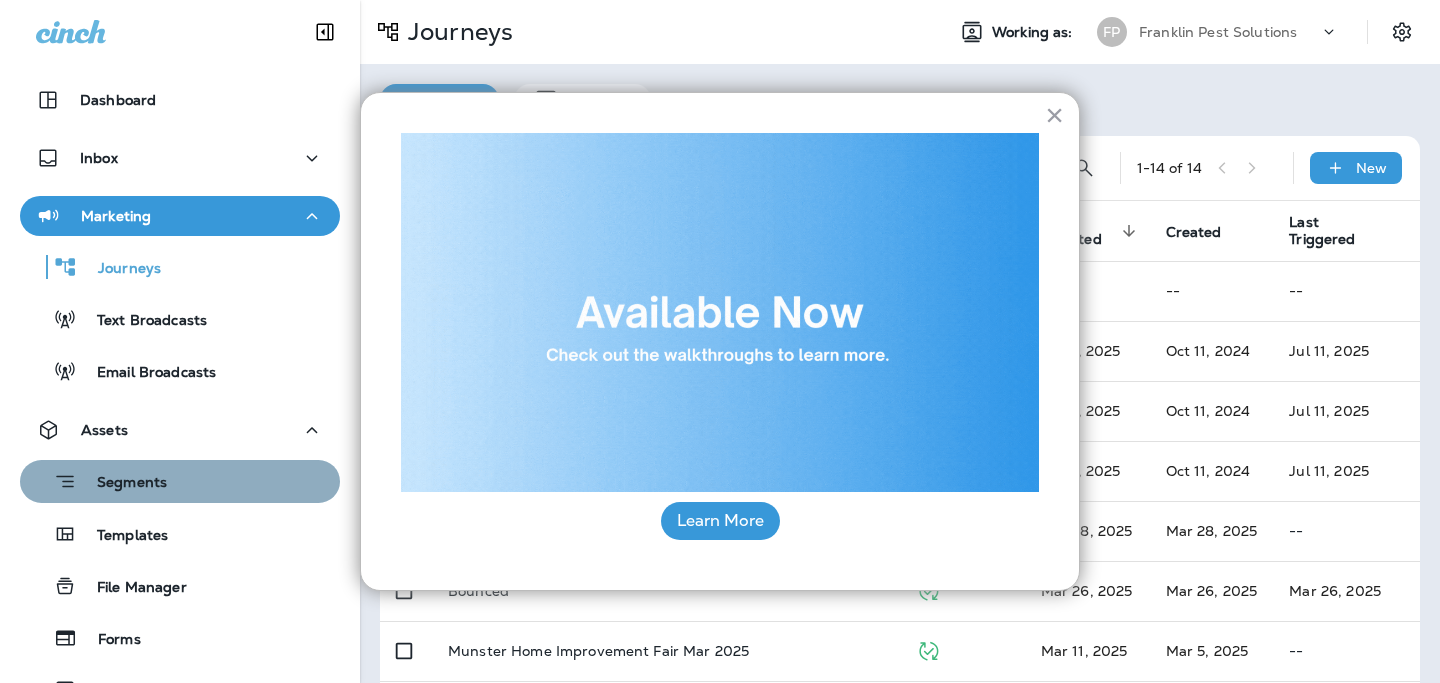 click on "Segments" at bounding box center [97, 481] 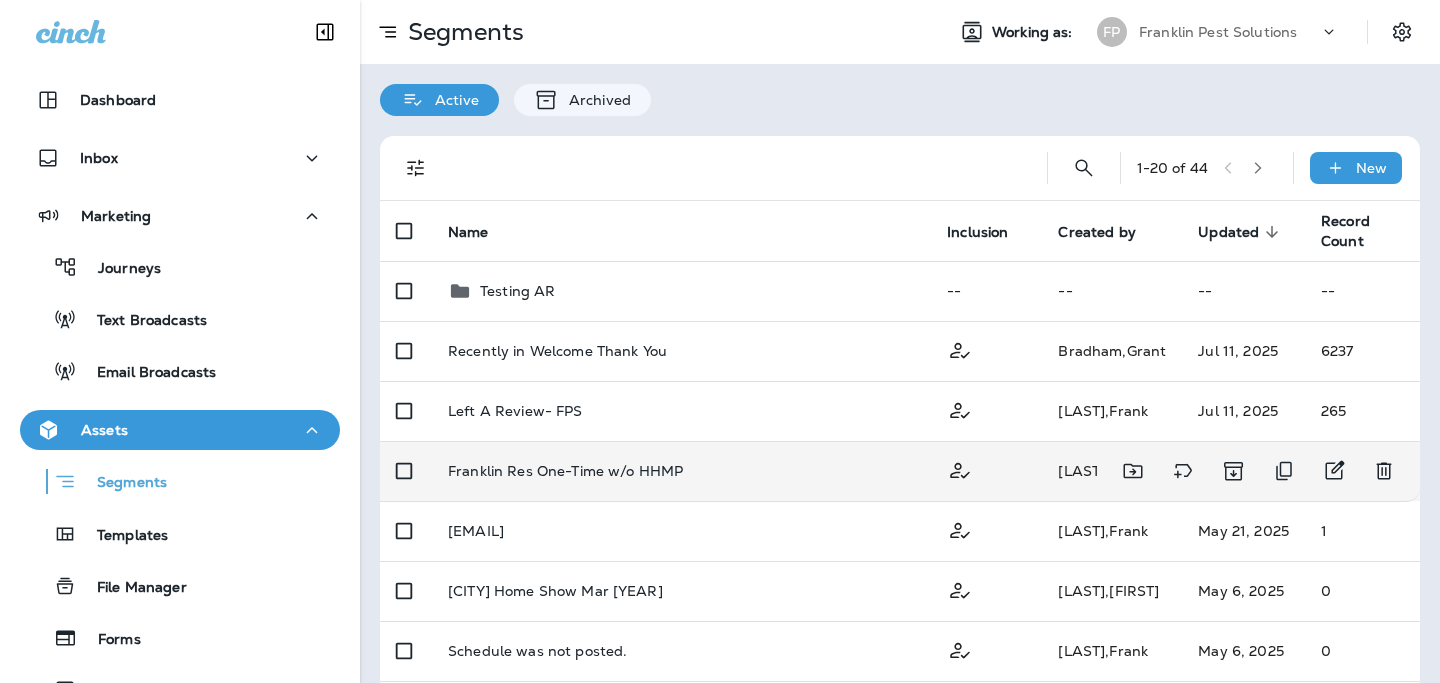 type 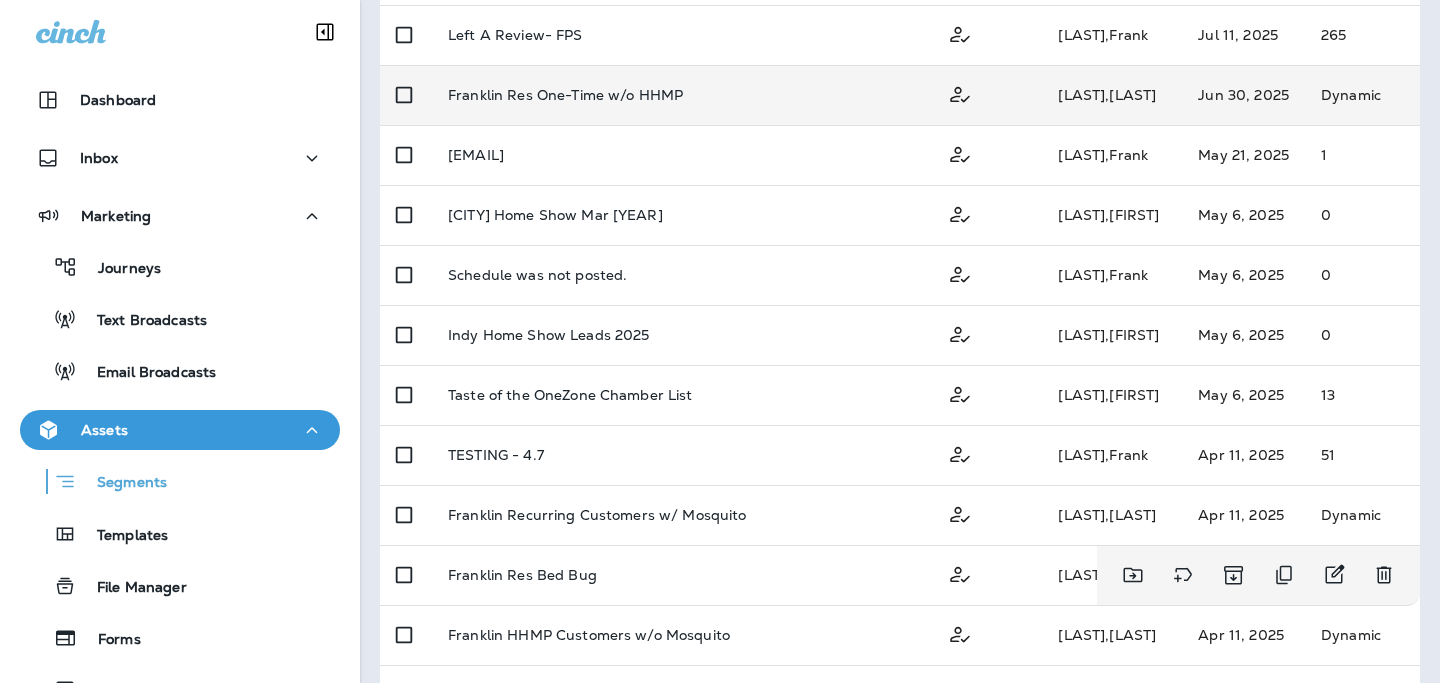 scroll, scrollTop: 260, scrollLeft: 0, axis: vertical 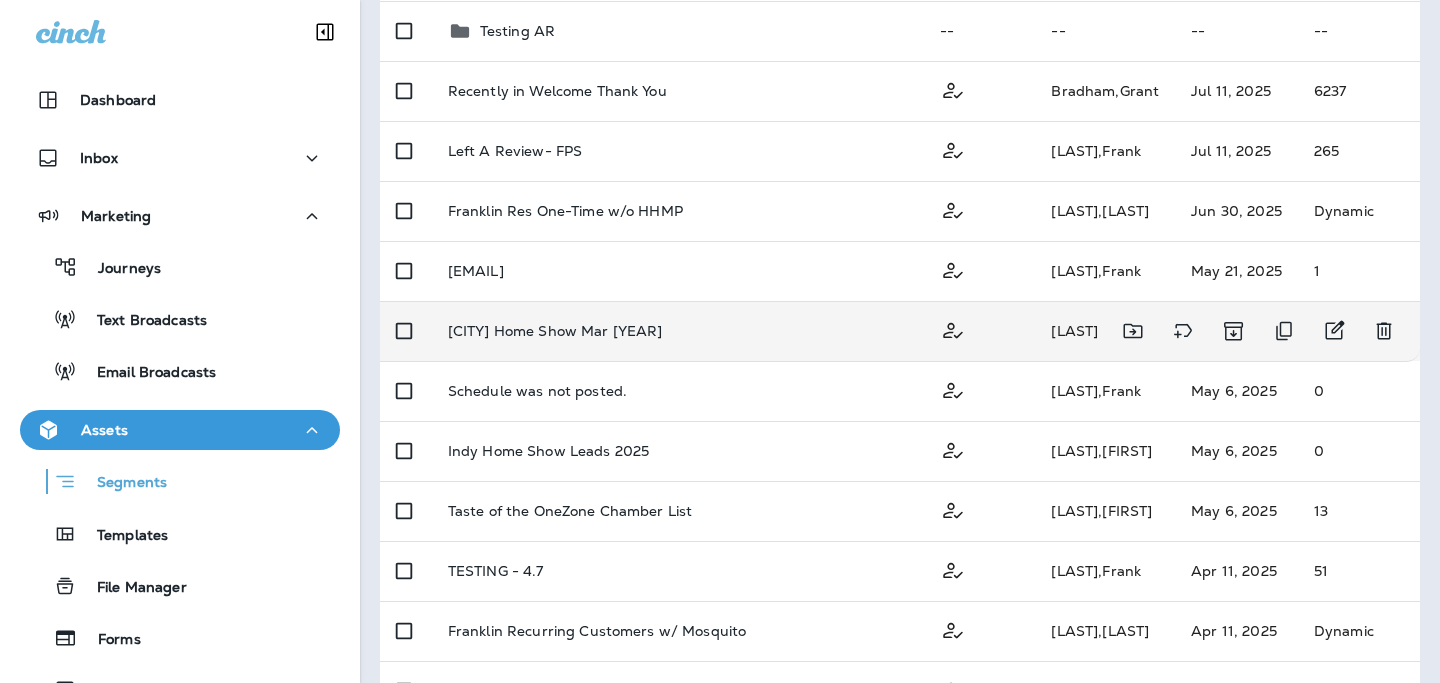 click on "[CITY] Home Show Mar [YEAR]" at bounding box center (555, 331) 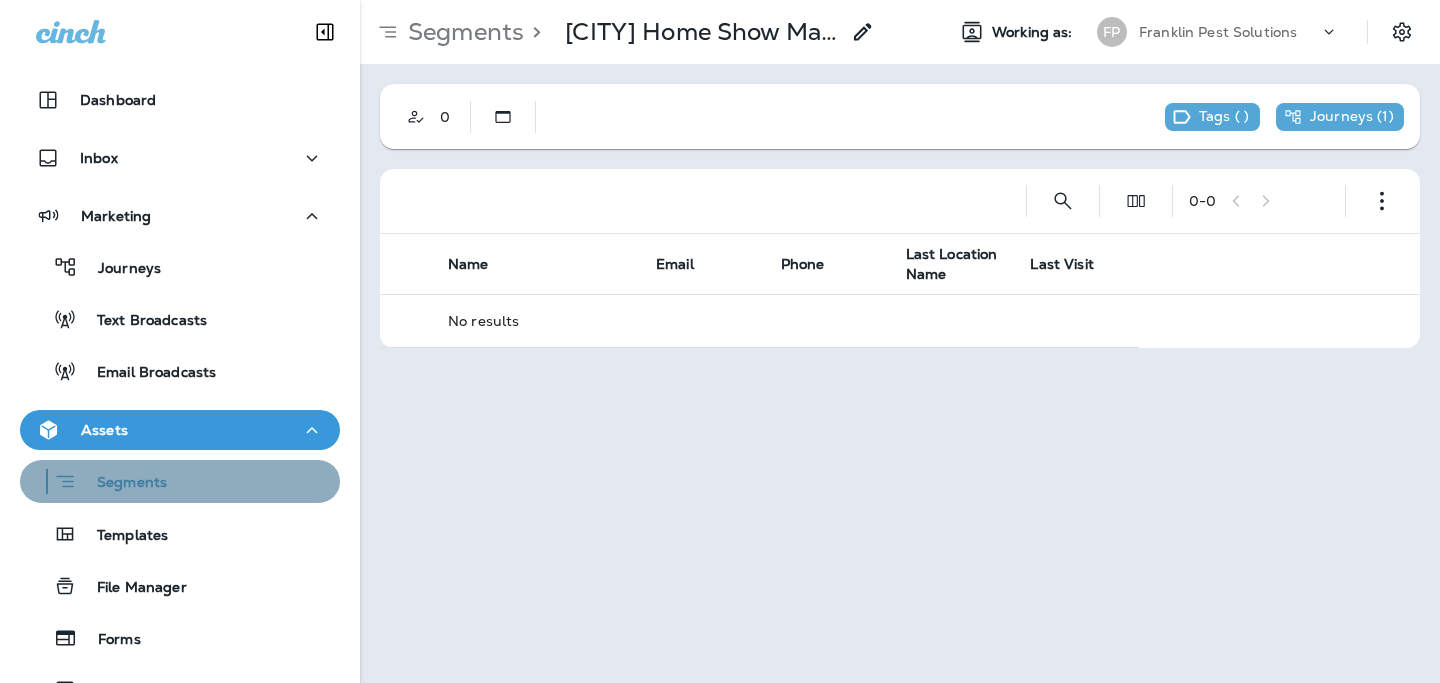 click on "Segments" at bounding box center (97, 481) 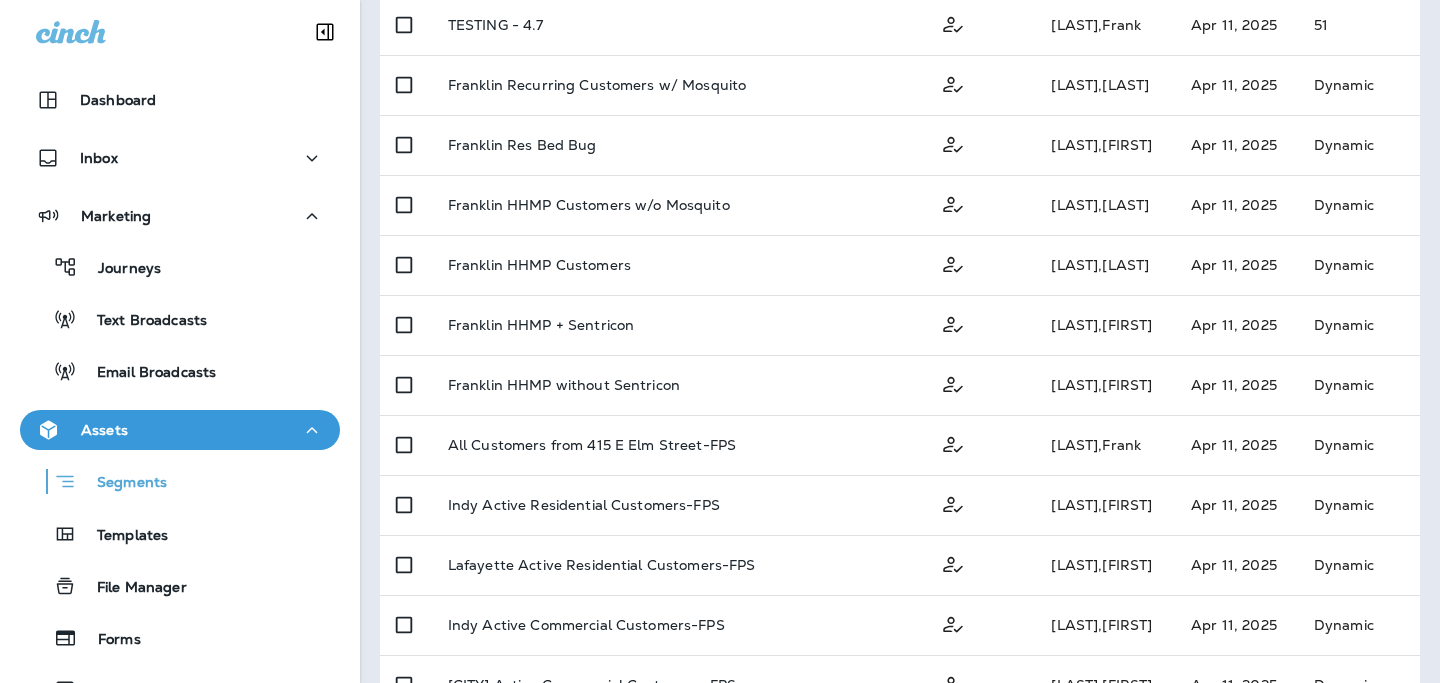 scroll, scrollTop: 858, scrollLeft: 0, axis: vertical 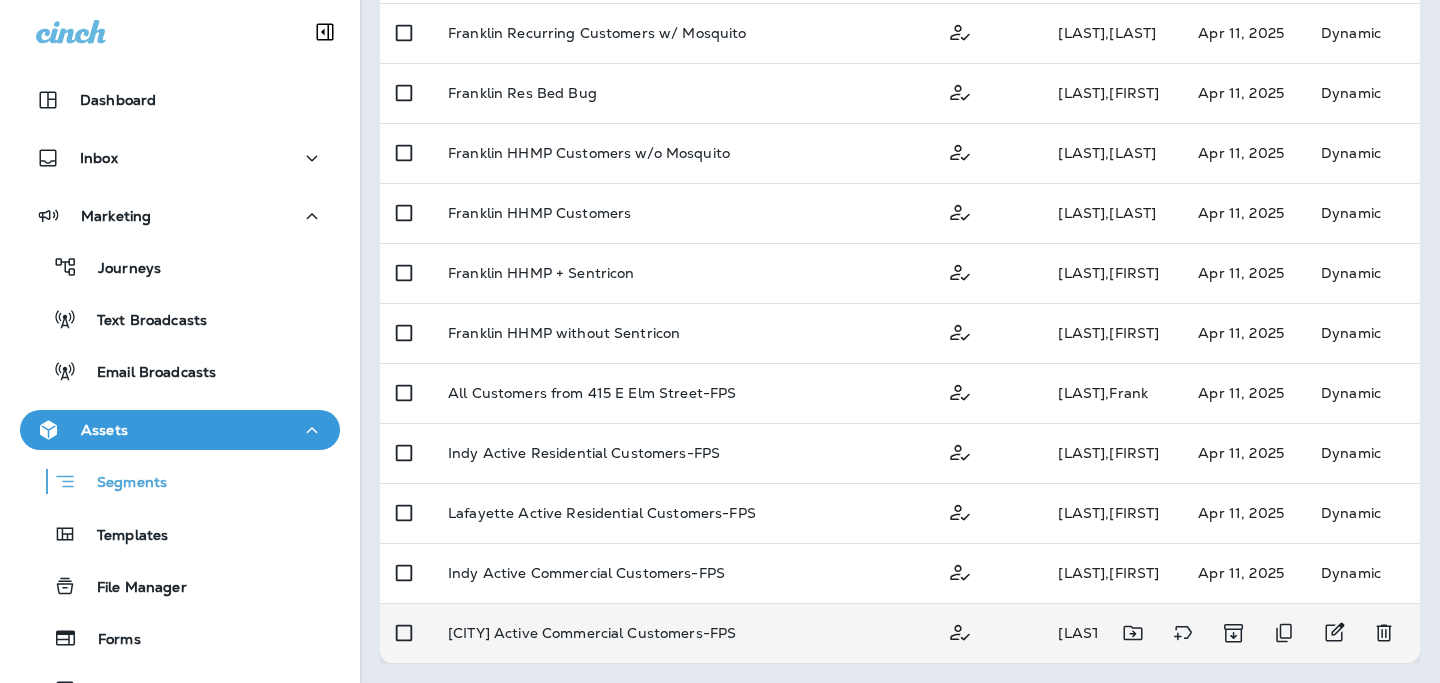 click on "[CITY] Active Commercial Customers-FPS" at bounding box center (592, 633) 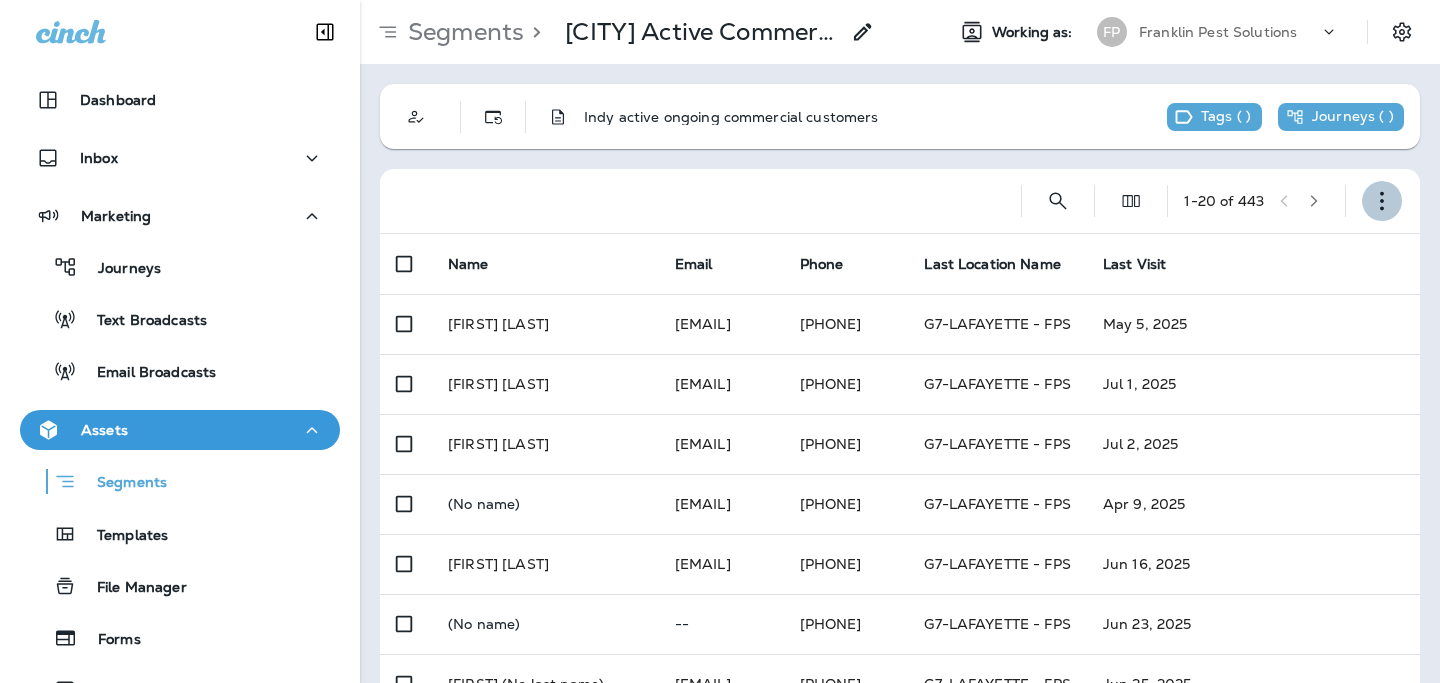 click 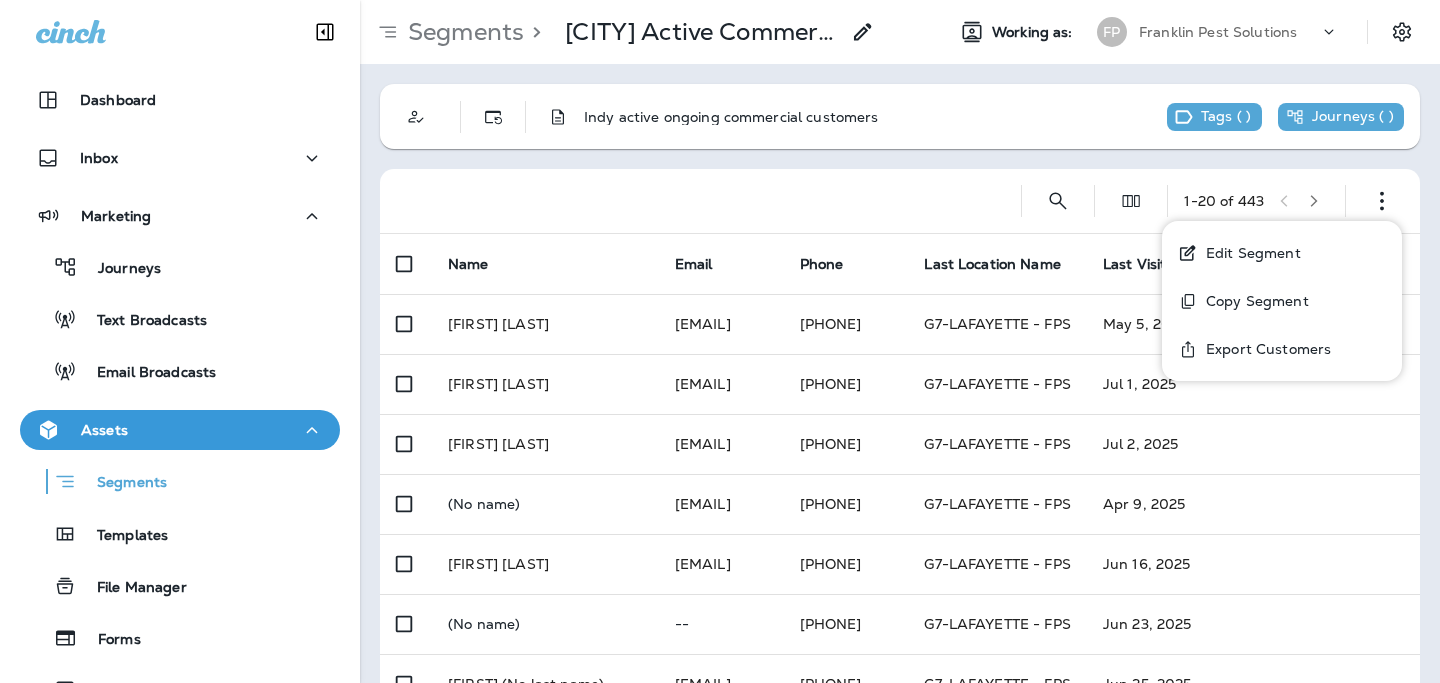 click on "Edit Segment" at bounding box center [1282, 253] 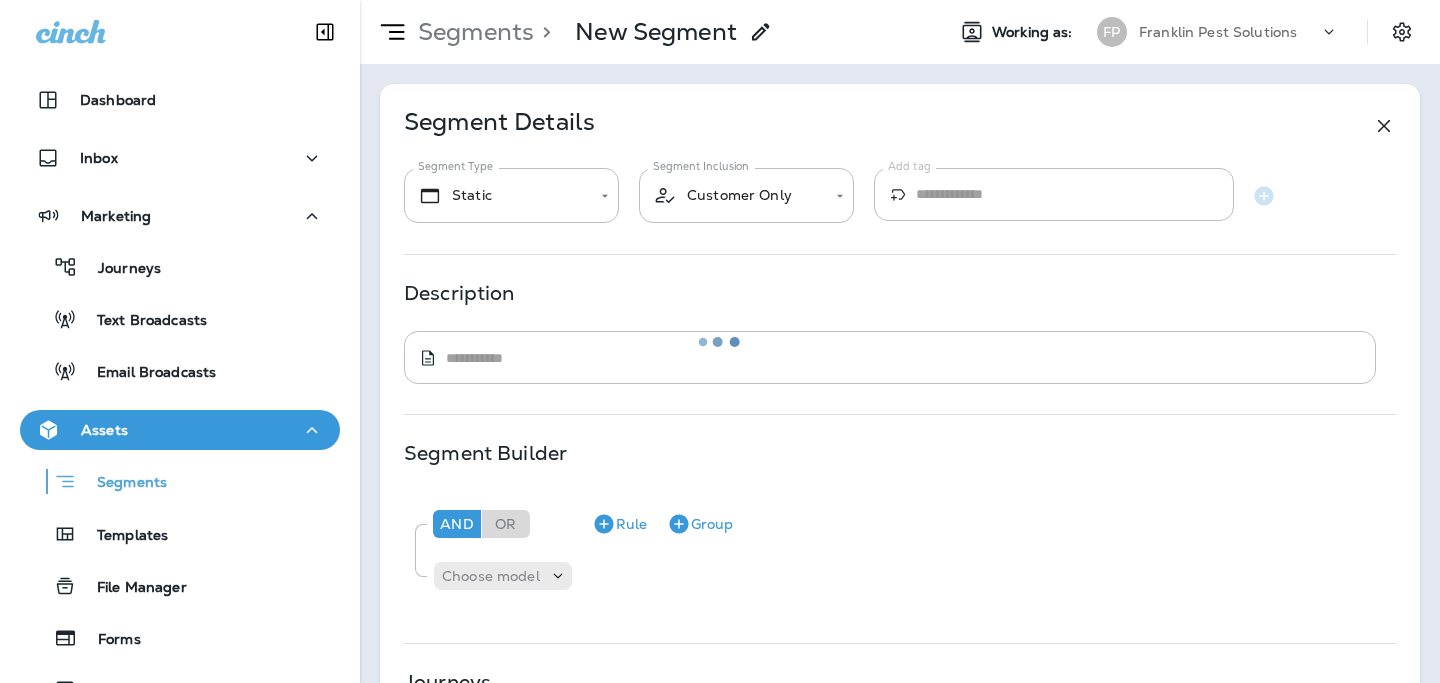 type on "*******" 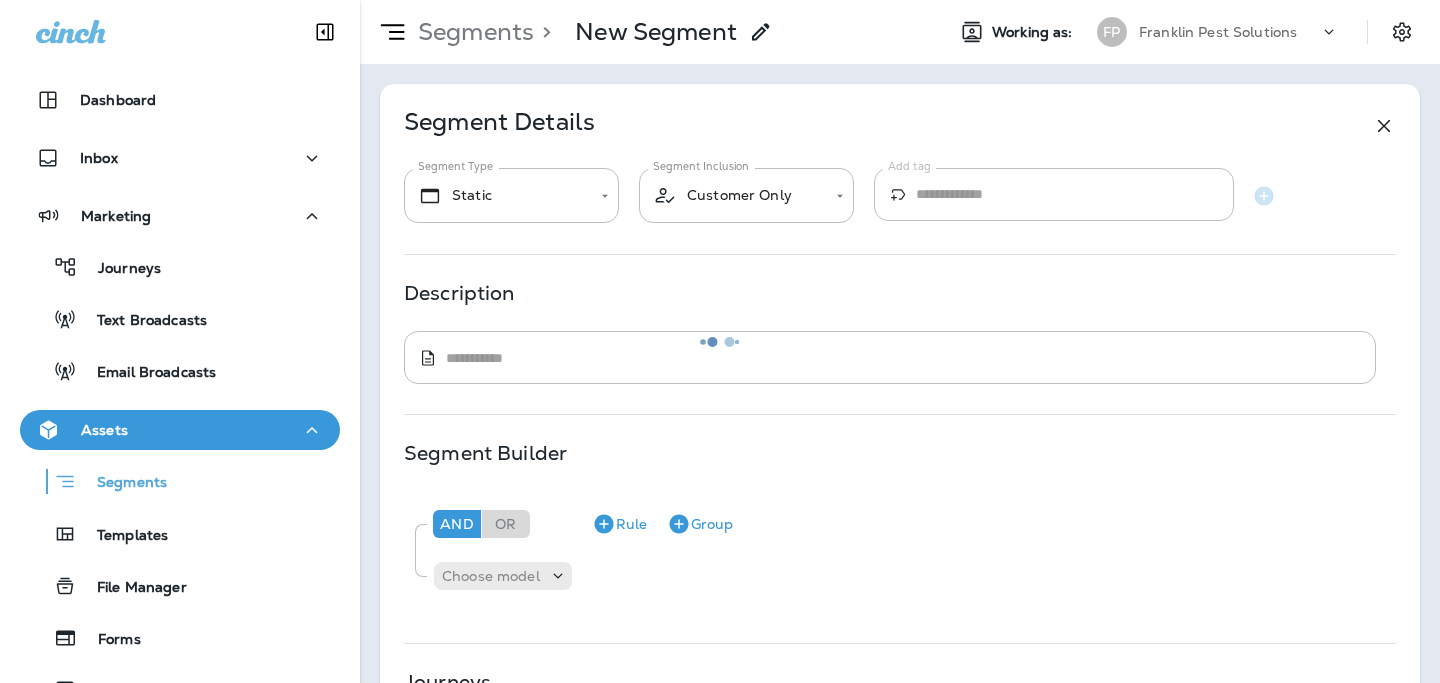 type on "**********" 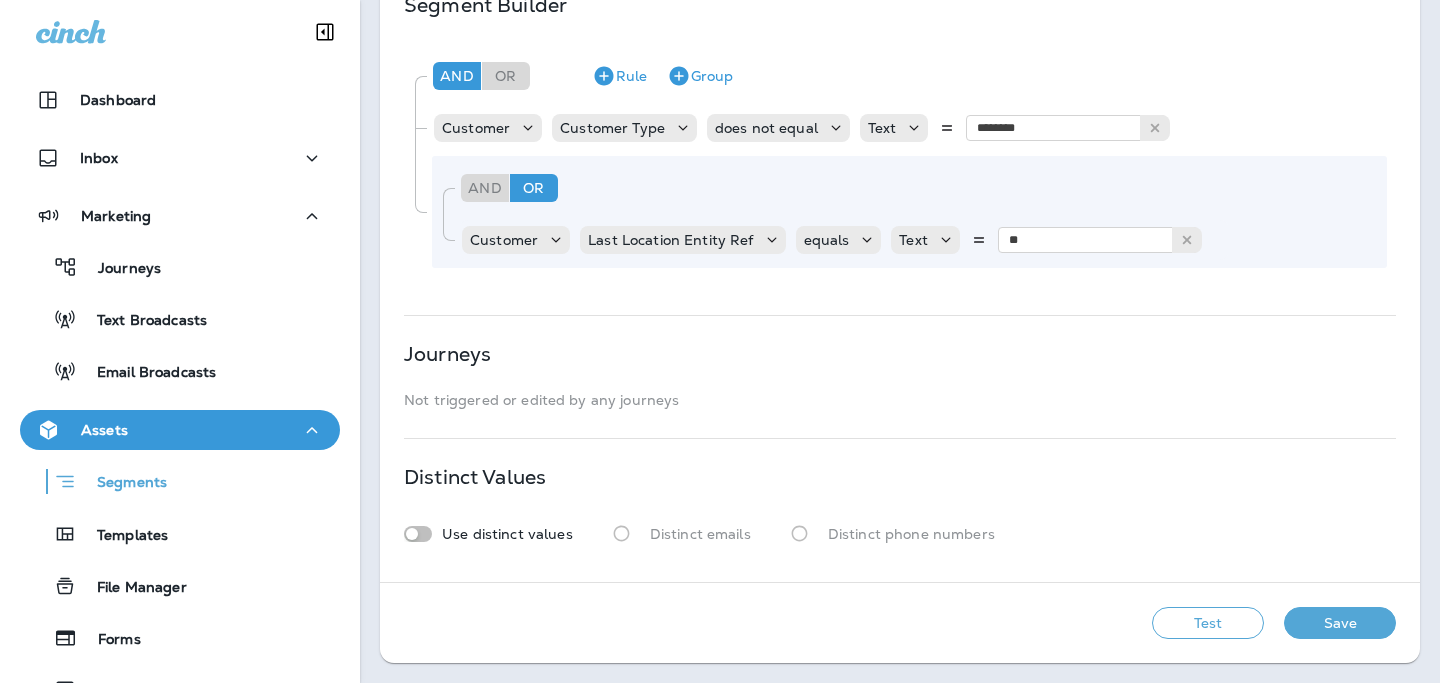 scroll, scrollTop: 429, scrollLeft: 0, axis: vertical 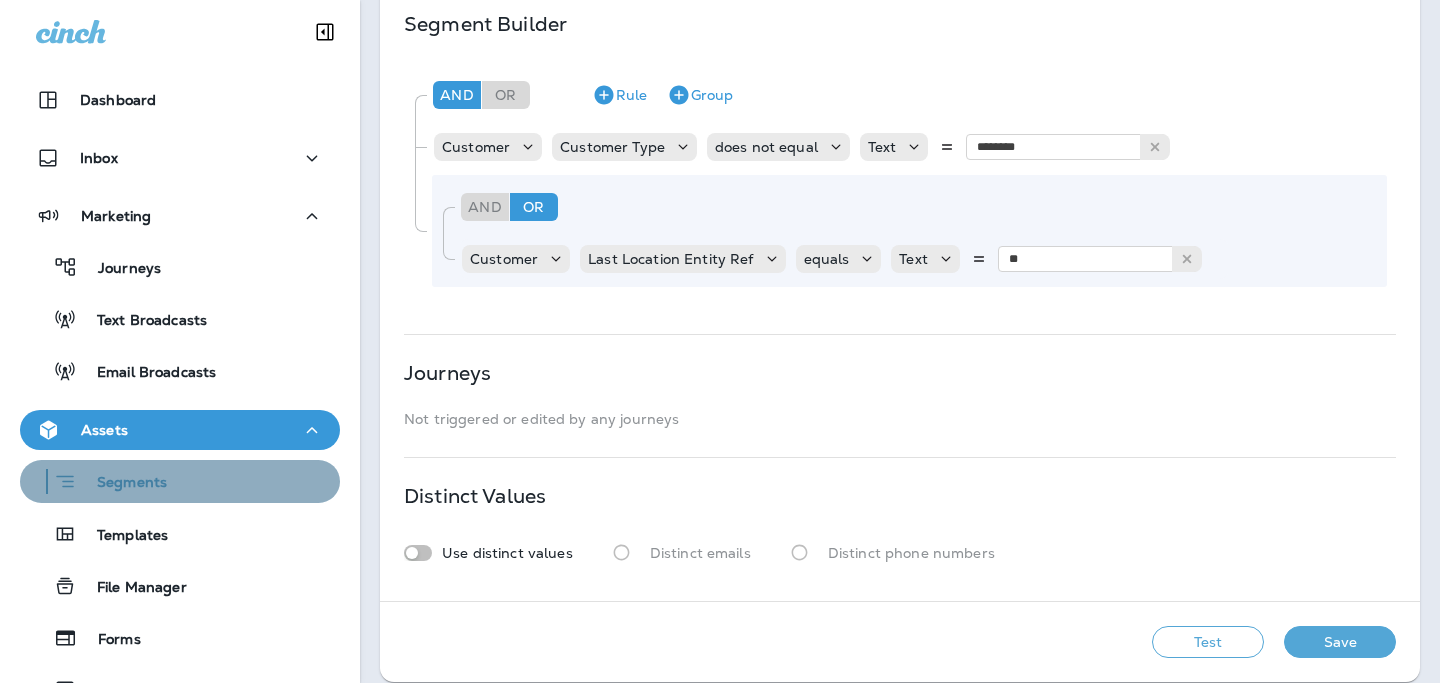 click on "Segments" at bounding box center [180, 481] 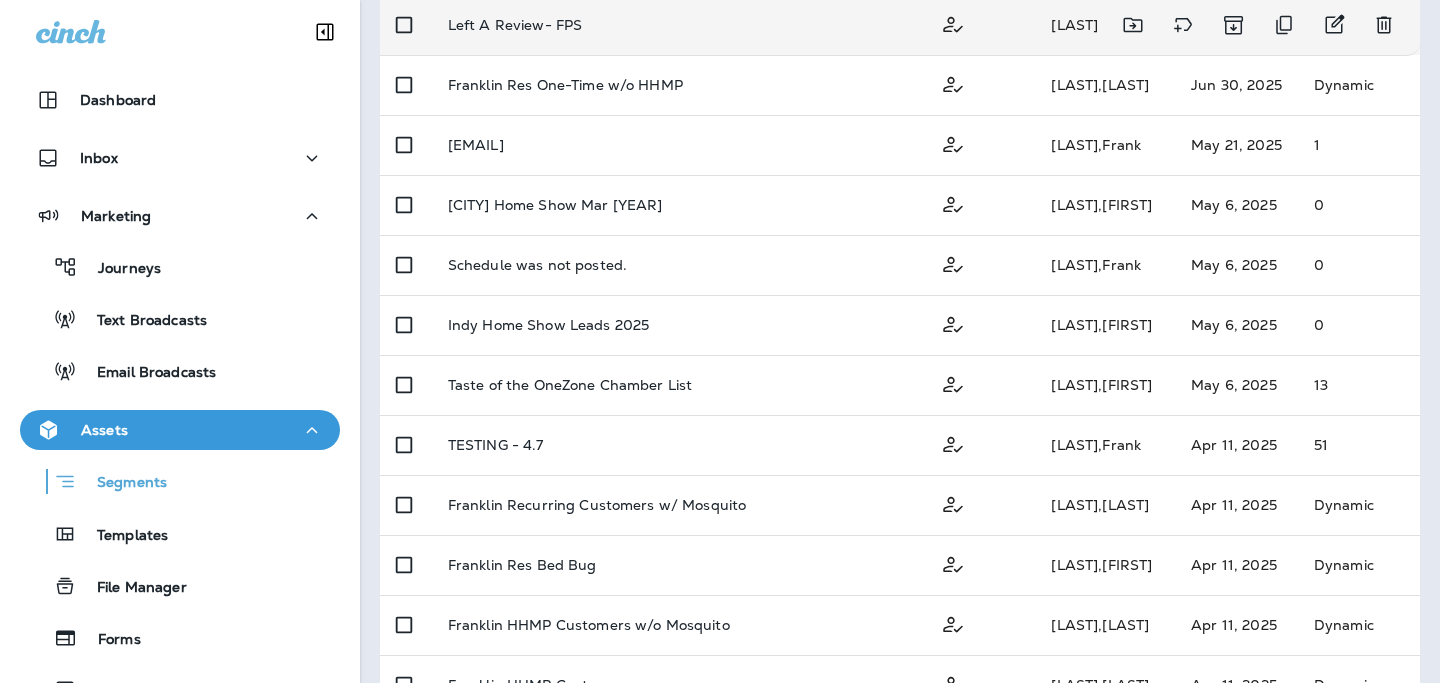 scroll, scrollTop: 858, scrollLeft: 0, axis: vertical 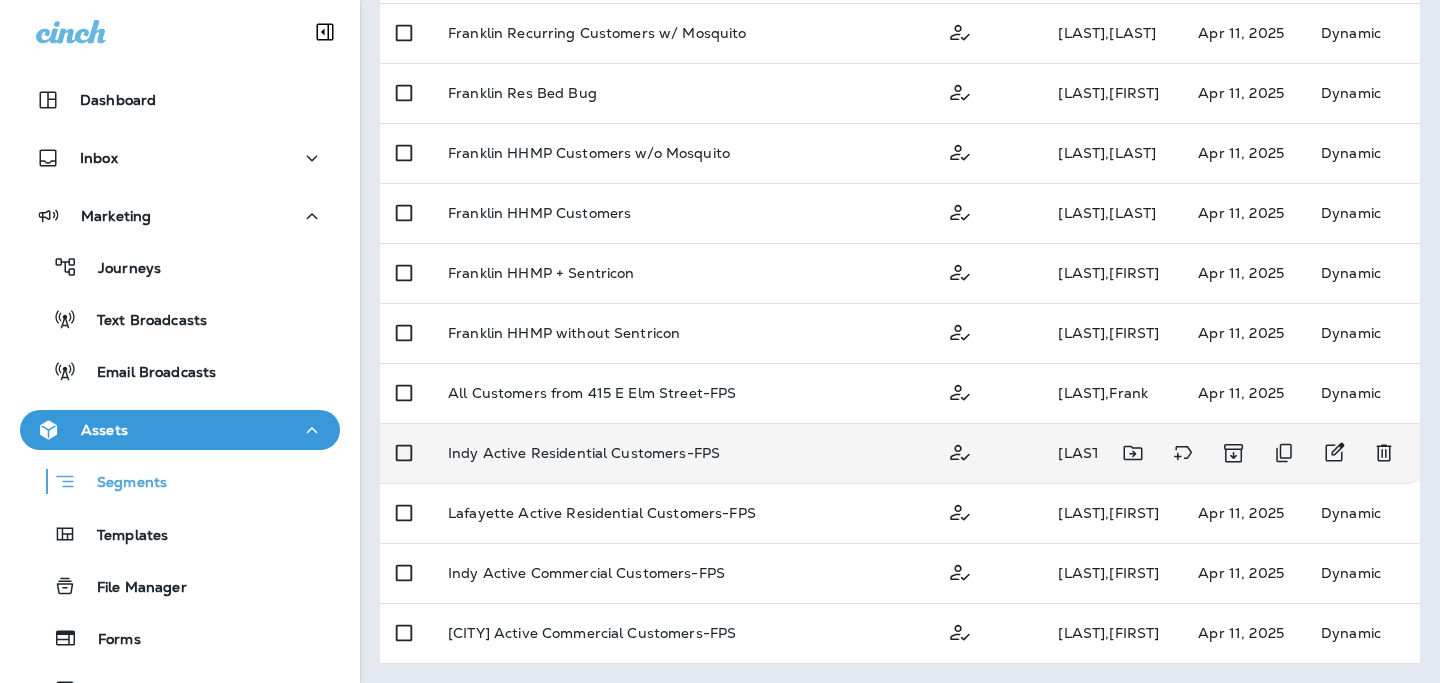click on "Indy Active Residential Customers-FPS" at bounding box center [584, 453] 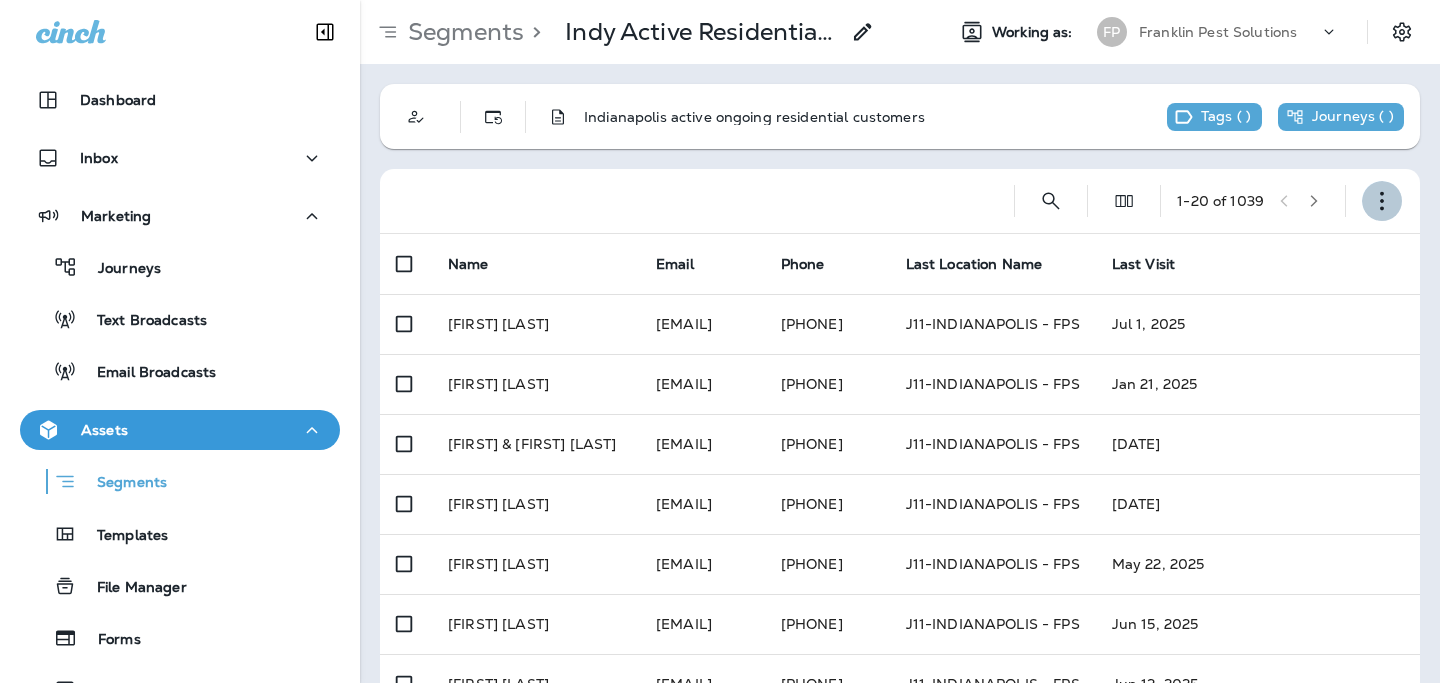 click at bounding box center [1382, 201] 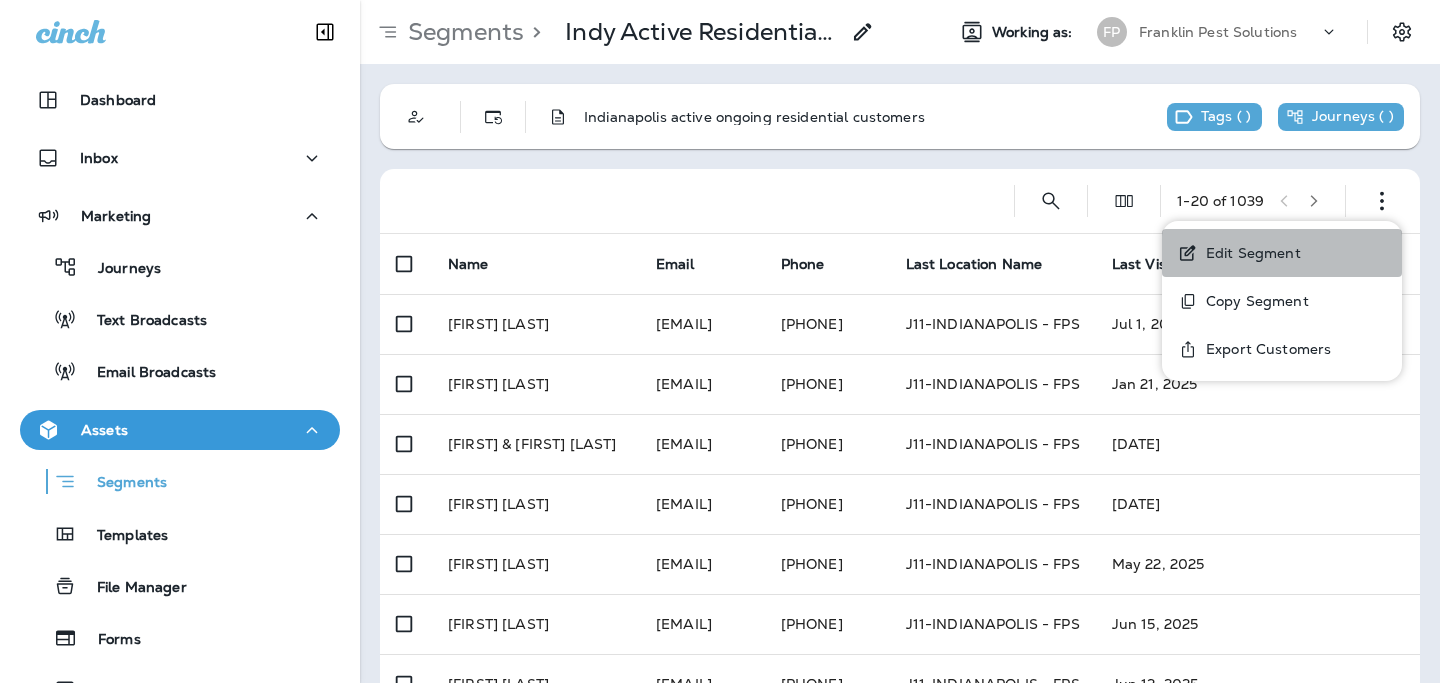 click on "Edit Segment" at bounding box center (1249, 253) 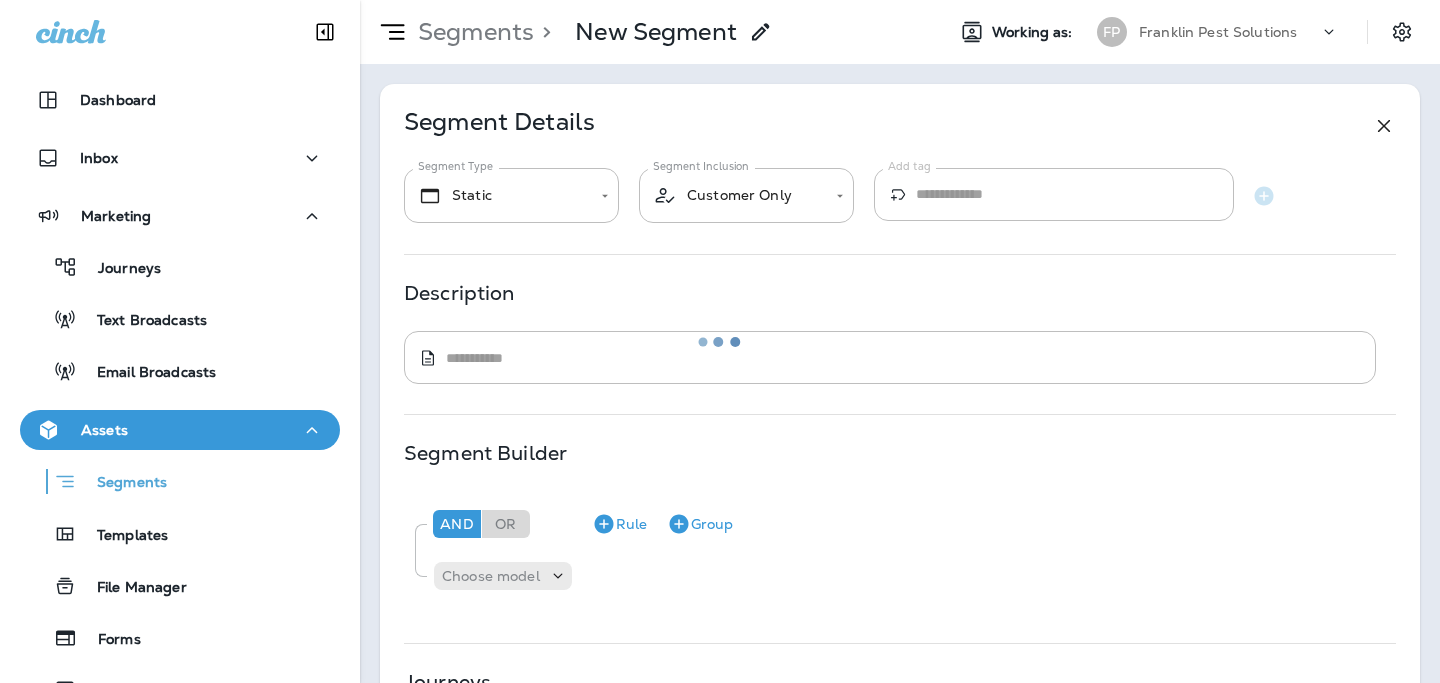 type on "*******" 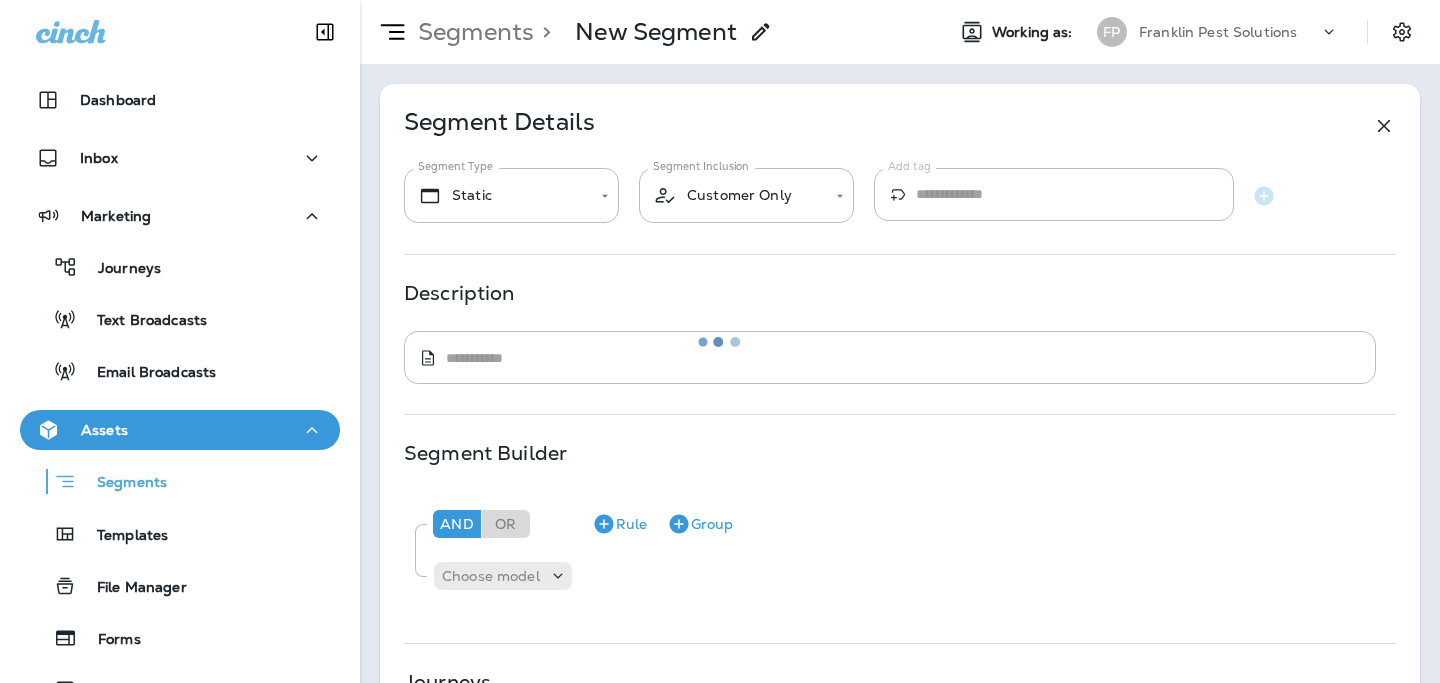 type on "**********" 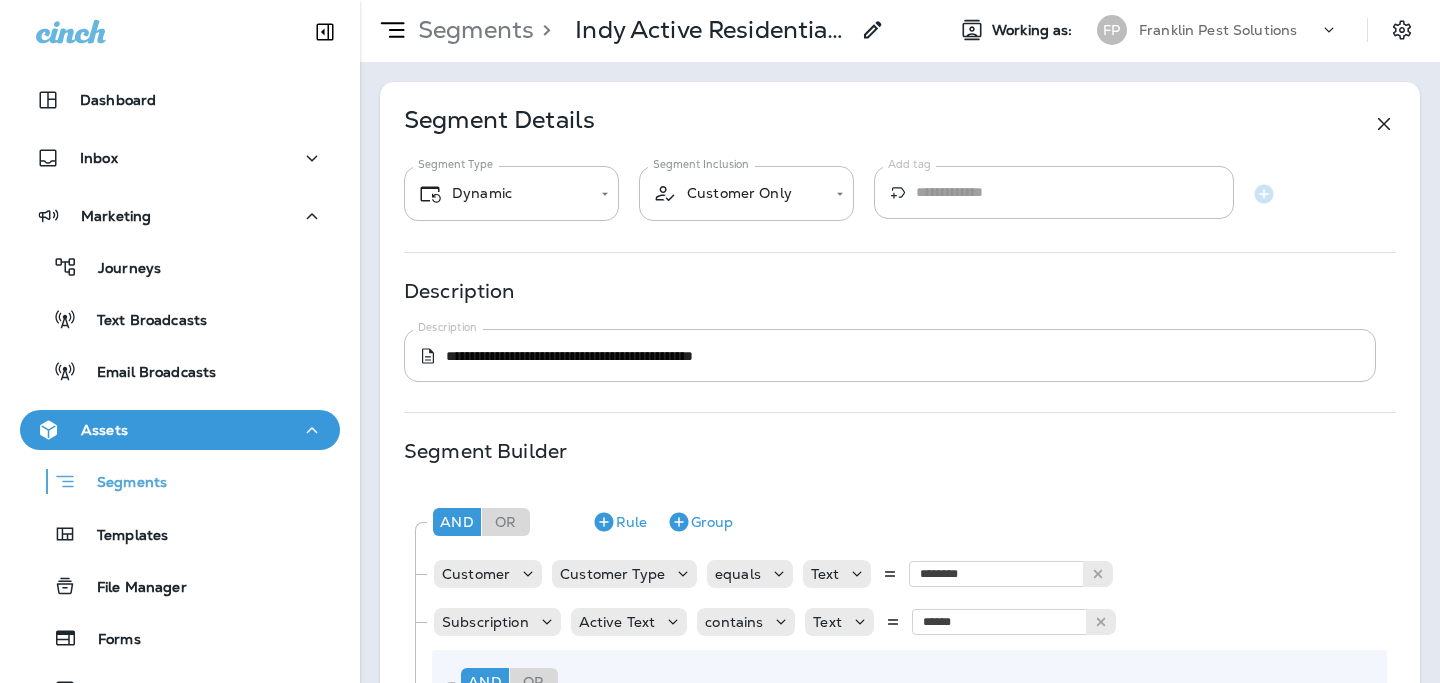 scroll, scrollTop: 0, scrollLeft: 0, axis: both 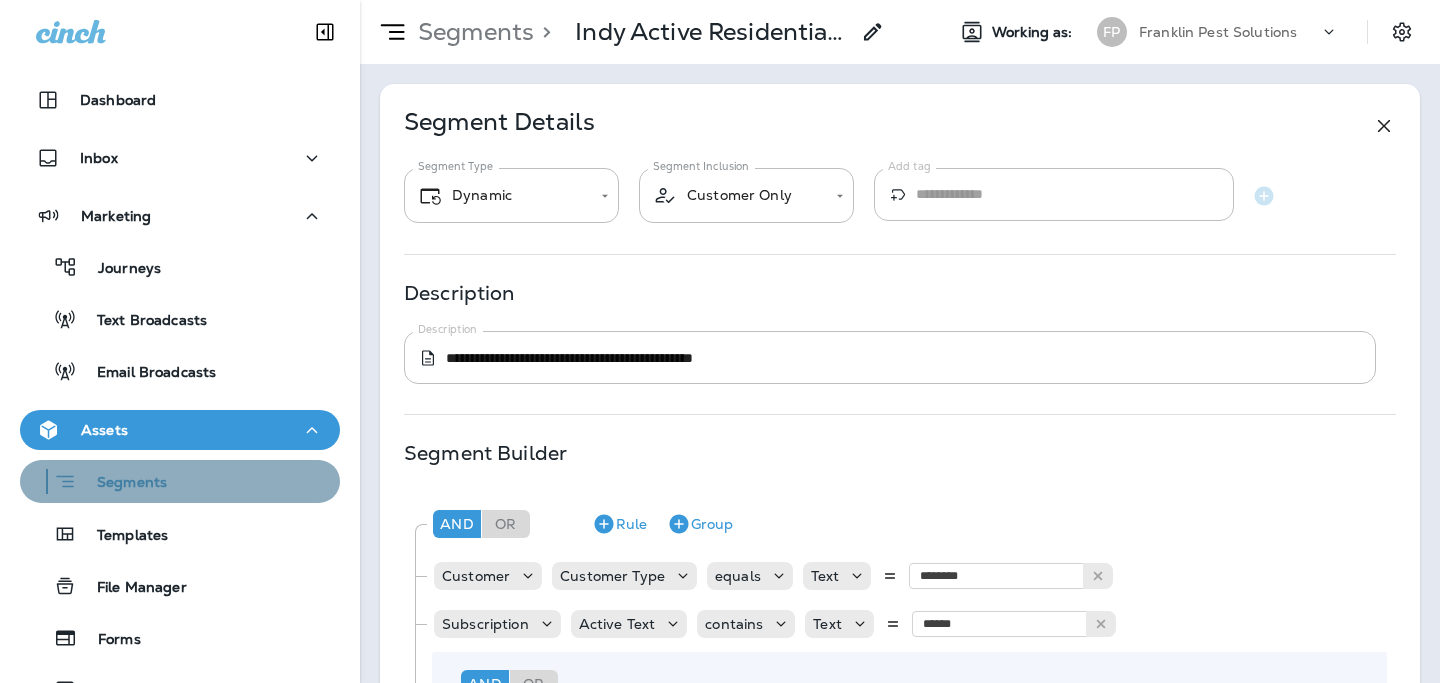 click on "Segments" at bounding box center [122, 484] 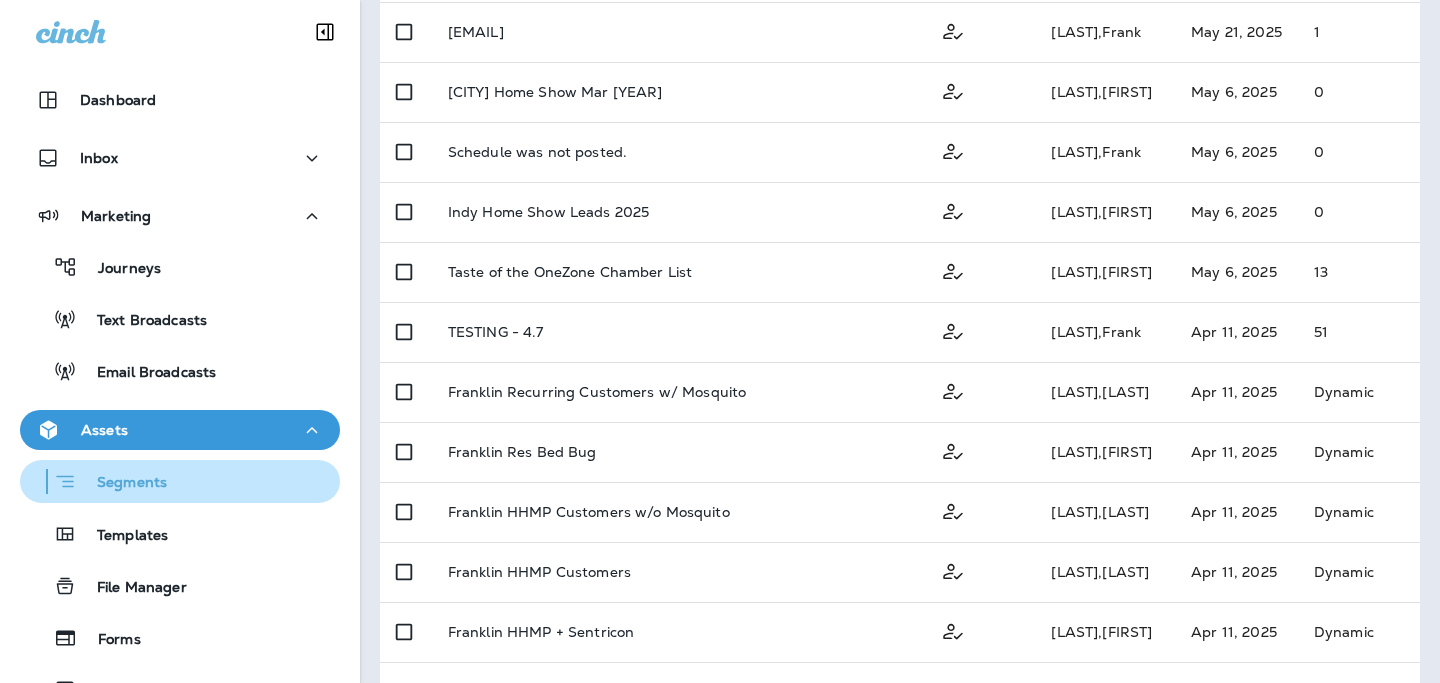 scroll, scrollTop: 858, scrollLeft: 0, axis: vertical 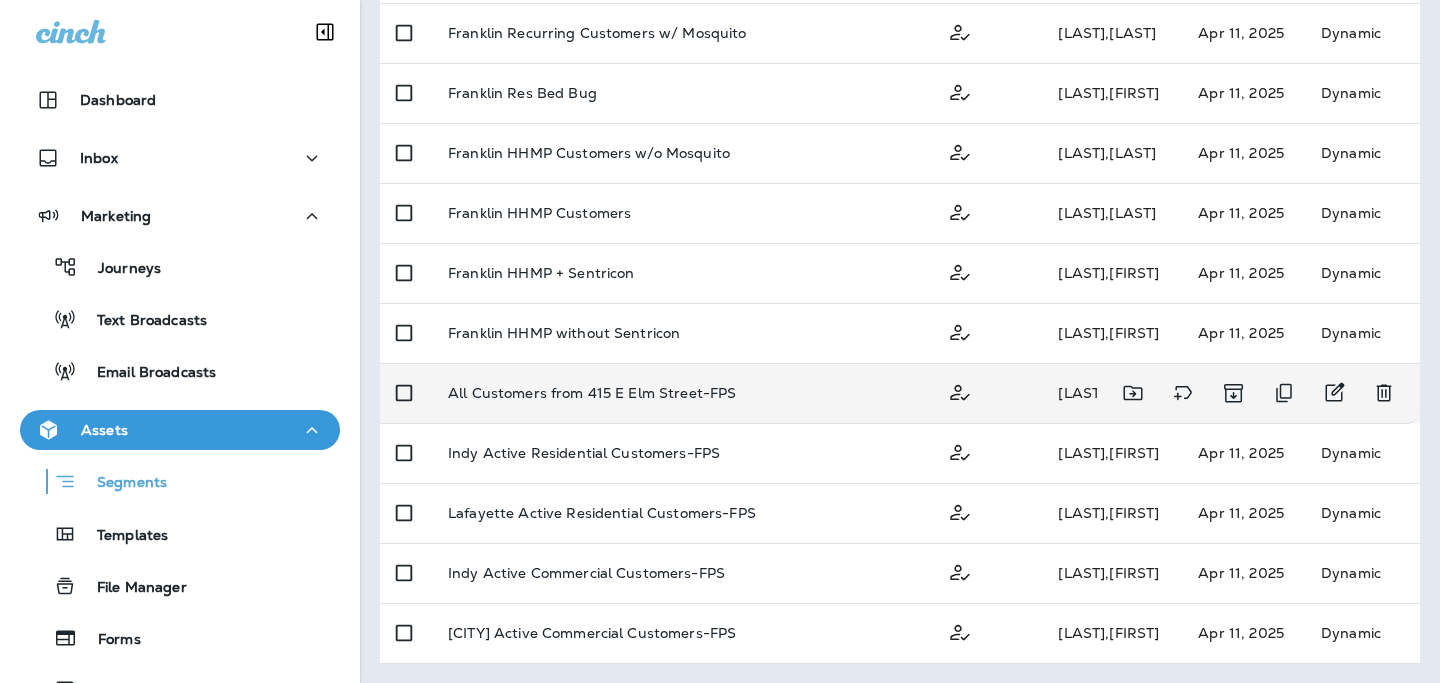 click on "All Customers from 415 E Elm Street-FPS" at bounding box center (592, 393) 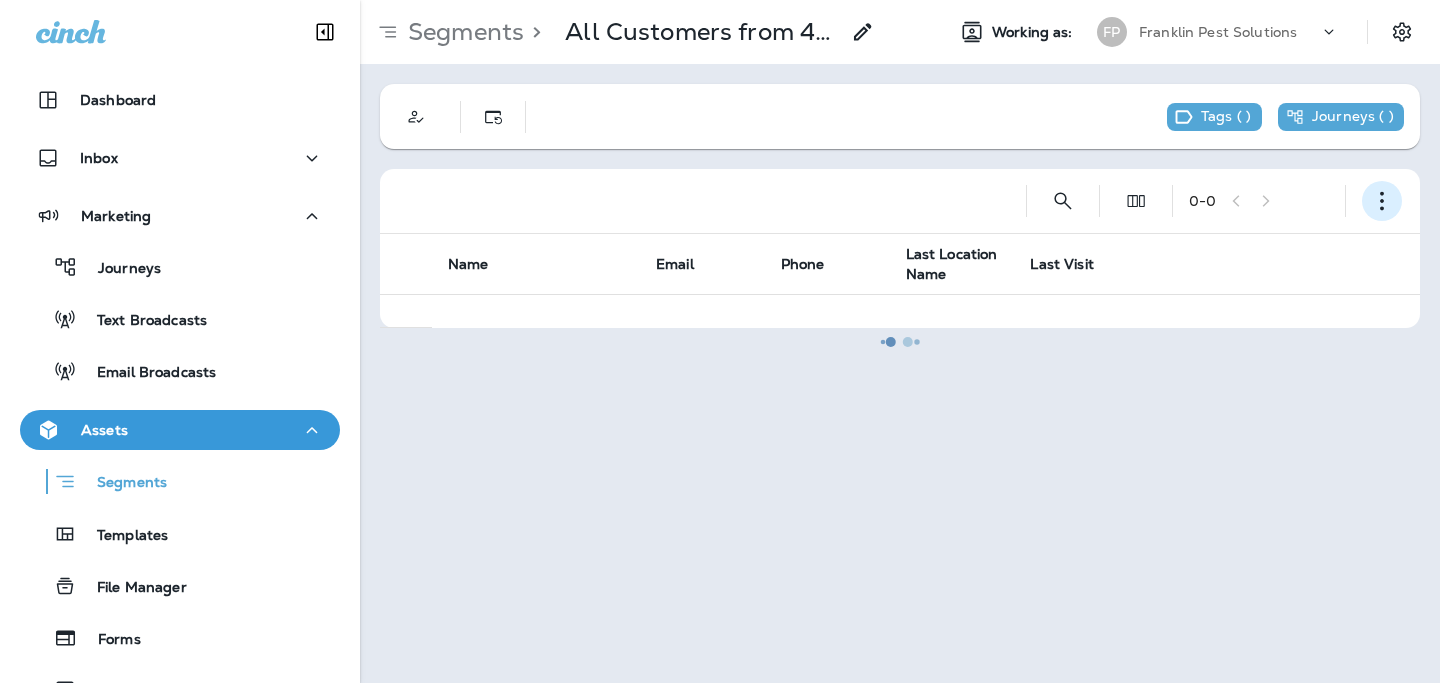 click 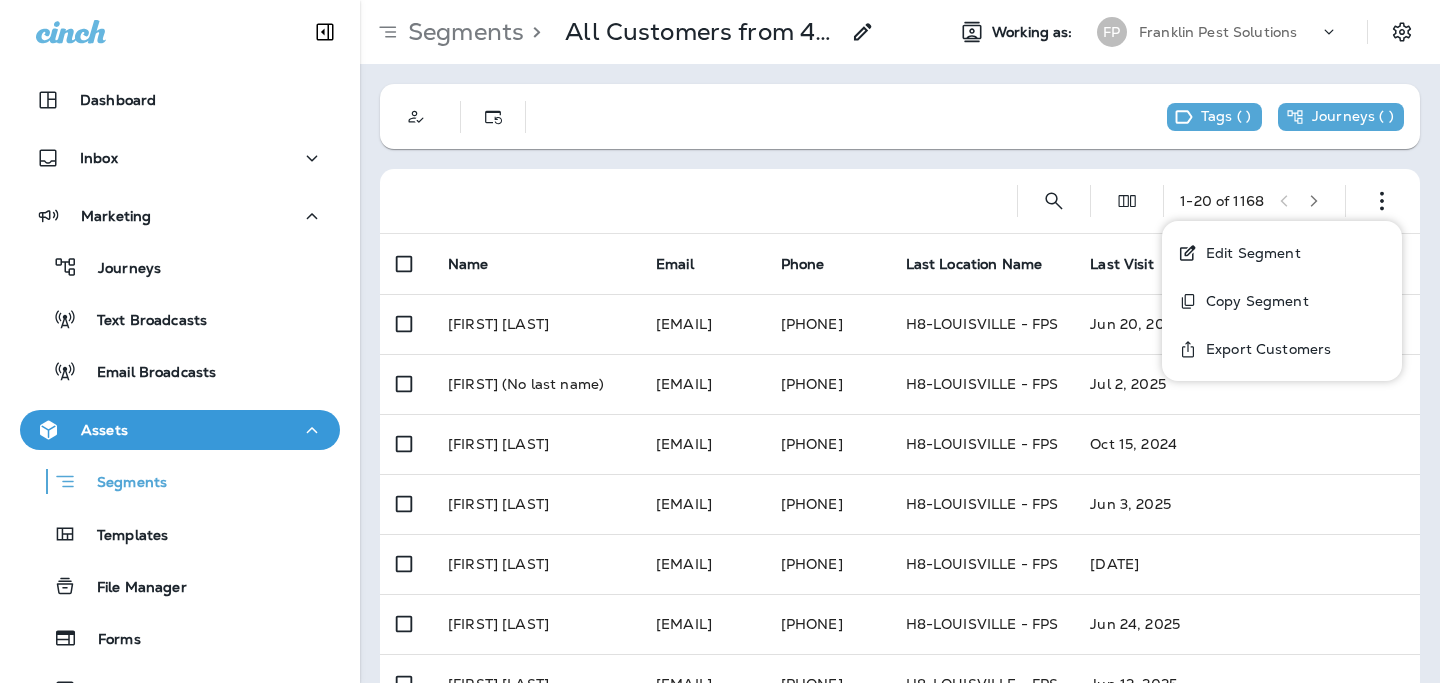 click on "Edit Segment" at bounding box center [1282, 253] 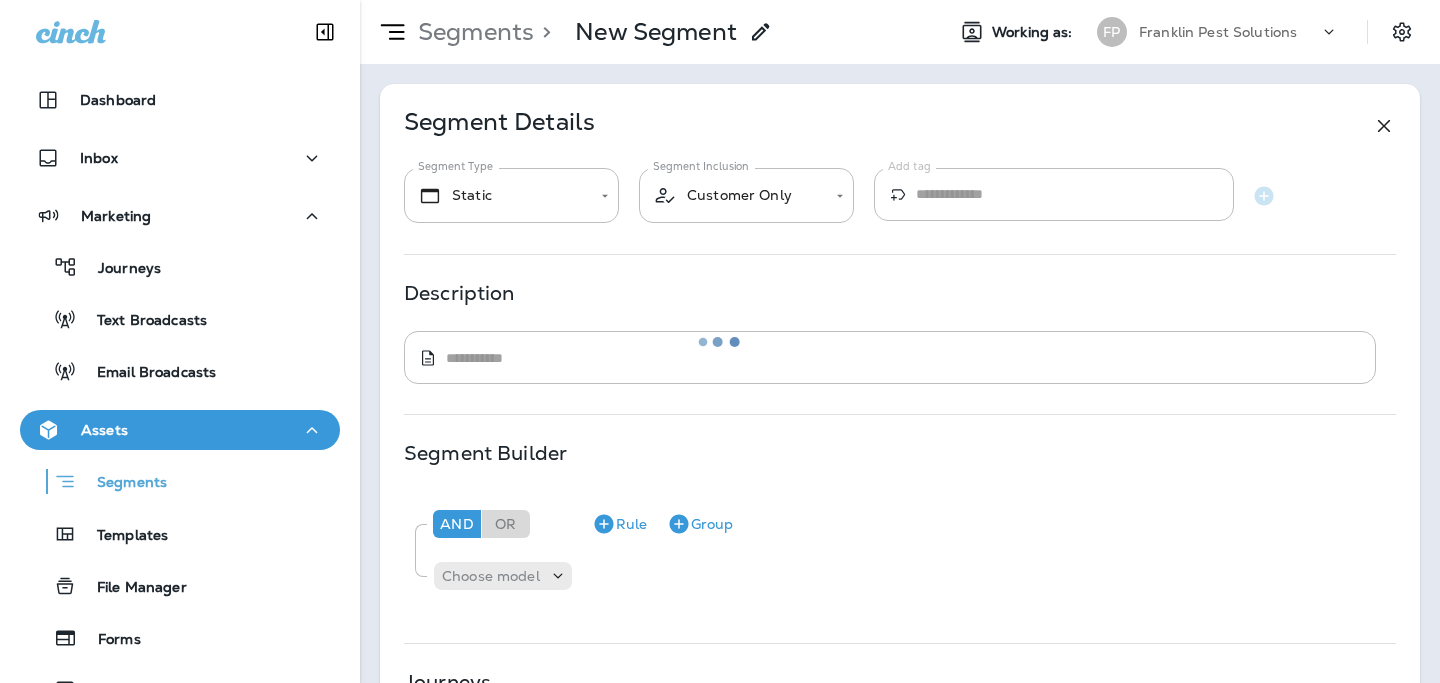 type on "*******" 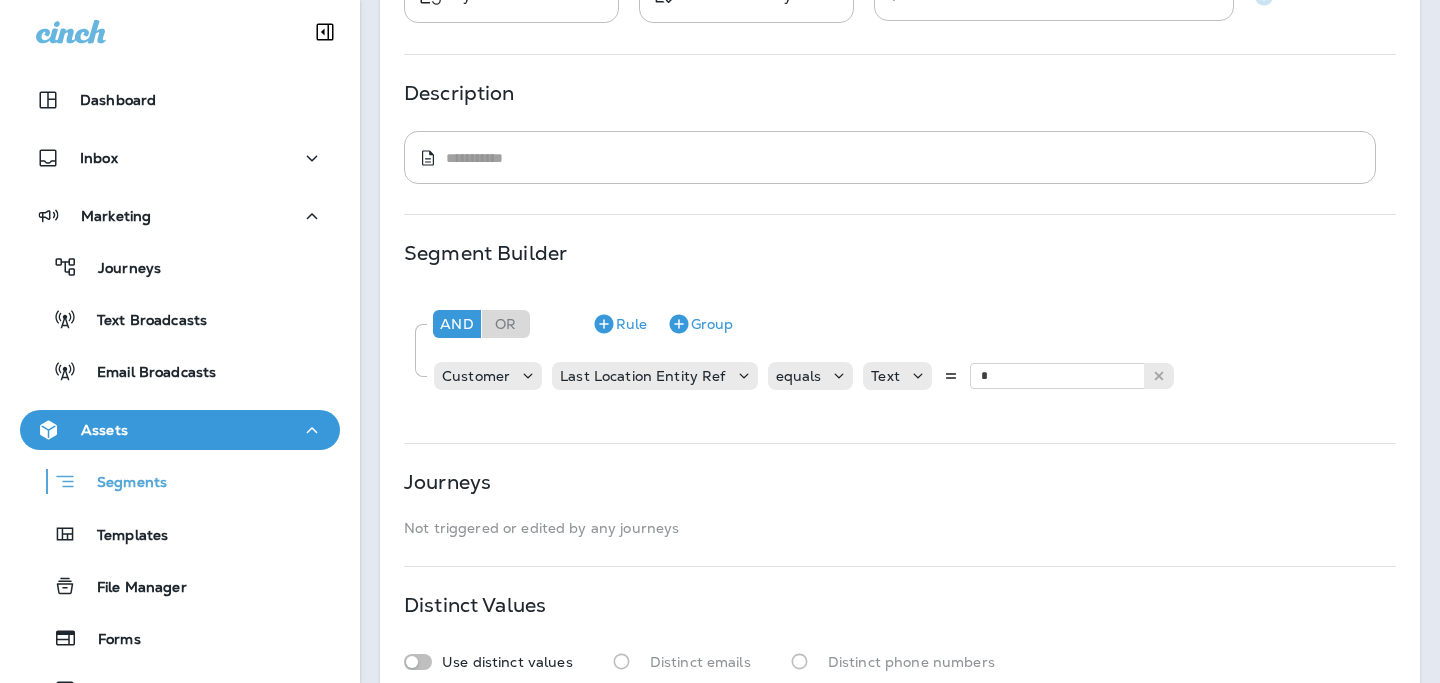 scroll, scrollTop: 202, scrollLeft: 0, axis: vertical 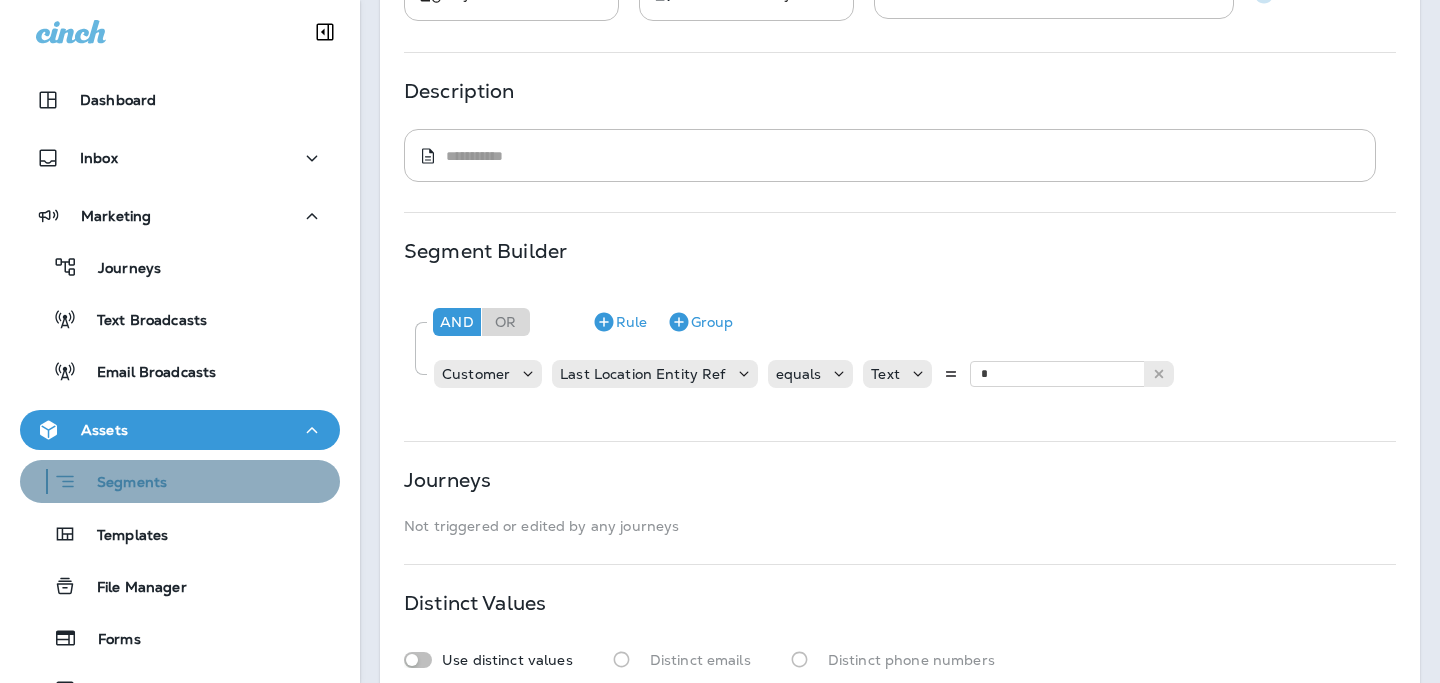 click on "Segments" at bounding box center [97, 481] 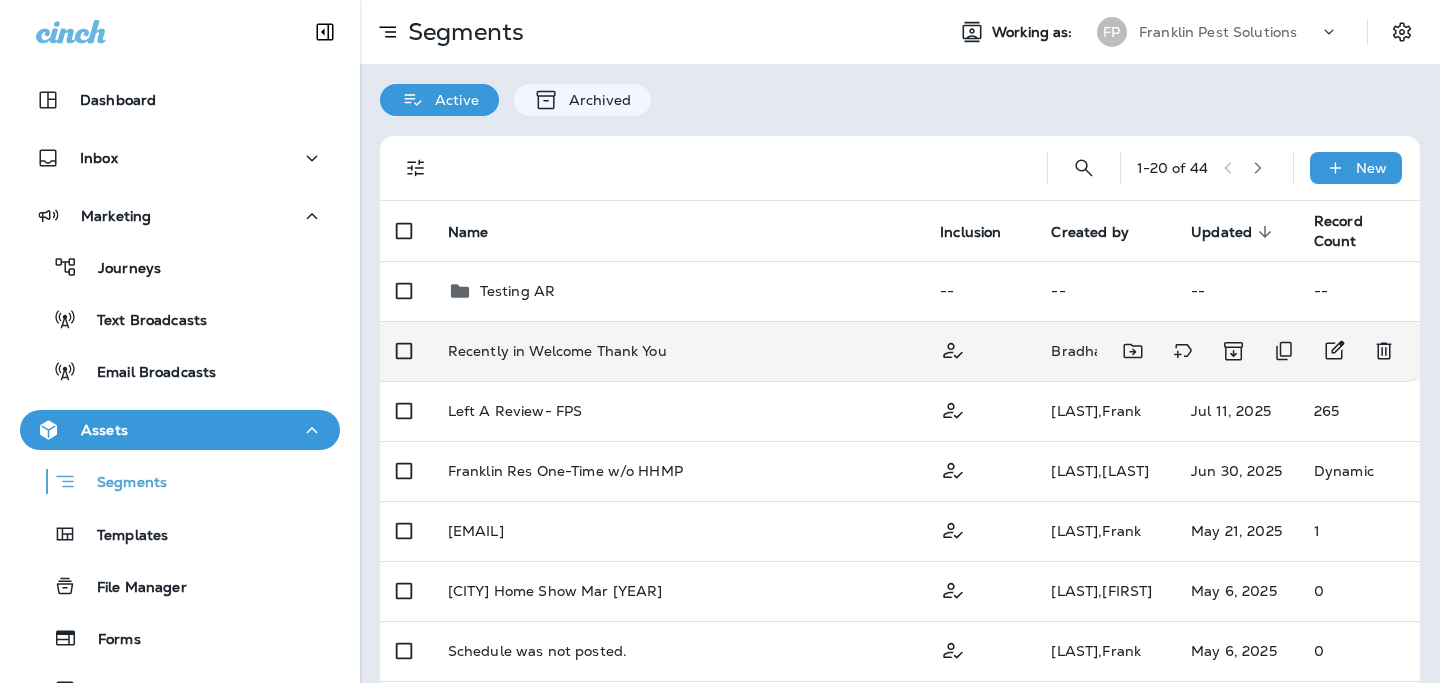 scroll, scrollTop: 1, scrollLeft: 0, axis: vertical 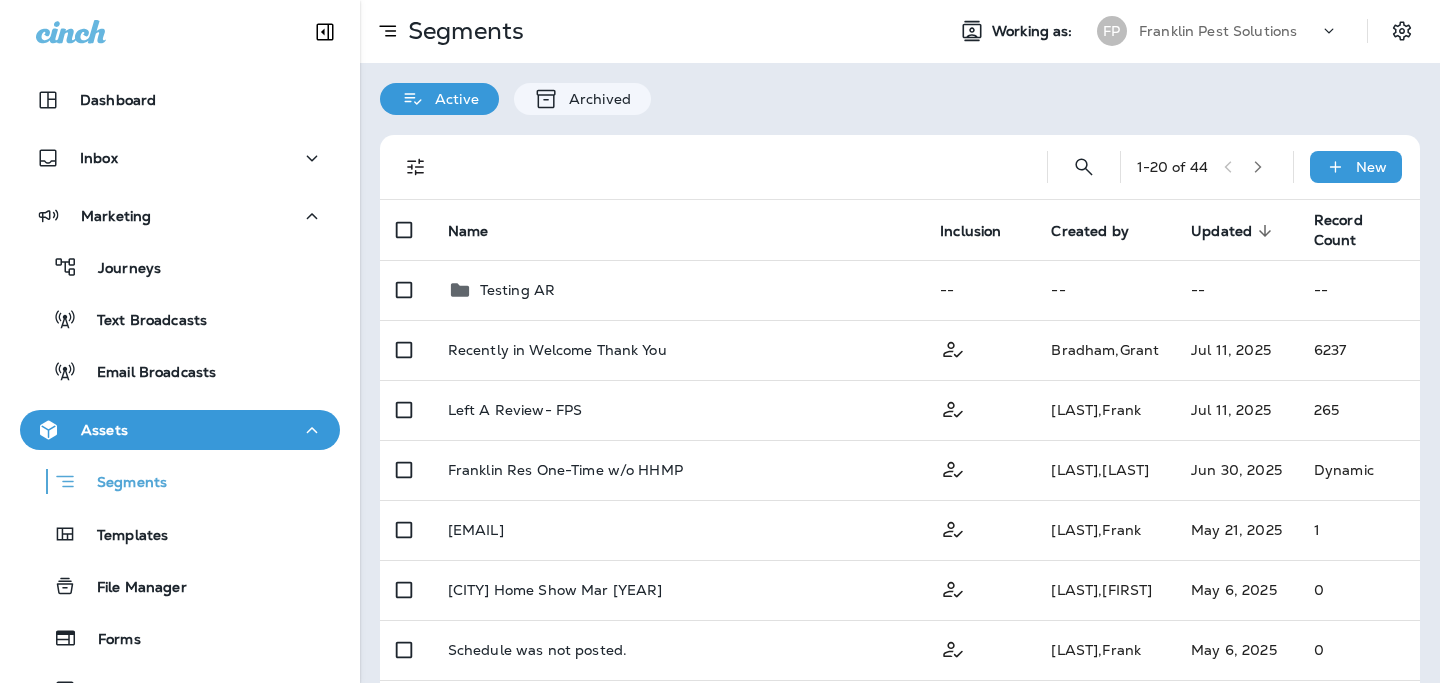 click 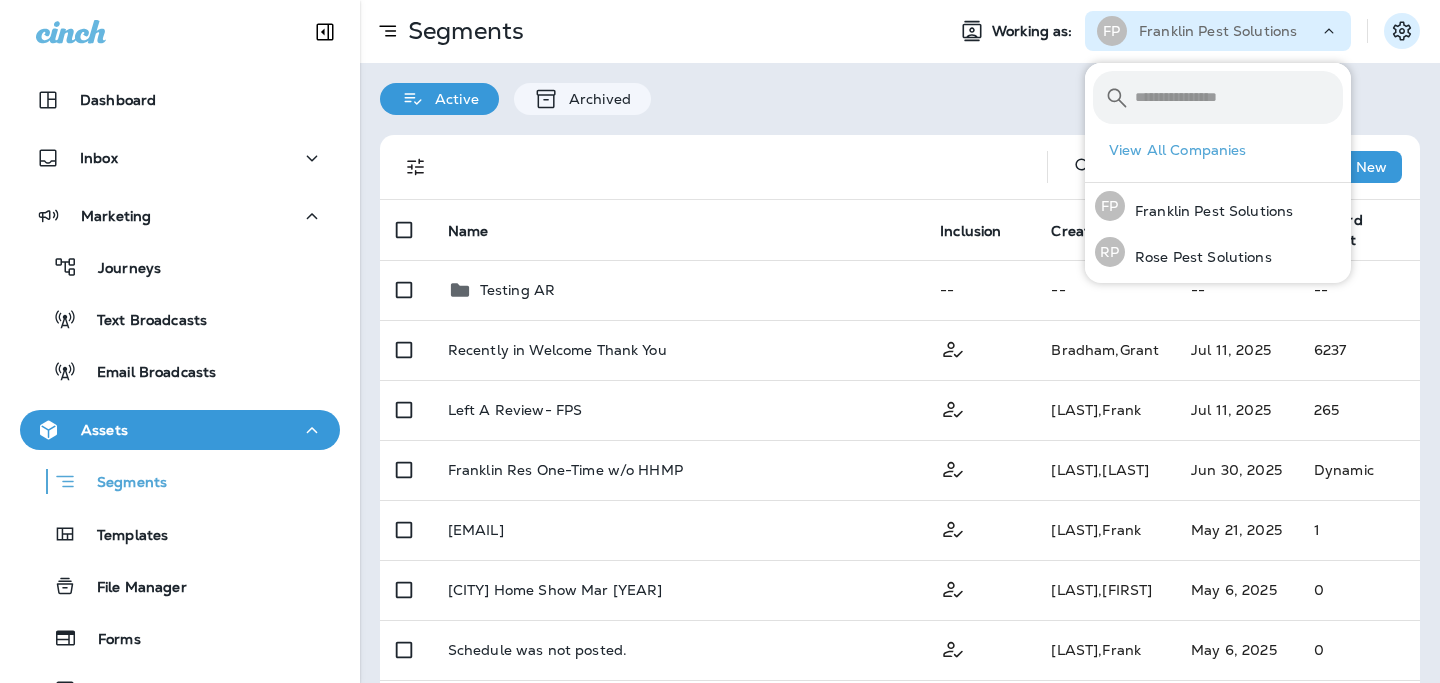 click 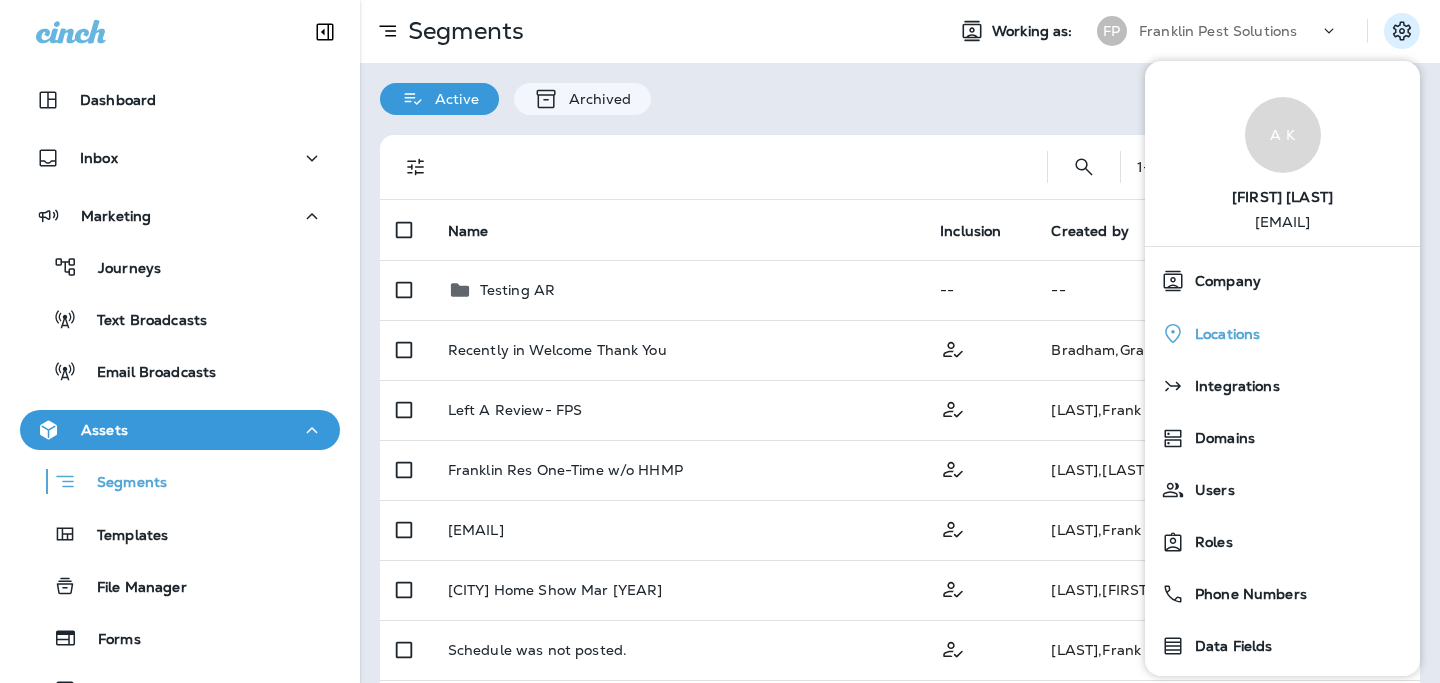click on "Locations" at bounding box center [1222, 334] 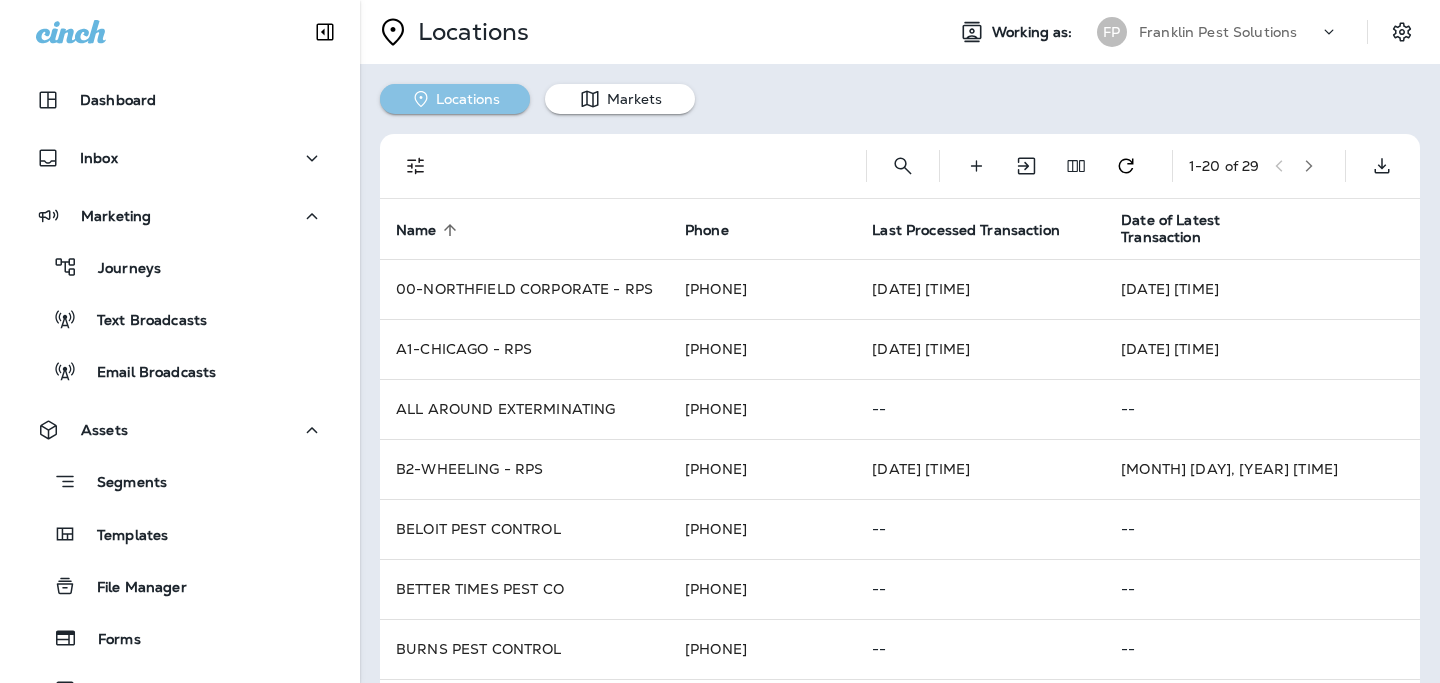 click 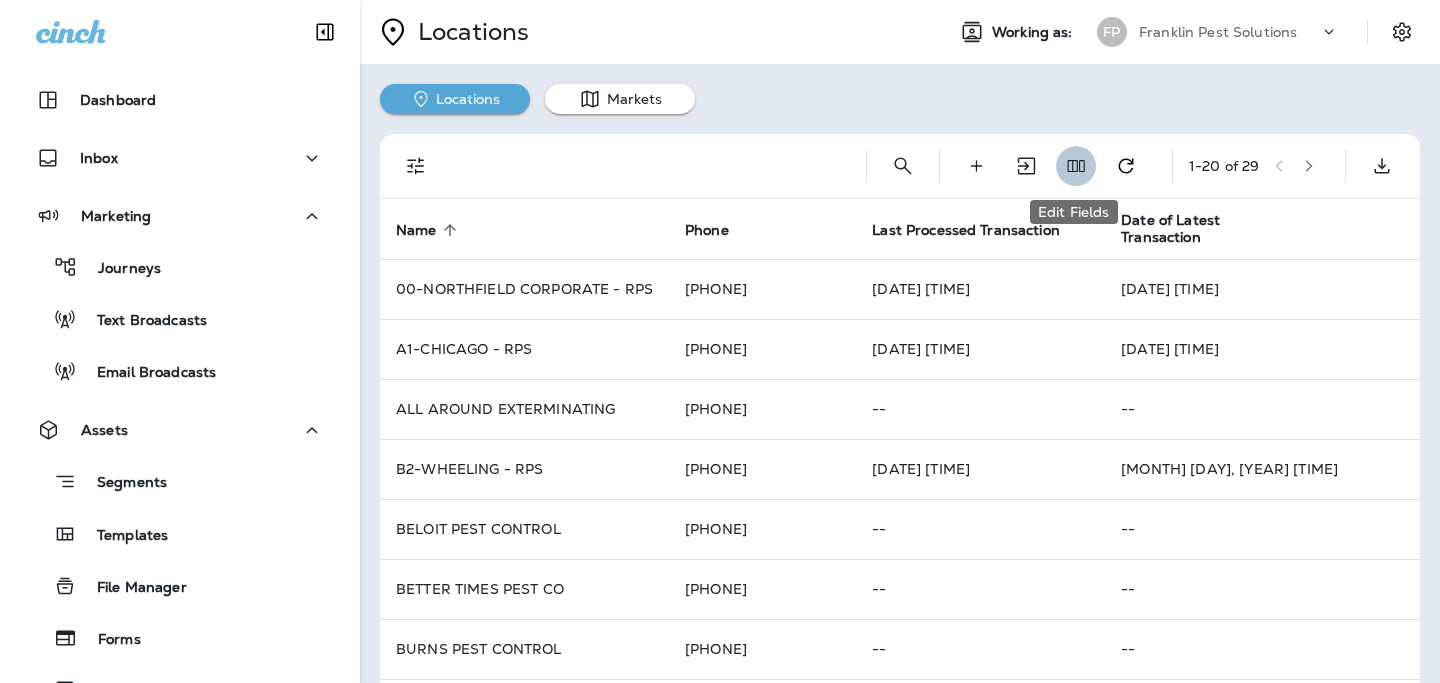 click 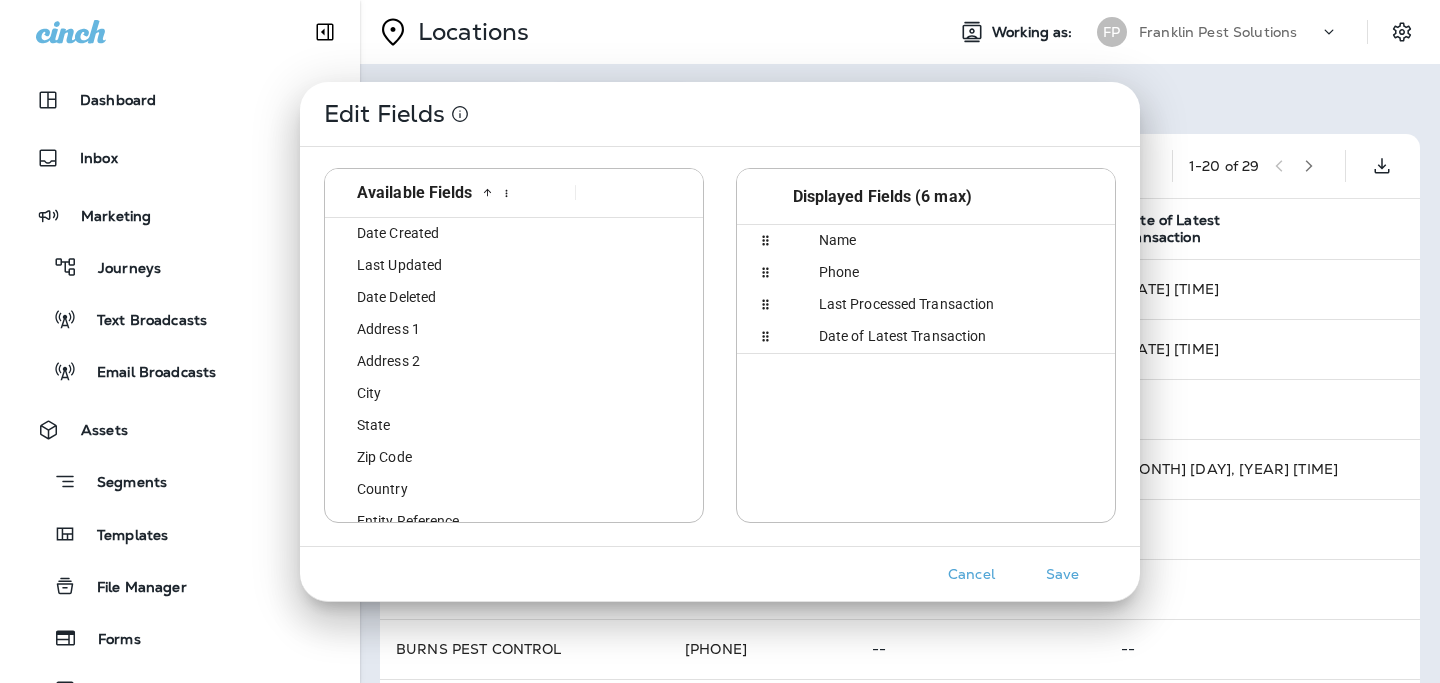 scroll, scrollTop: 126, scrollLeft: 0, axis: vertical 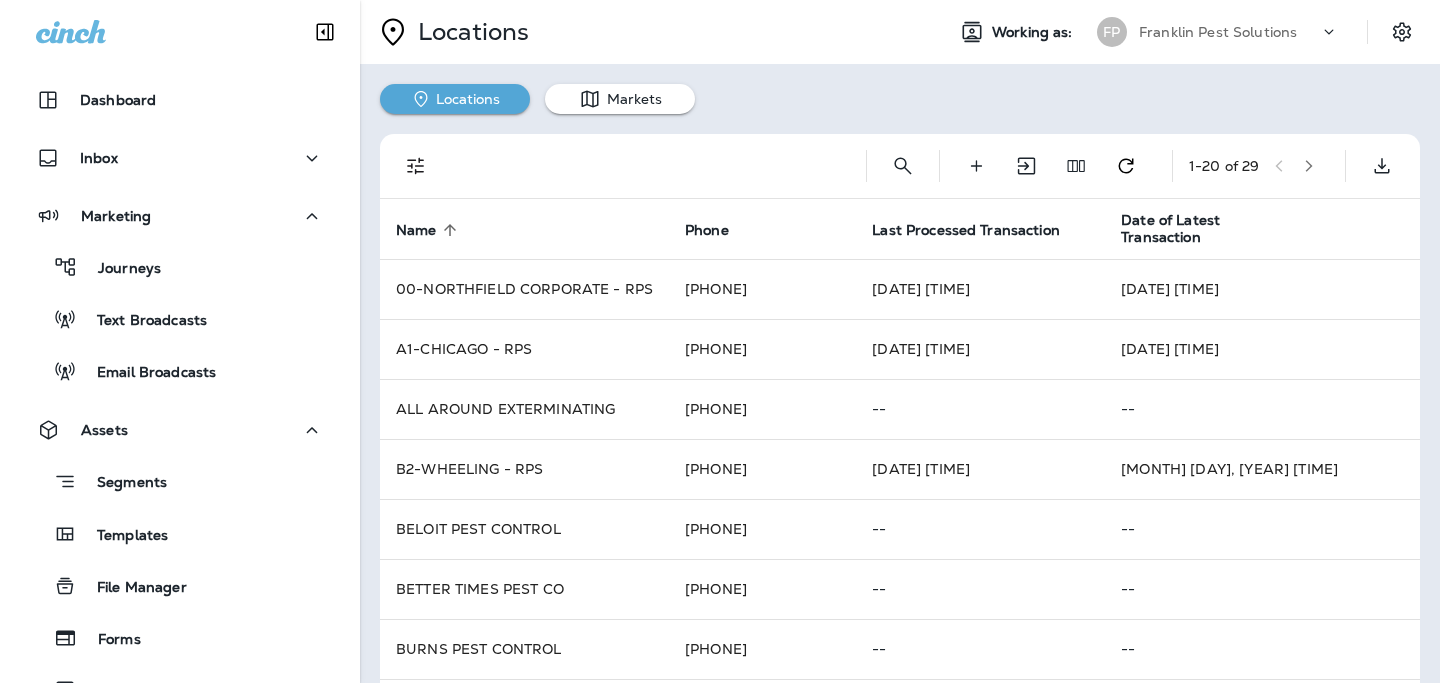 click 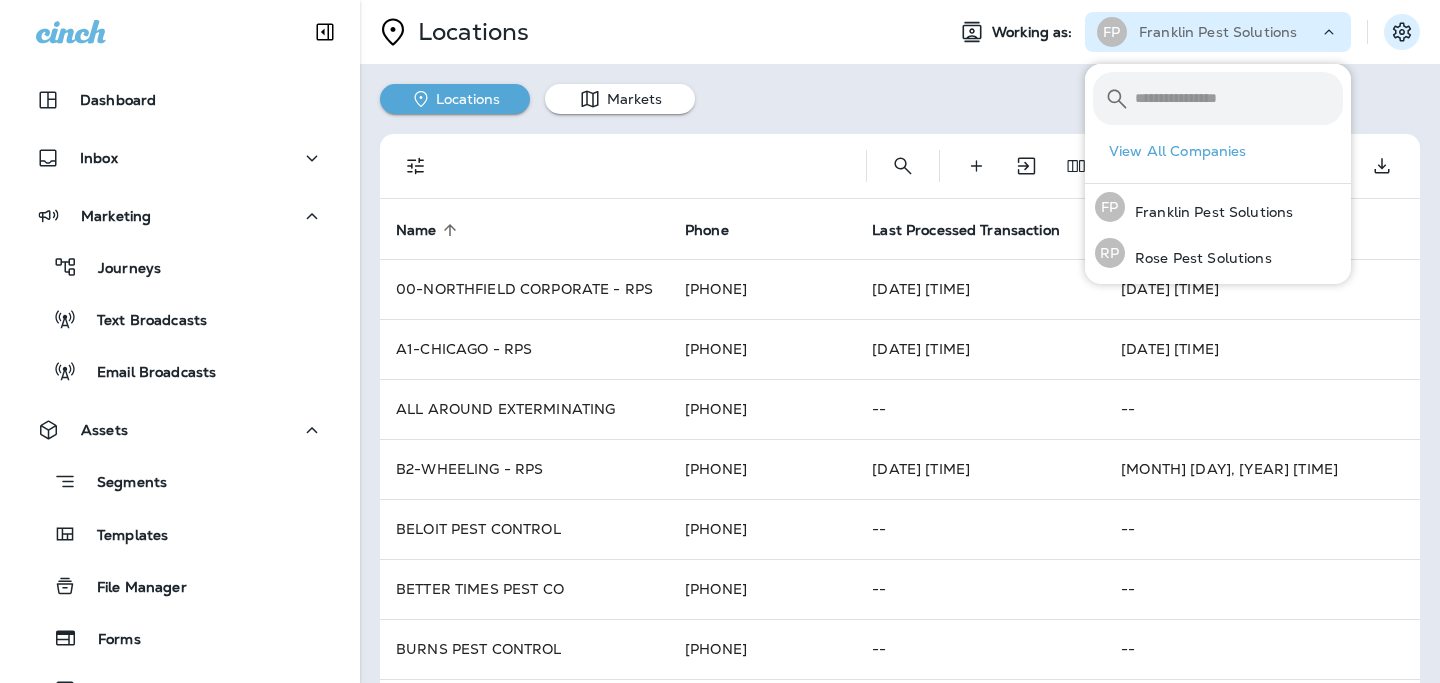 click 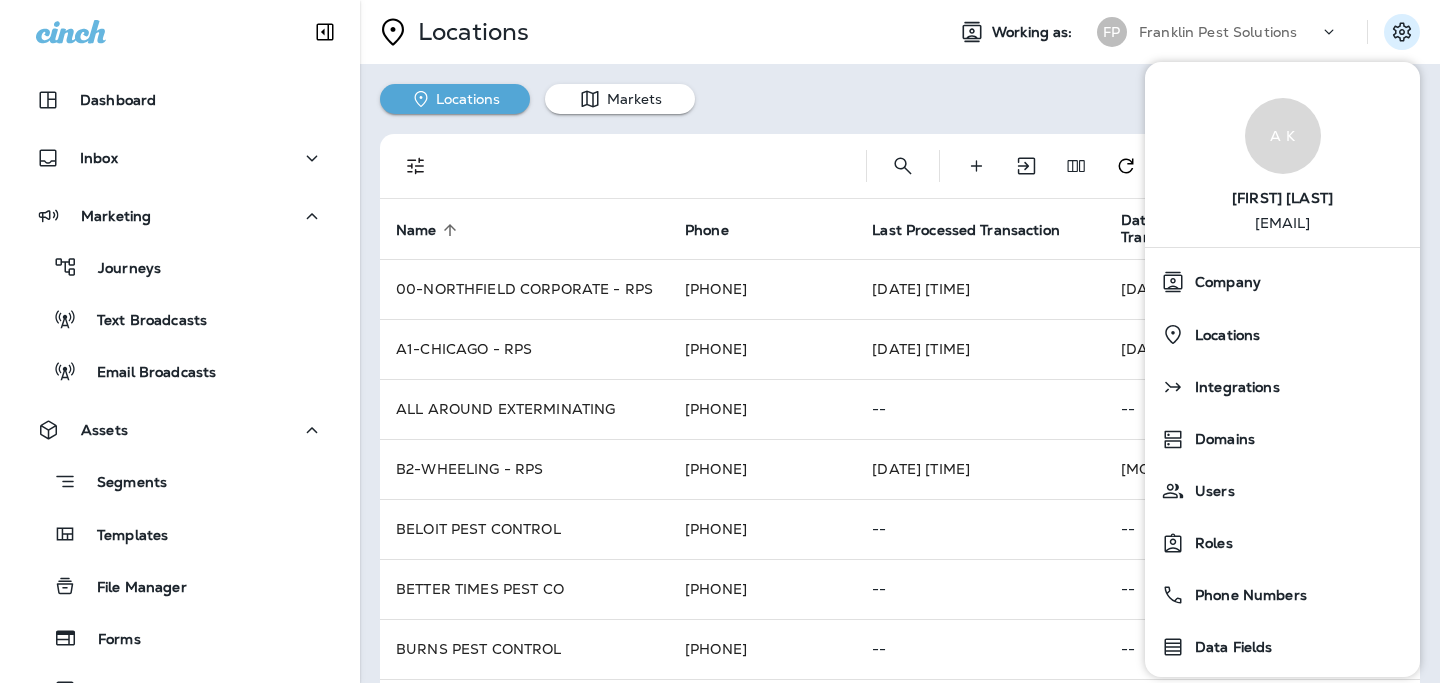 click on "Working as:" at bounding box center [1034, 32] 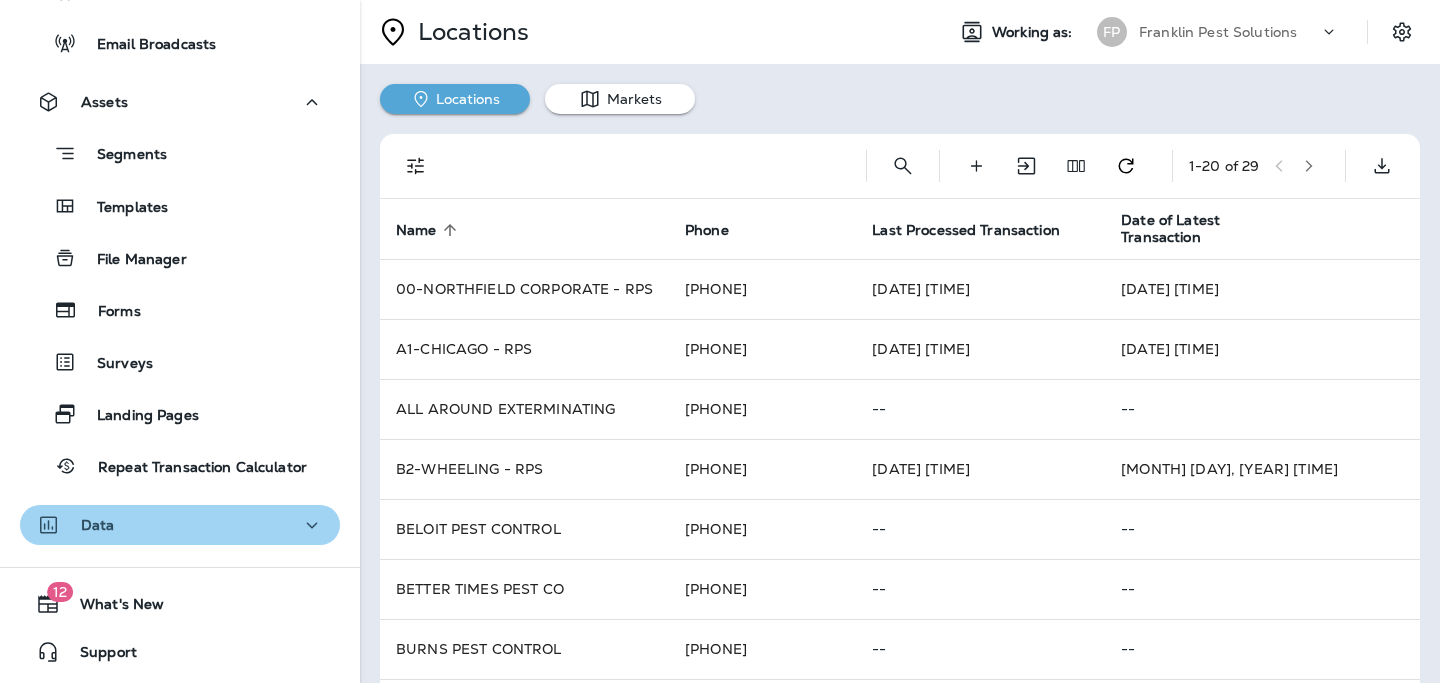click on "Data" at bounding box center [180, 525] 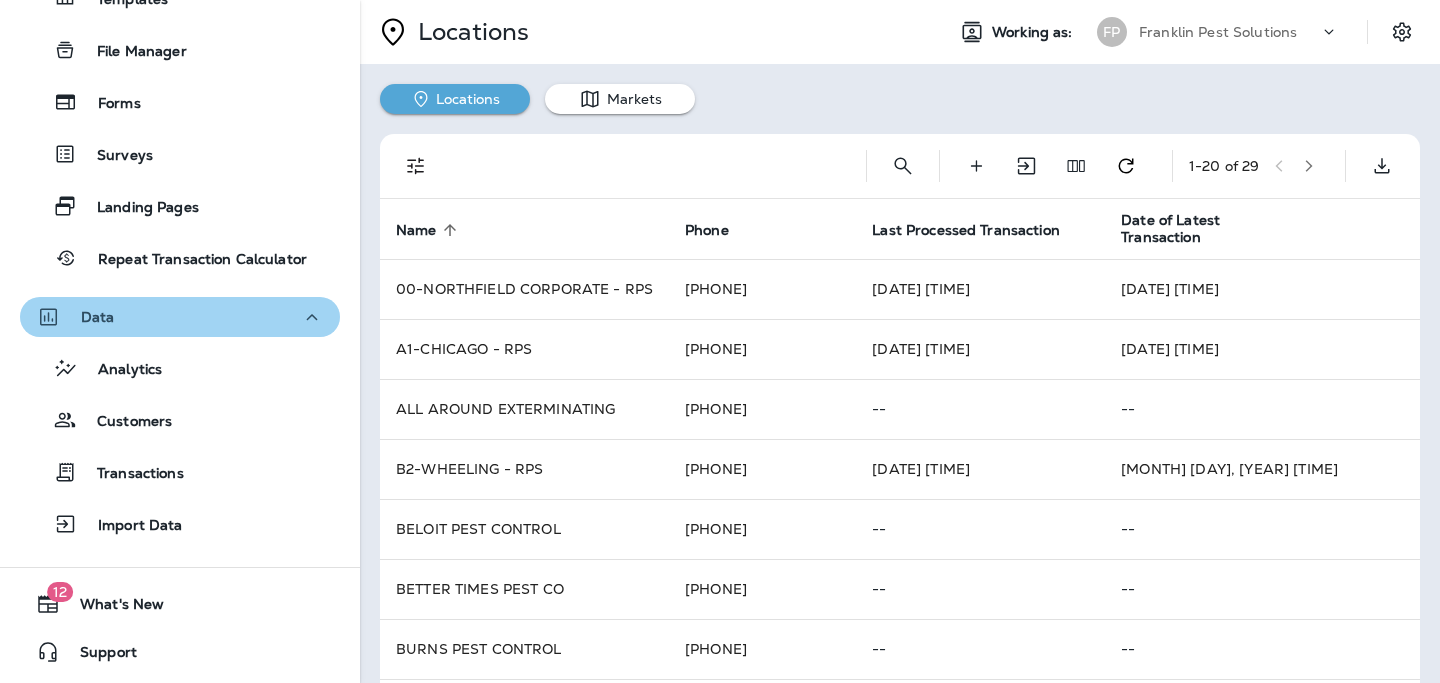 click on "Data" at bounding box center [180, 317] 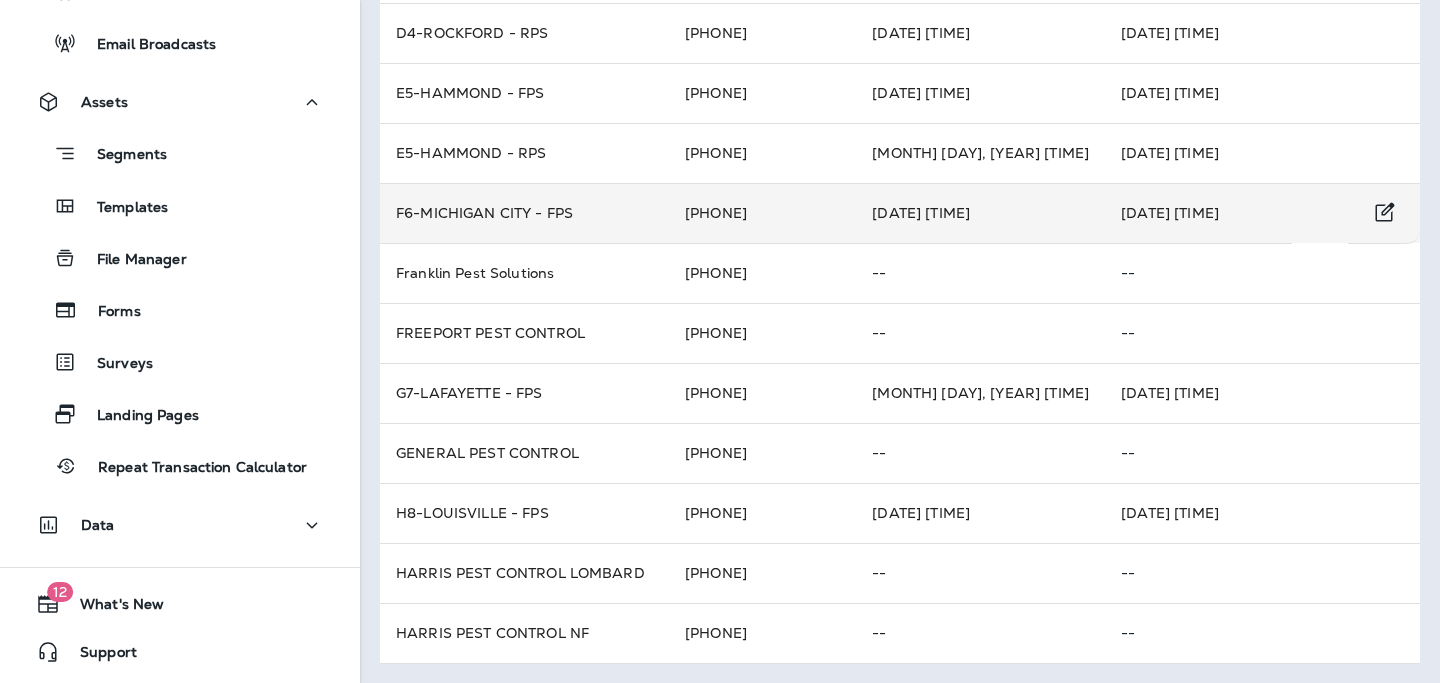click on "F6-MICHIGAN CITY - FPS" at bounding box center (524, 213) 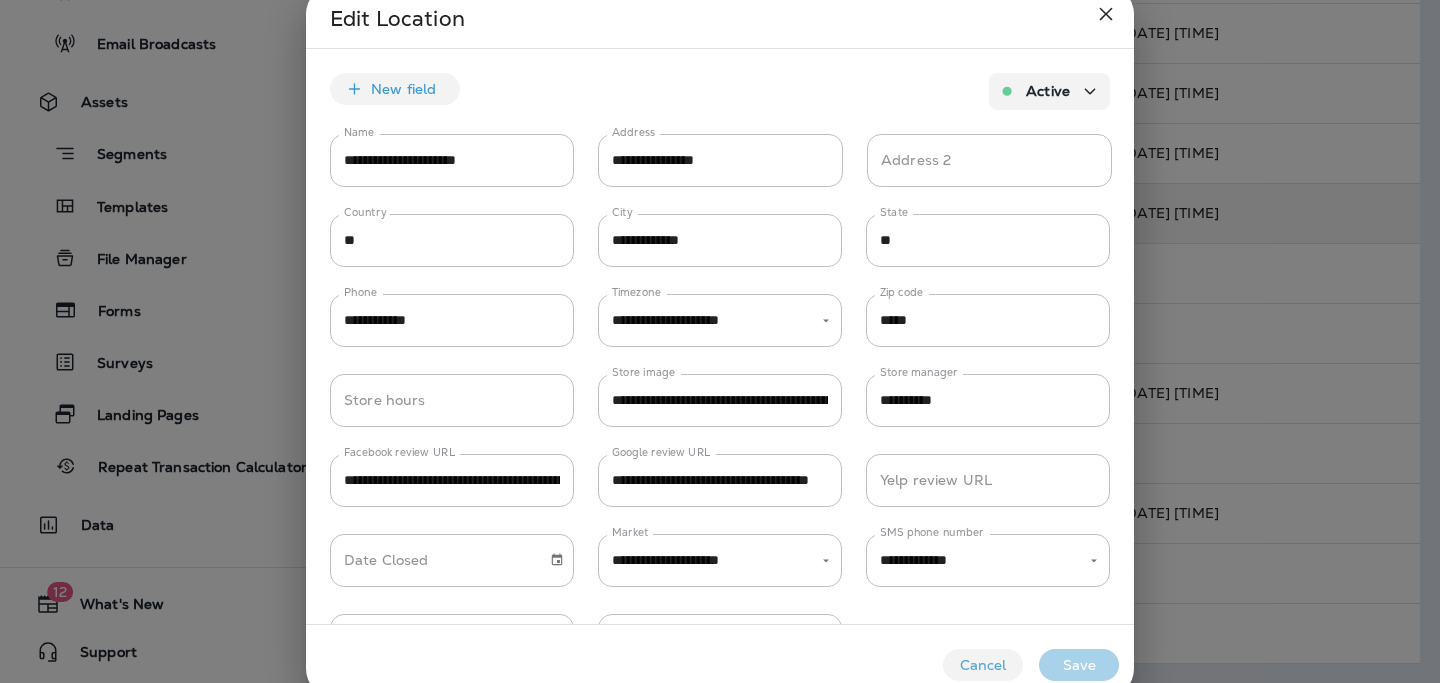 type on "**********" 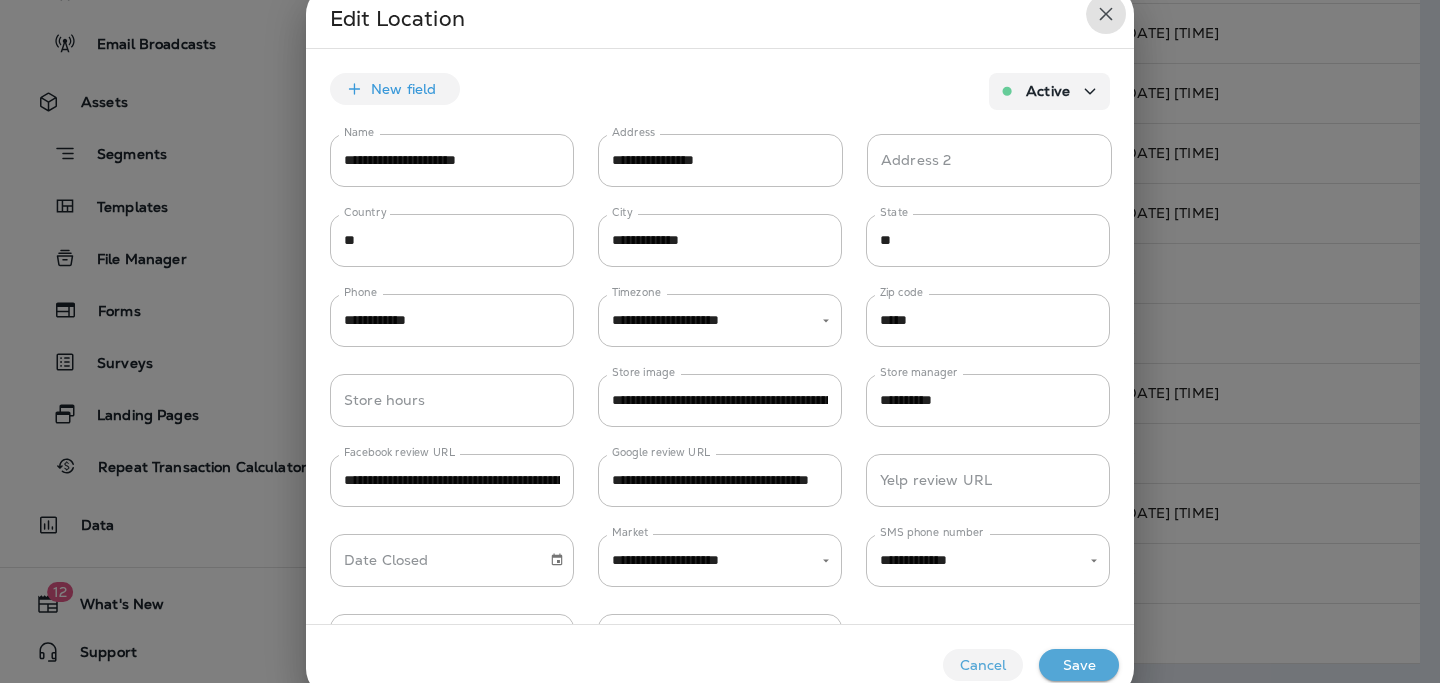 click 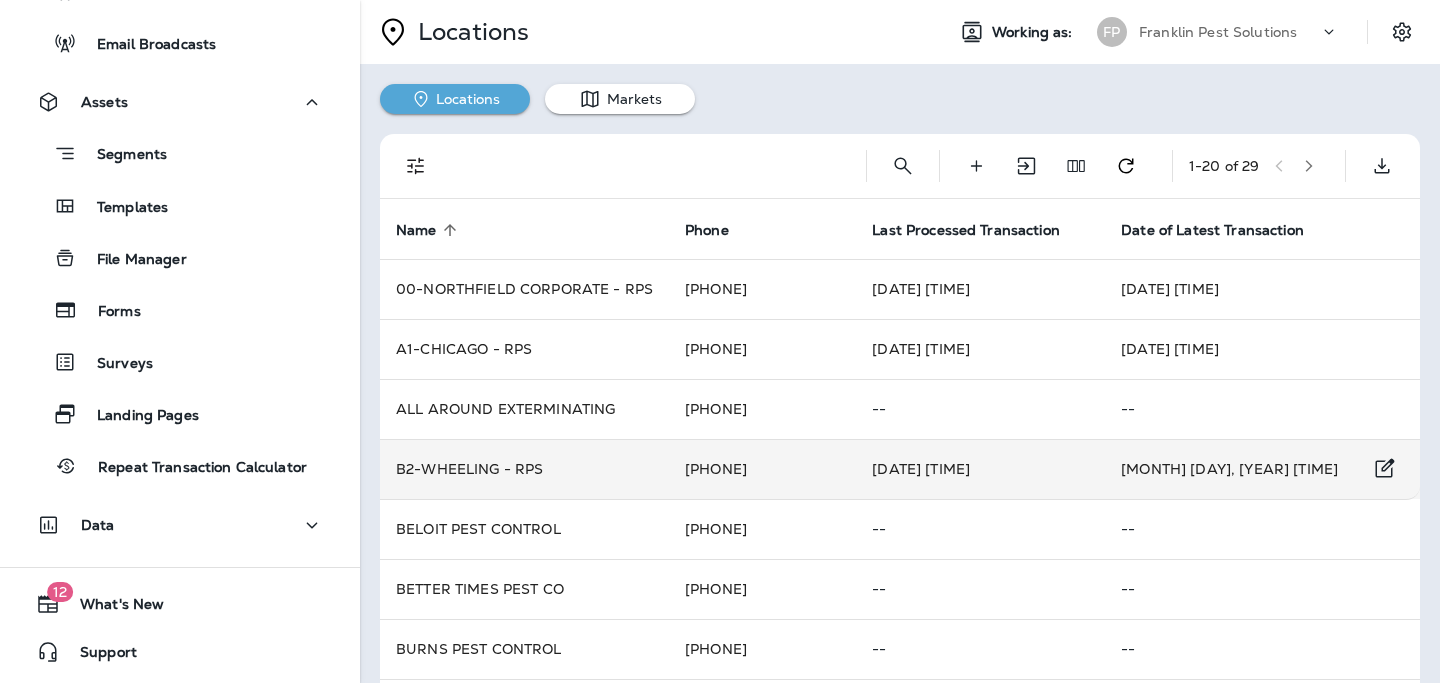click on "B2-WHEELING - RPS" at bounding box center [524, 469] 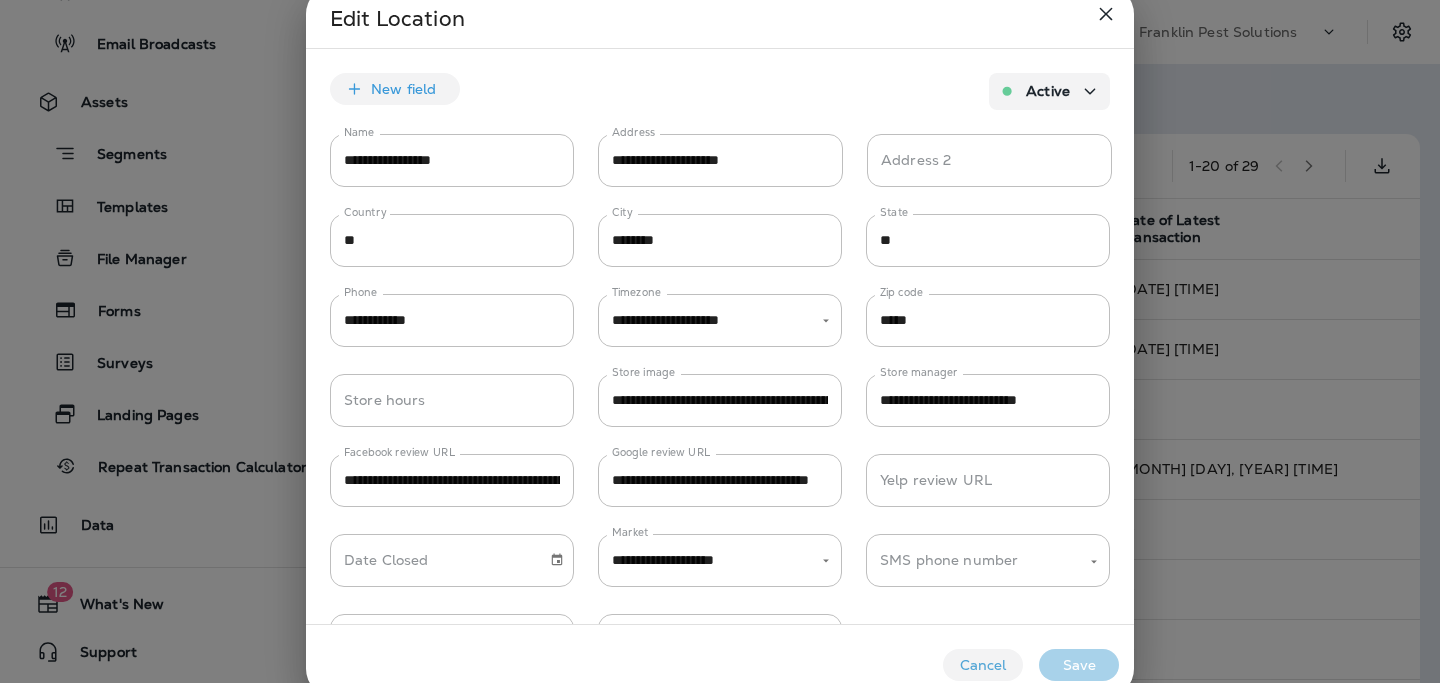 click 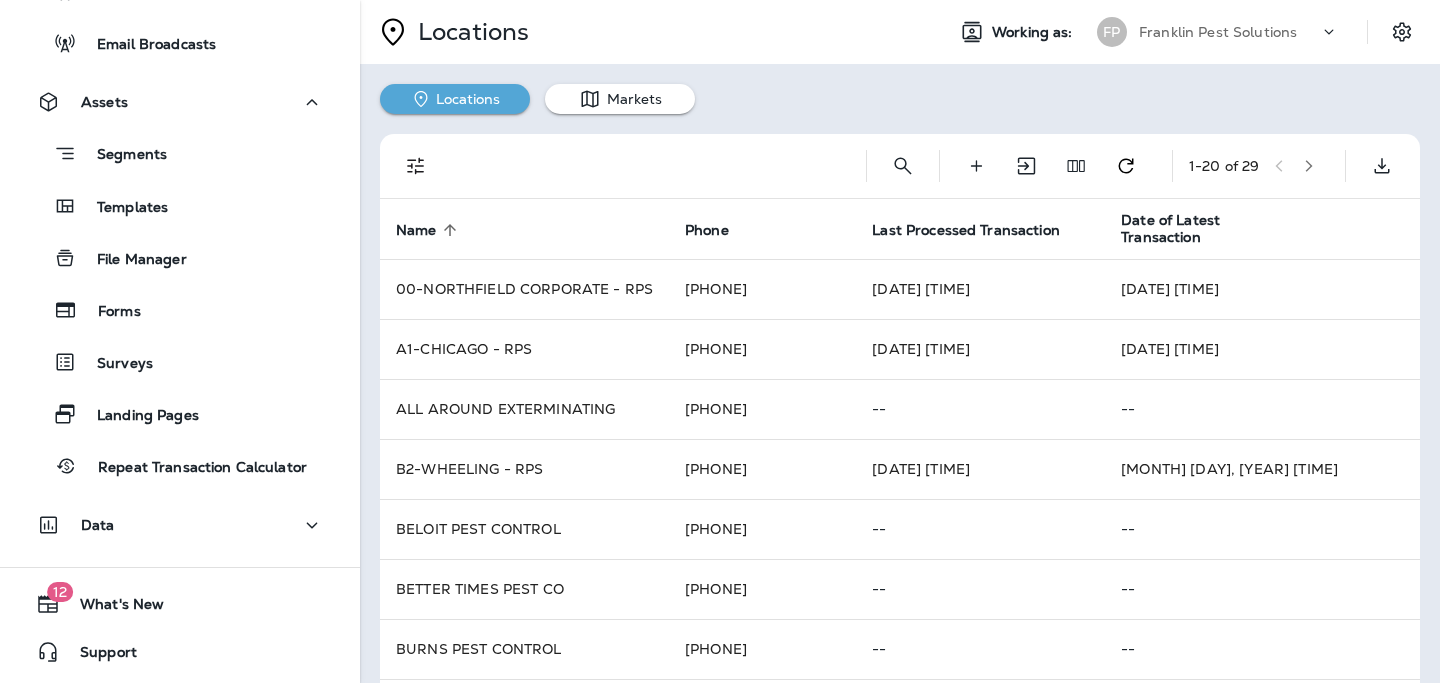 click on "FP" at bounding box center (1112, 32) 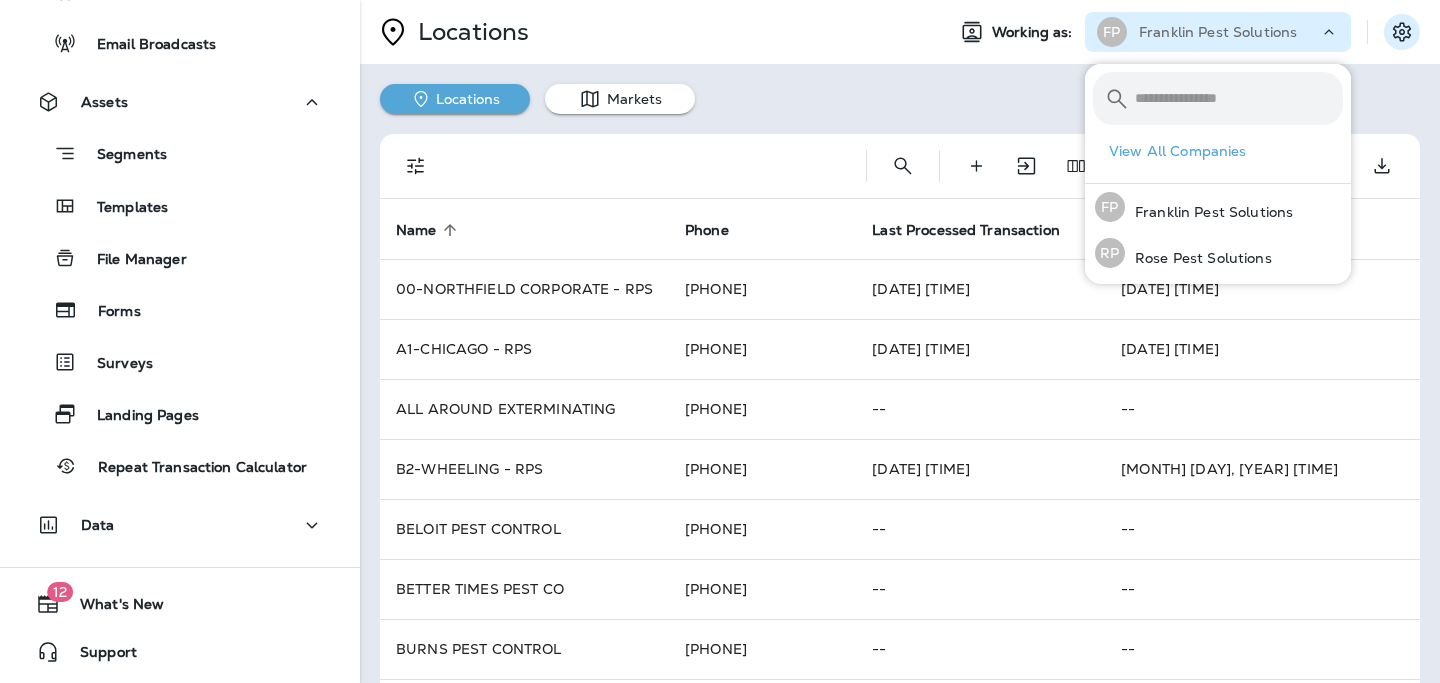 click 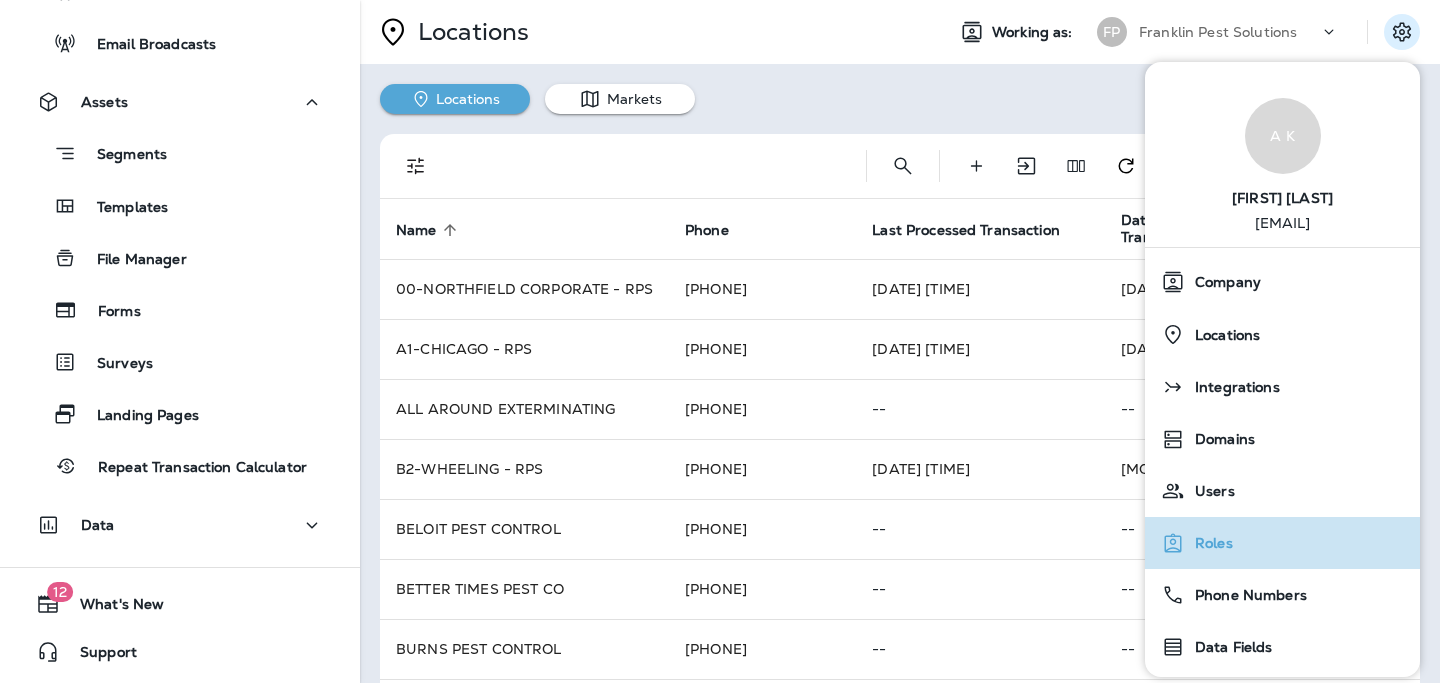 click on "Roles" at bounding box center [1209, 543] 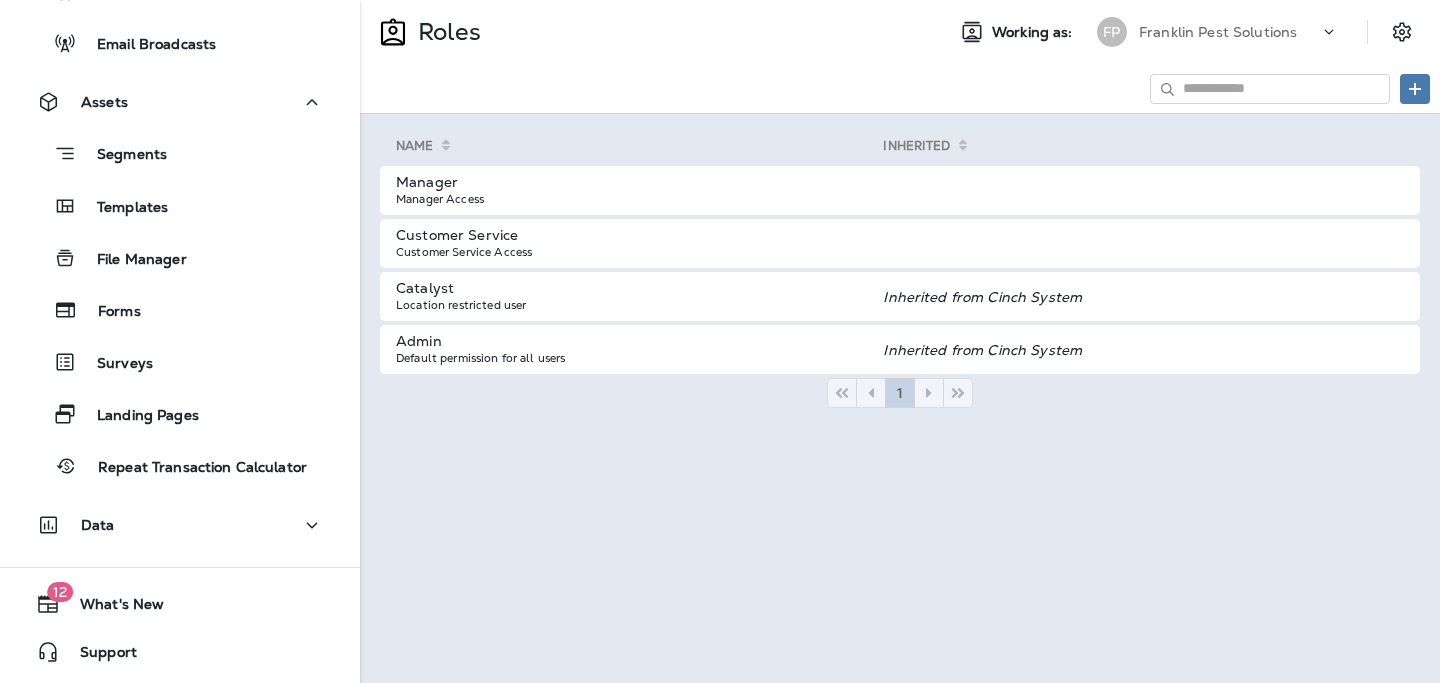 click at bounding box center [1412, 32] 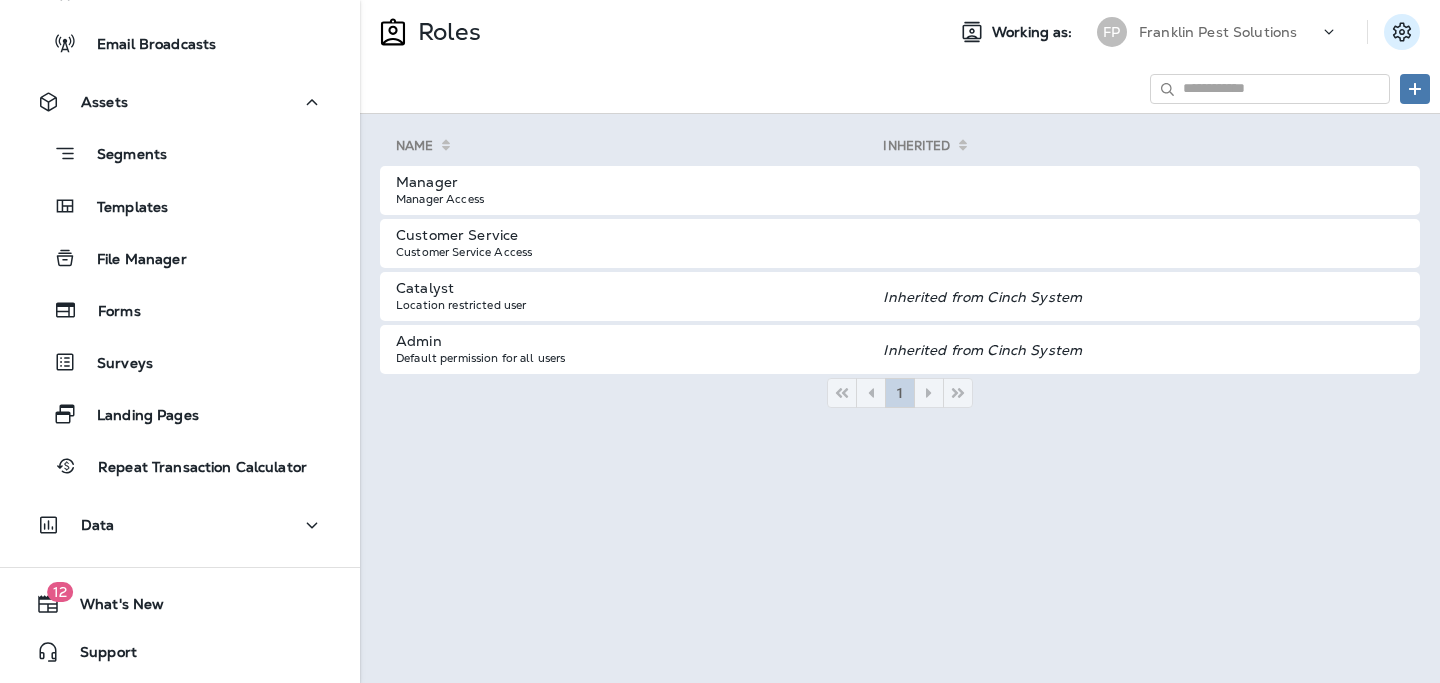 click 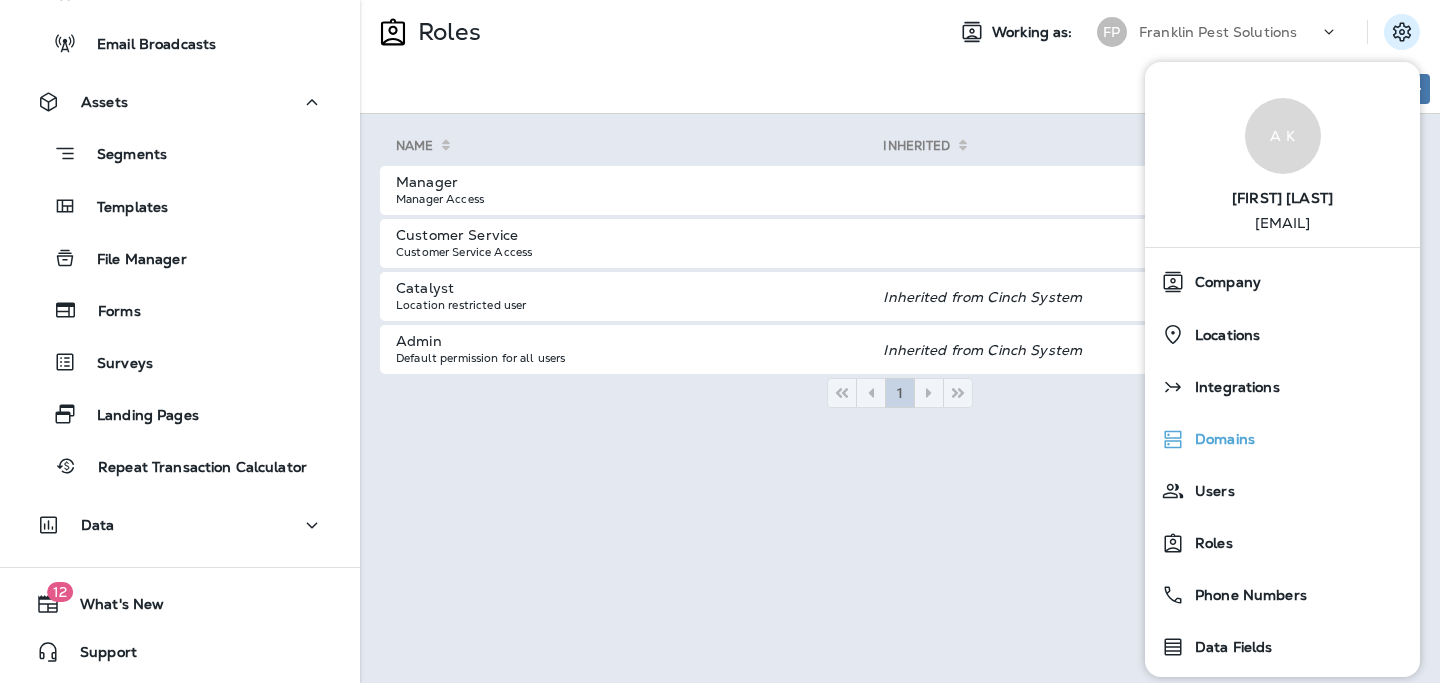 click on "Domains" at bounding box center [1282, 439] 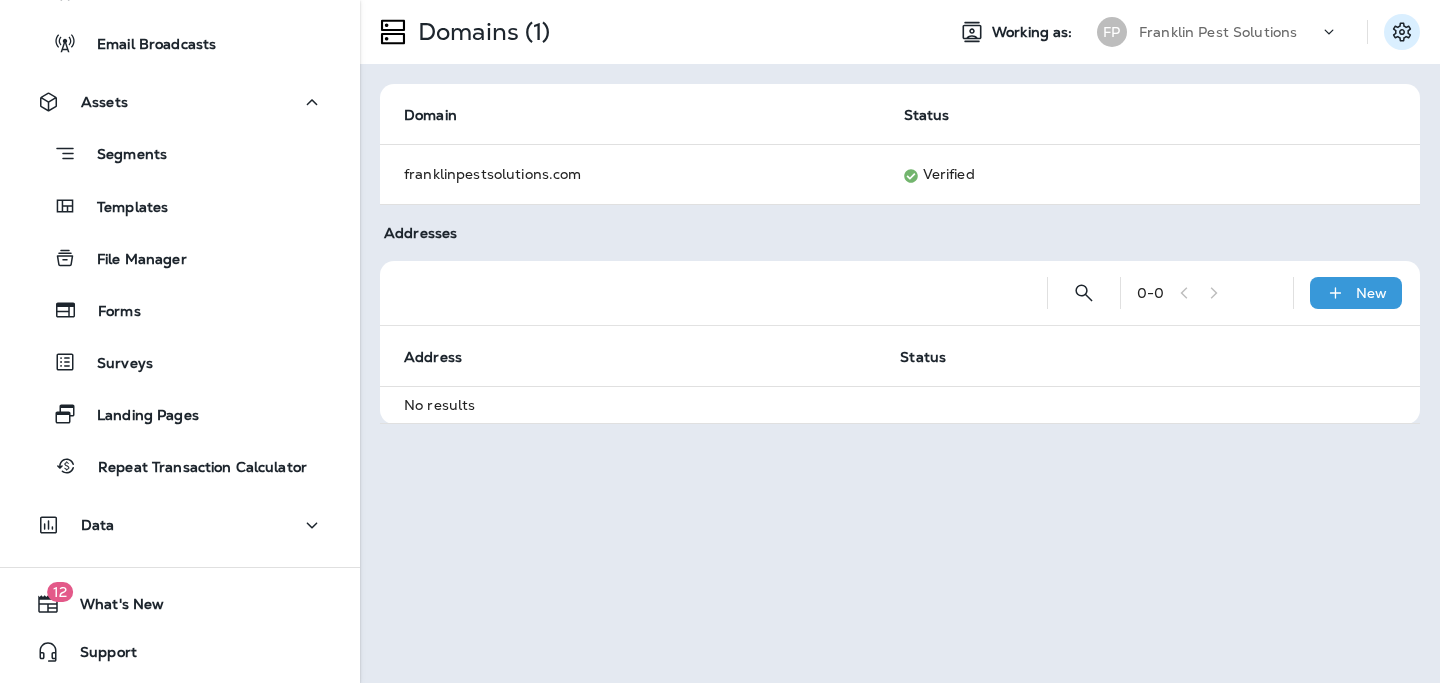 click 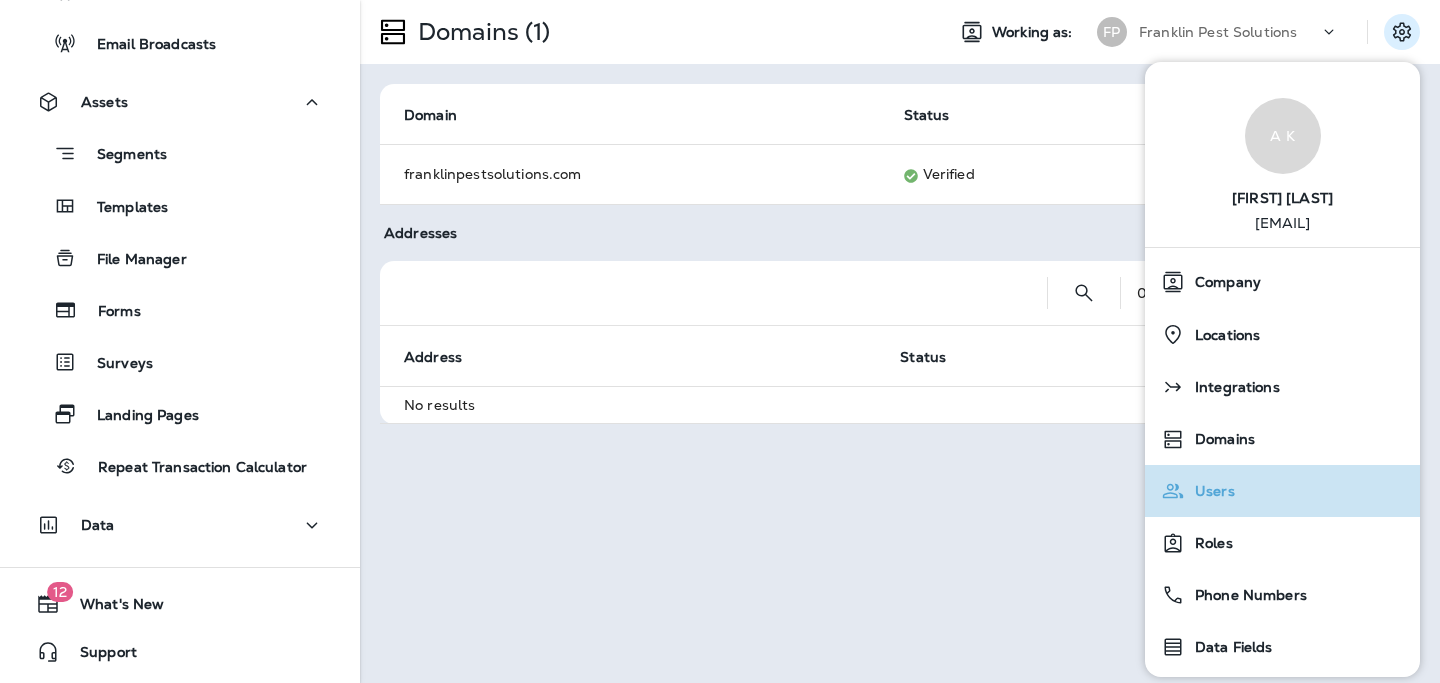 click on "Users" at bounding box center [1210, 491] 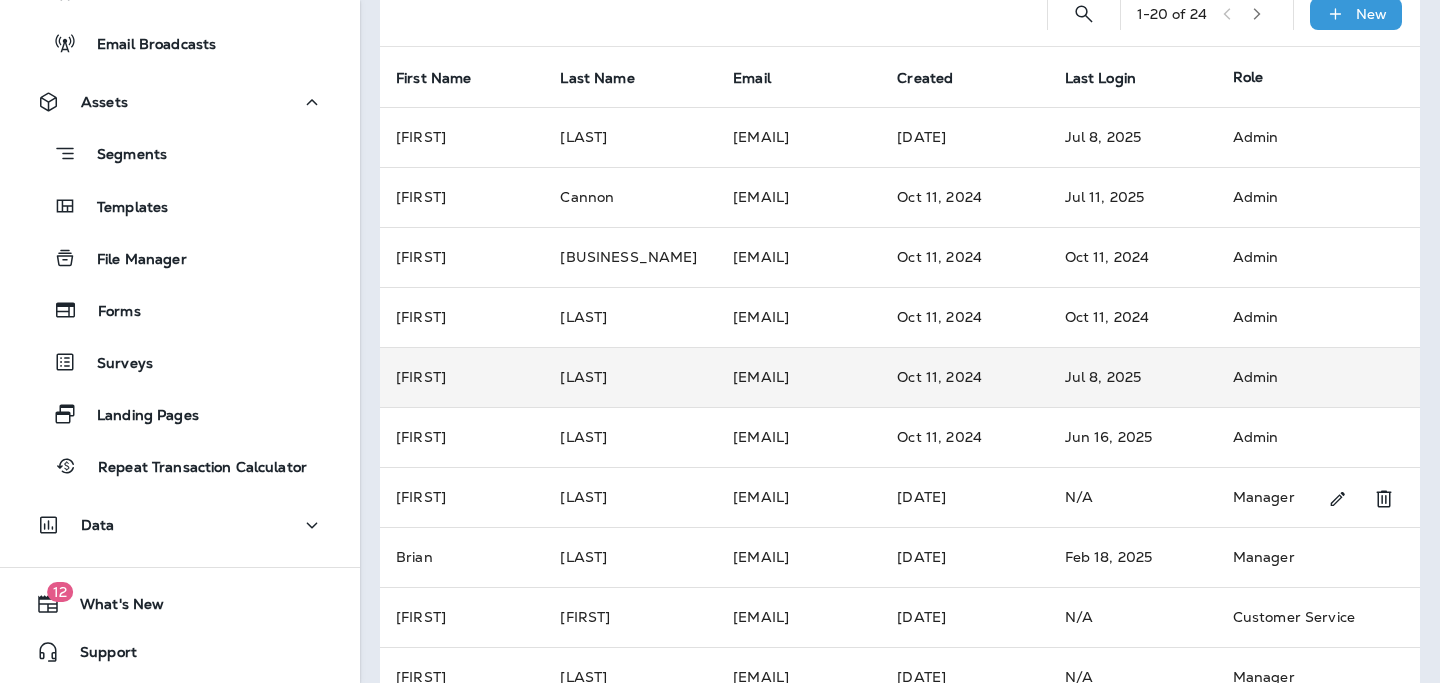 scroll, scrollTop: 0, scrollLeft: 0, axis: both 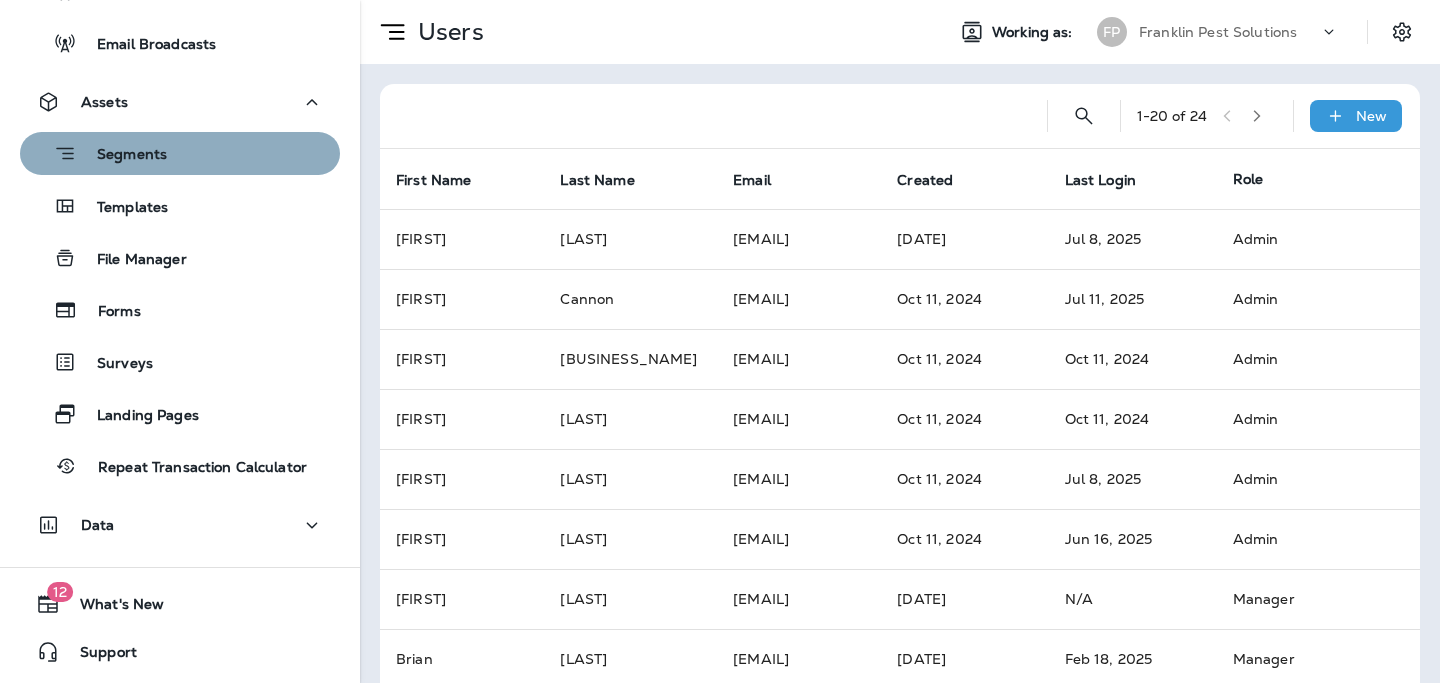 click on "Segments" at bounding box center (180, 153) 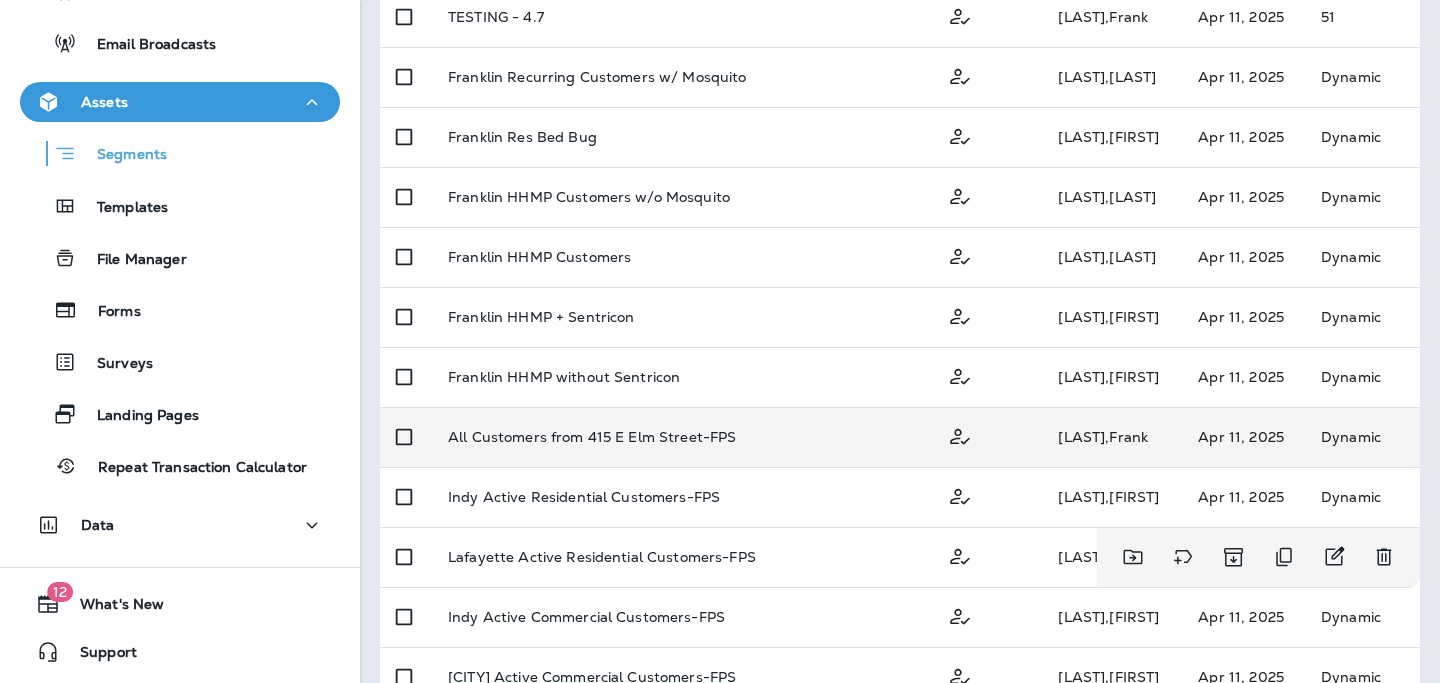 scroll, scrollTop: 816, scrollLeft: 0, axis: vertical 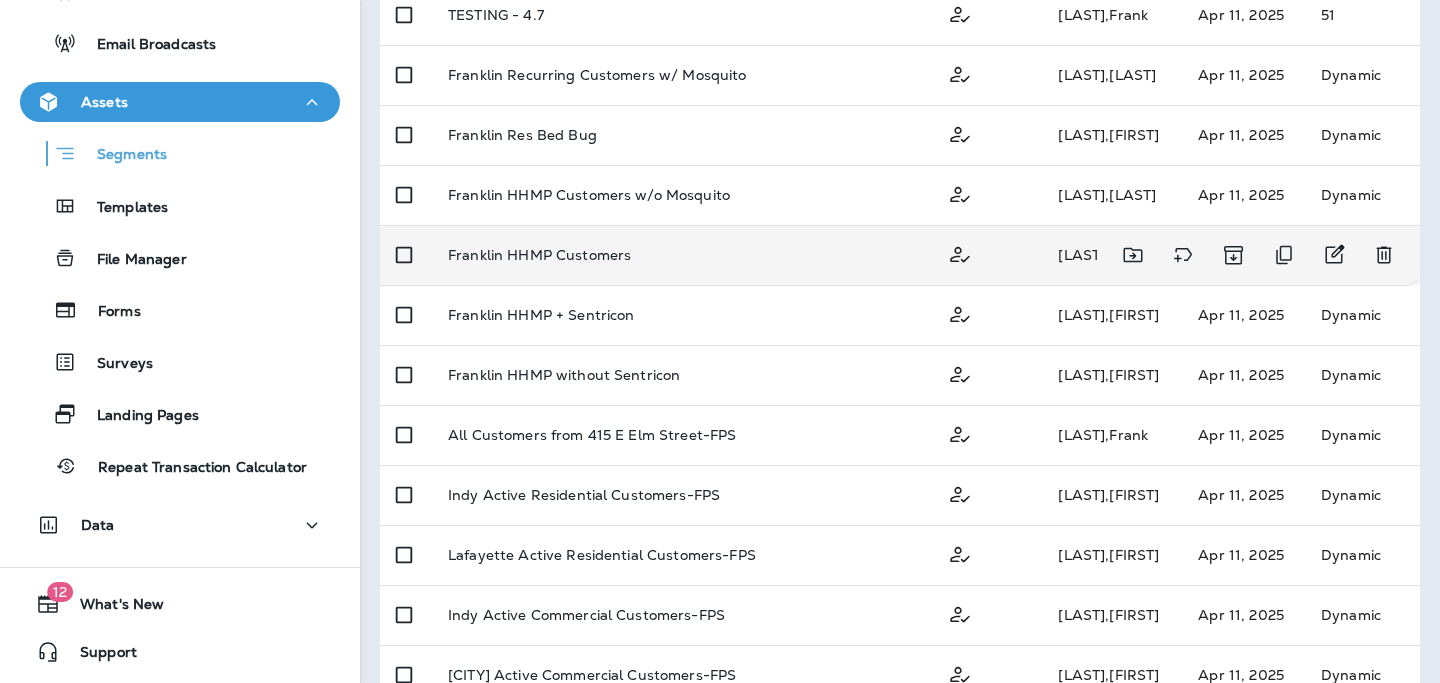 click on "Franklin HHMP Customers" at bounding box center (681, 255) 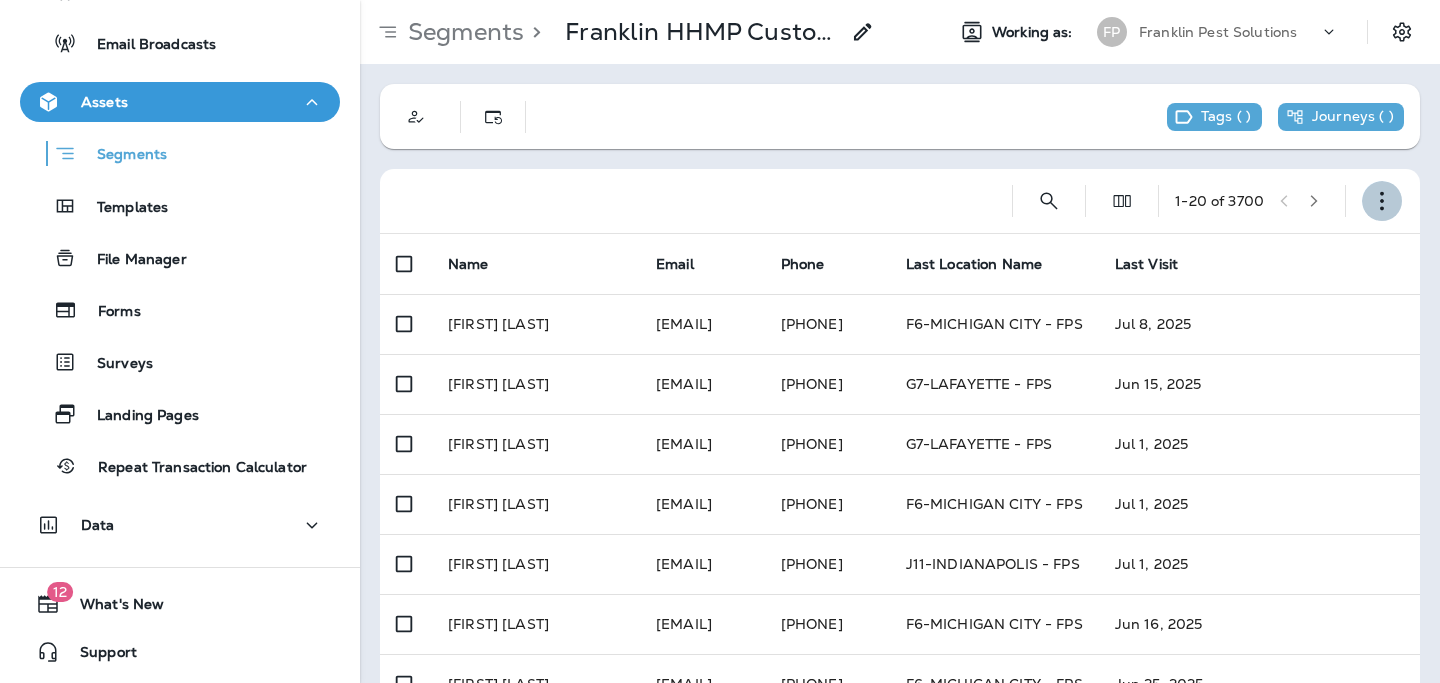 click 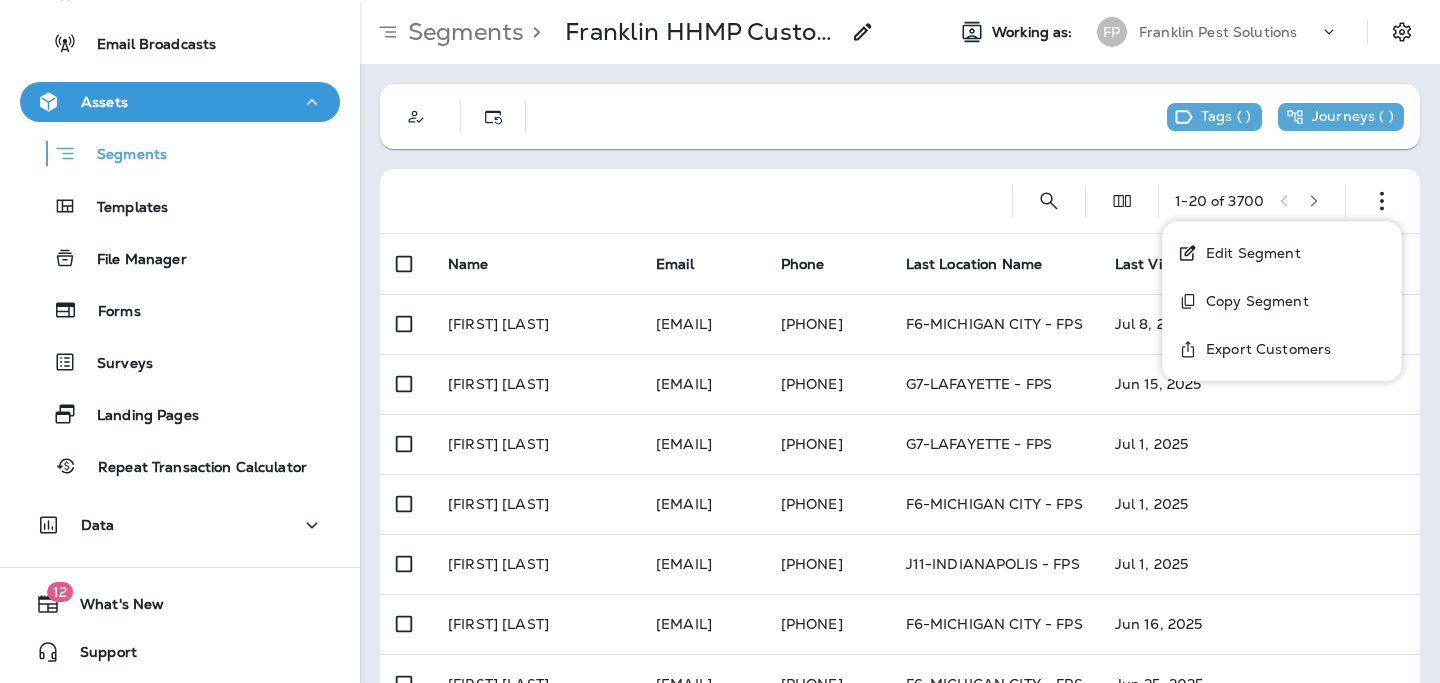 click on "Edit Segment" at bounding box center (1249, 253) 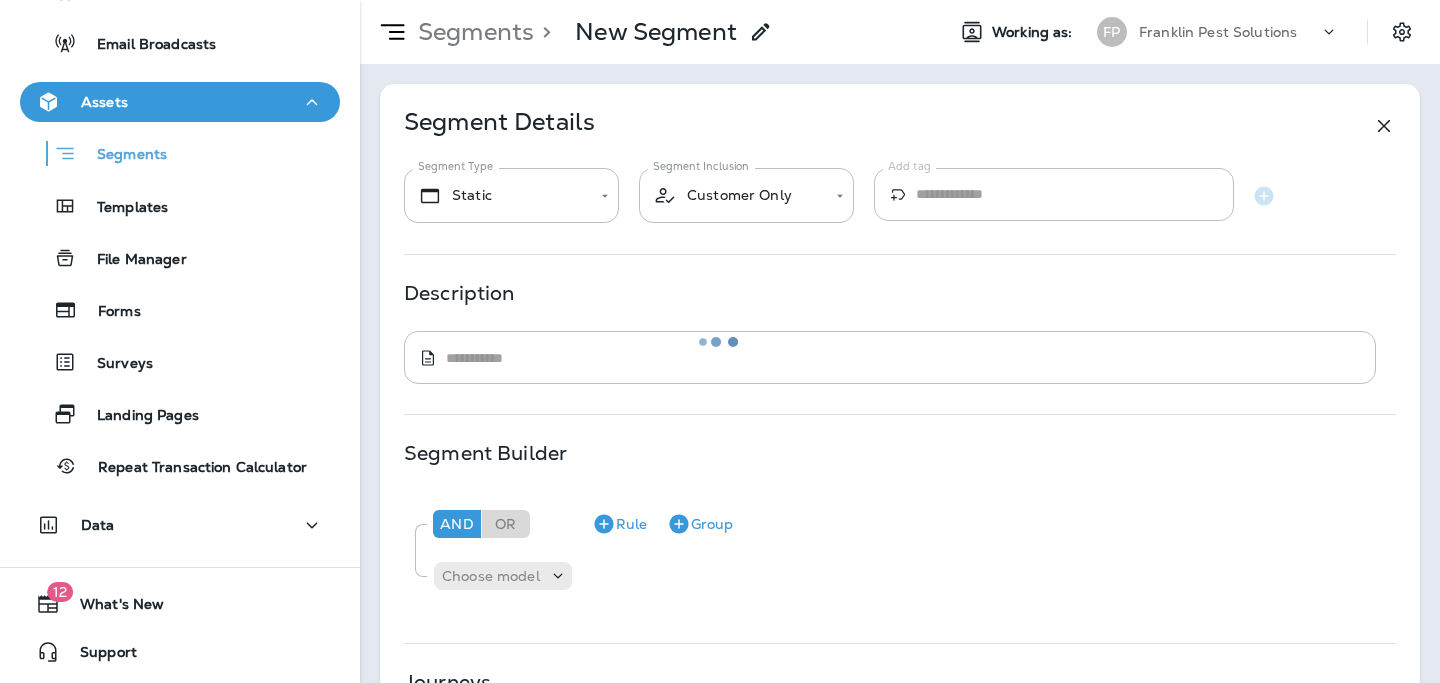 type on "*******" 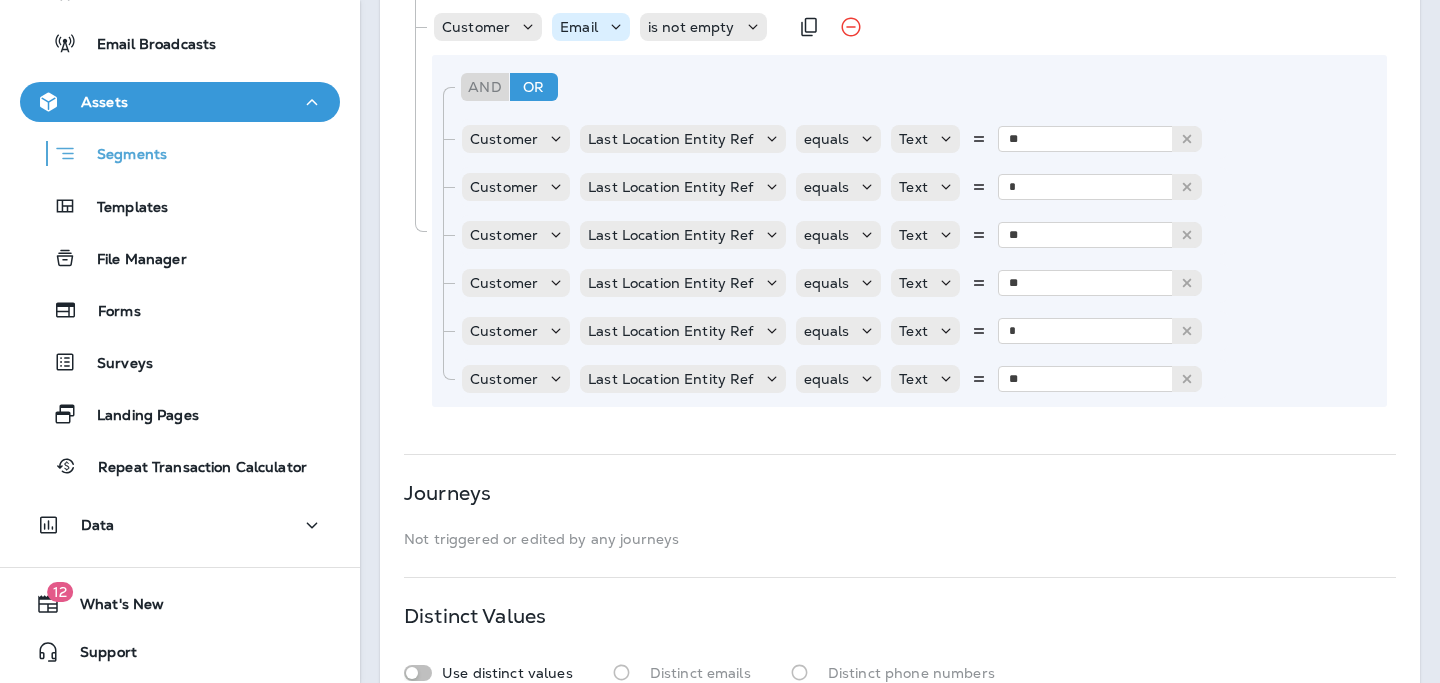 scroll, scrollTop: 648, scrollLeft: 0, axis: vertical 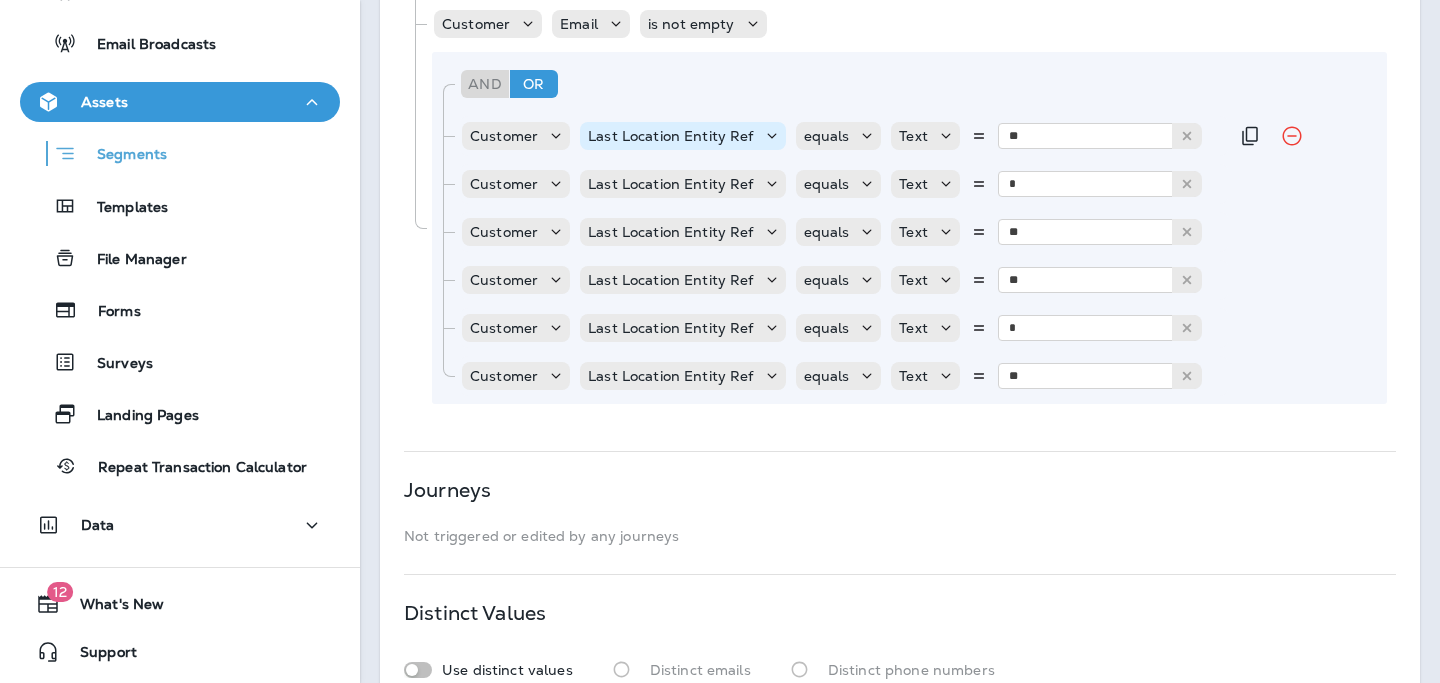 click on "Last Location Entity Ref" at bounding box center [670, 136] 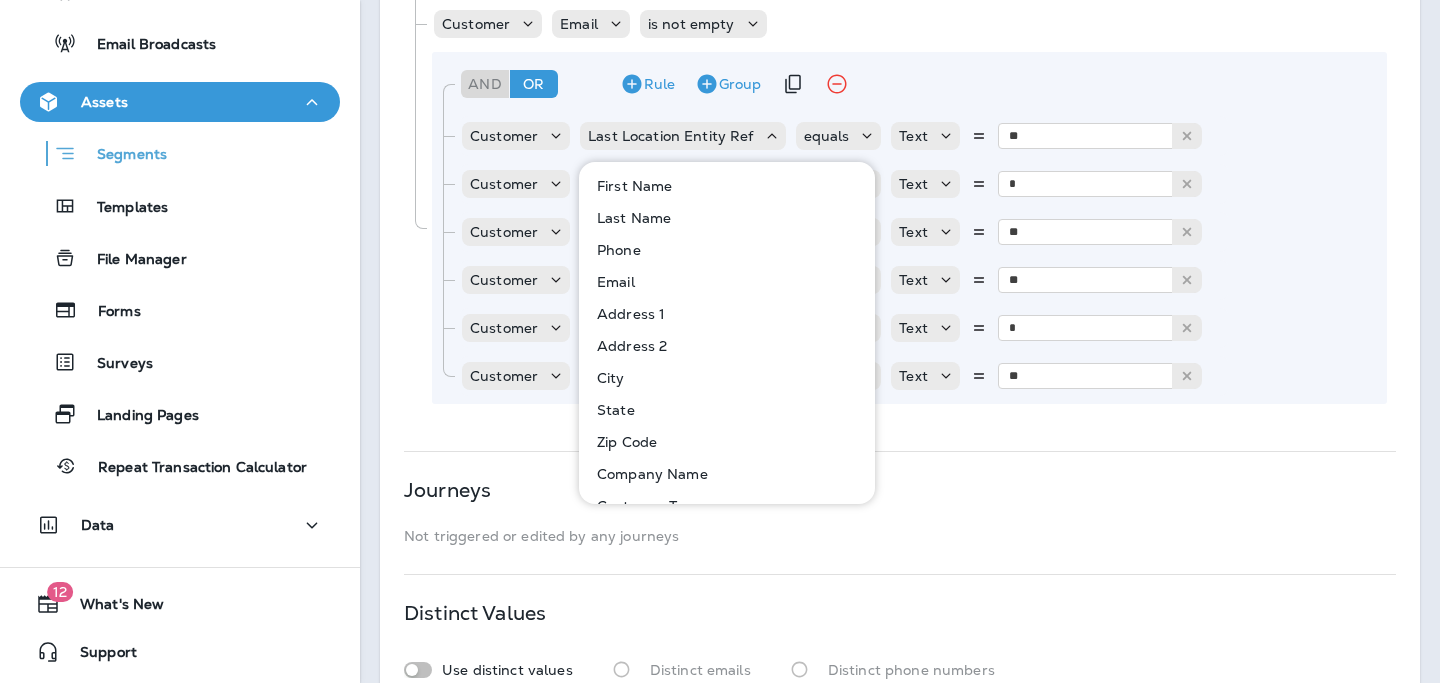 click at bounding box center [813, 88] 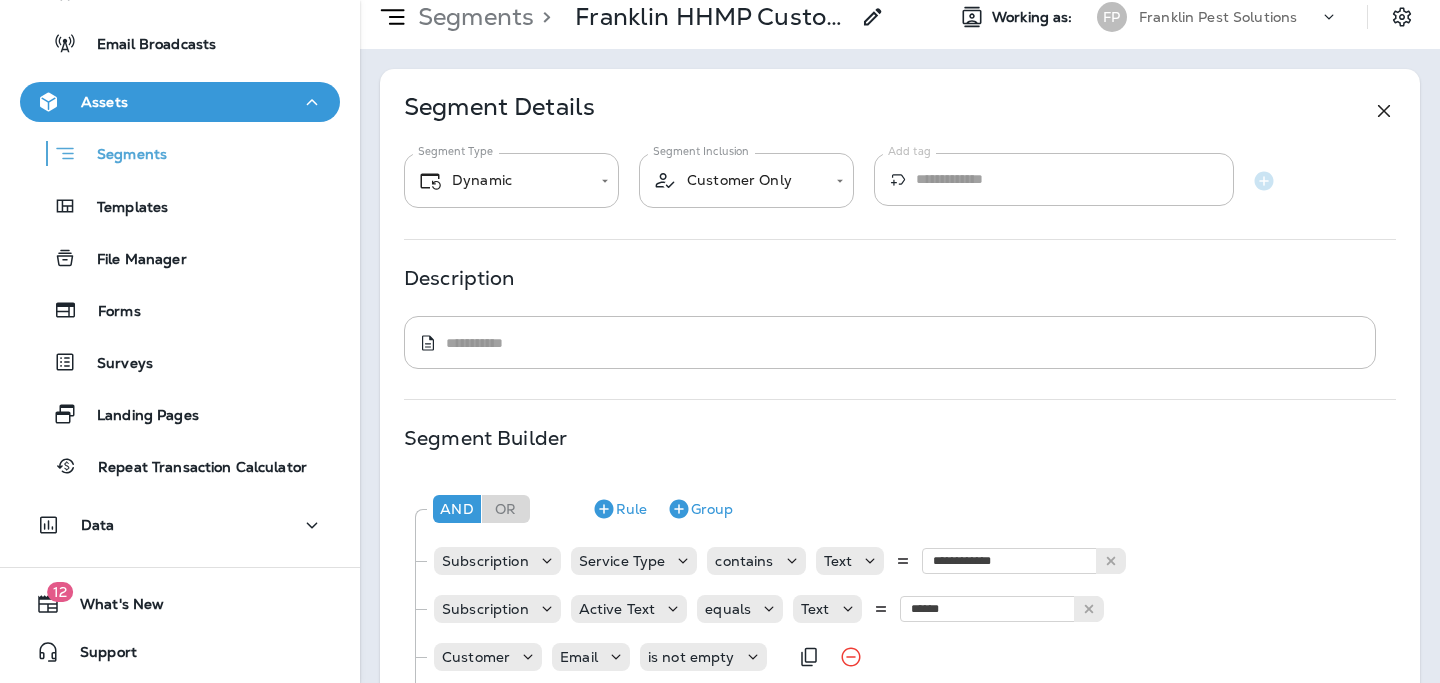 scroll, scrollTop: 0, scrollLeft: 0, axis: both 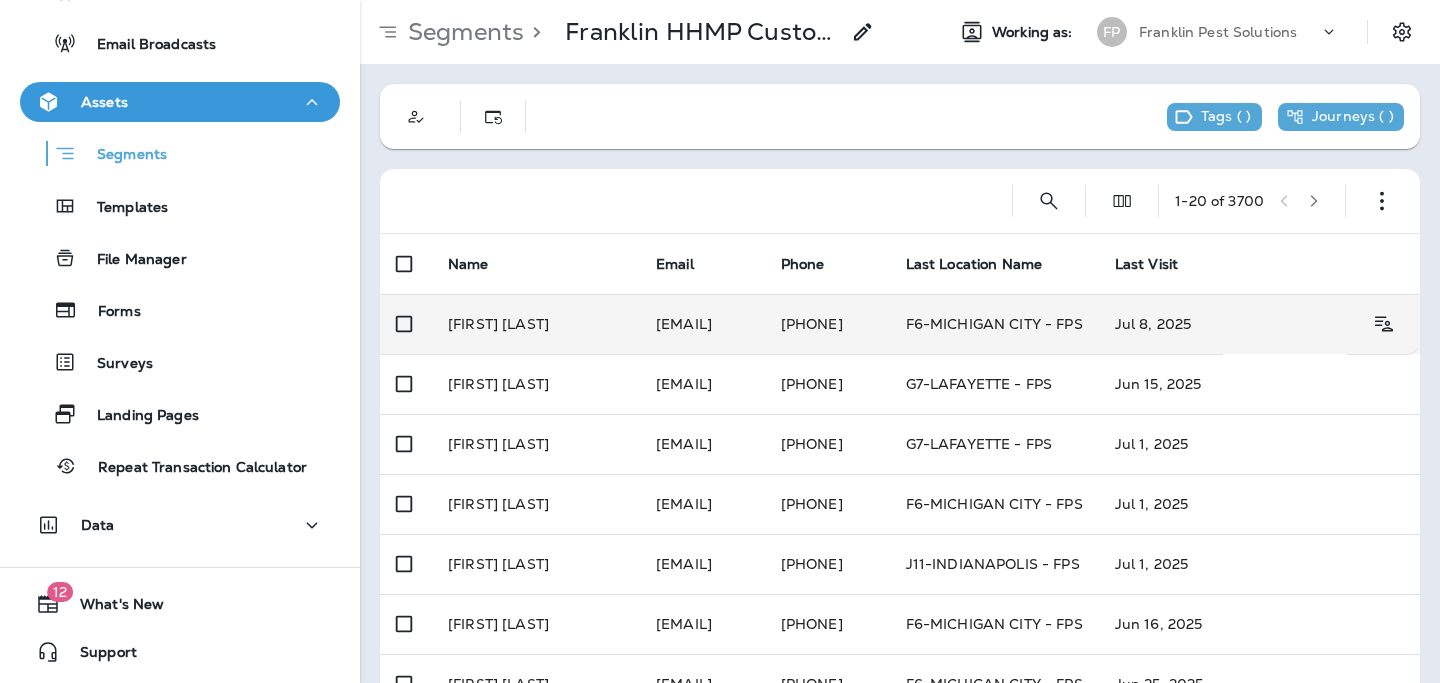 click on "F6-MICHIGAN CITY - FPS" at bounding box center [994, 324] 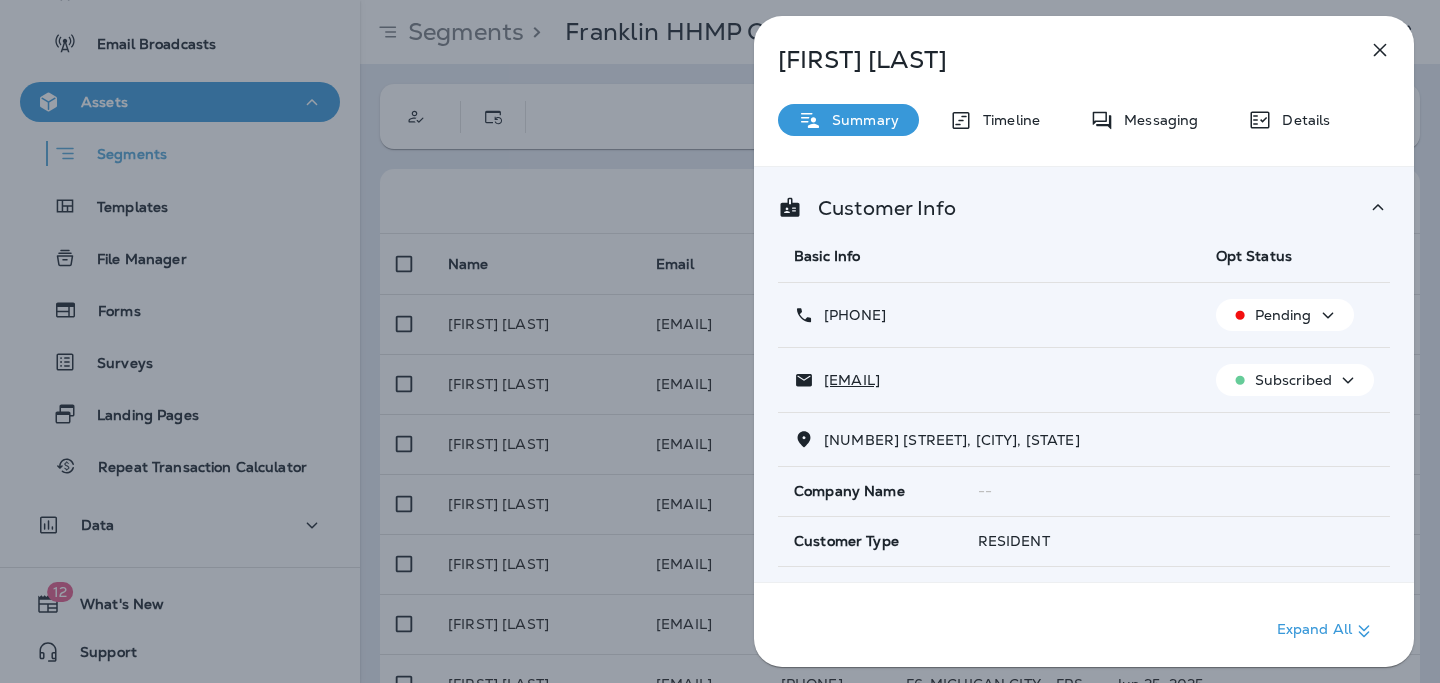 click 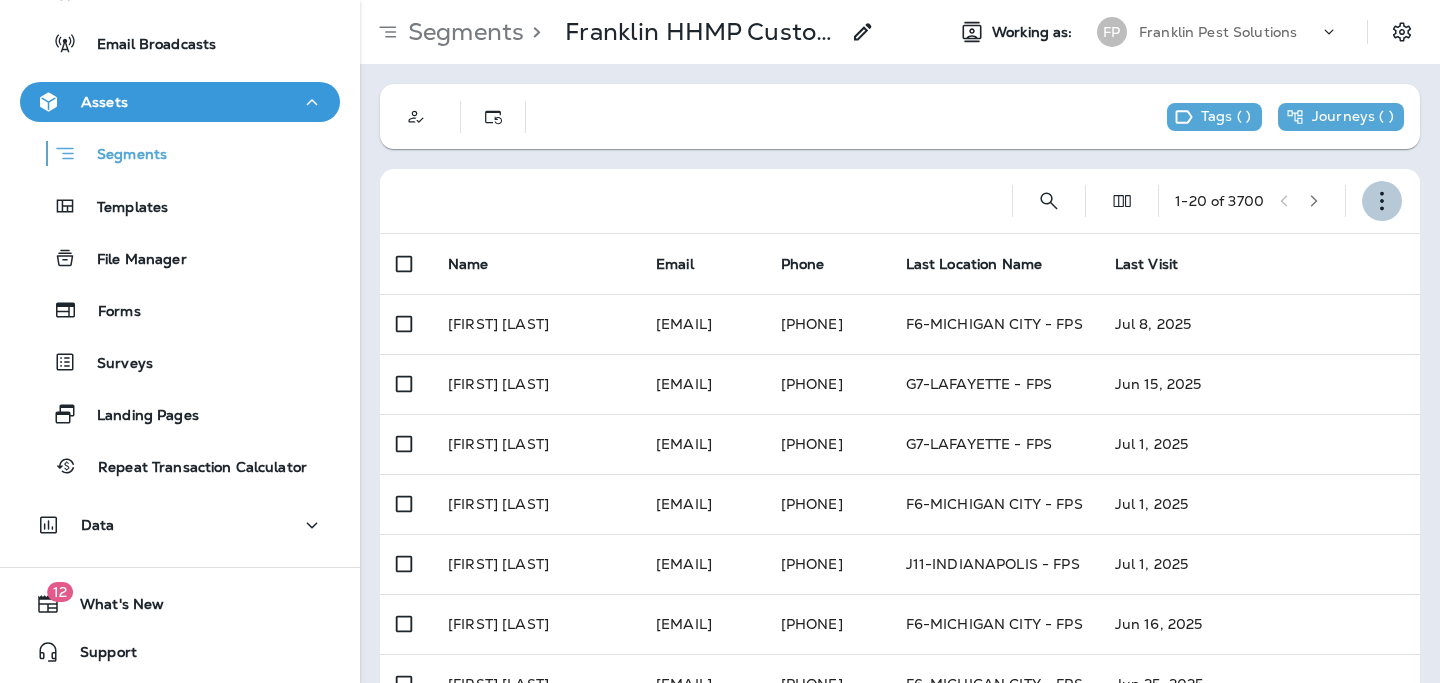 click at bounding box center (1382, 201) 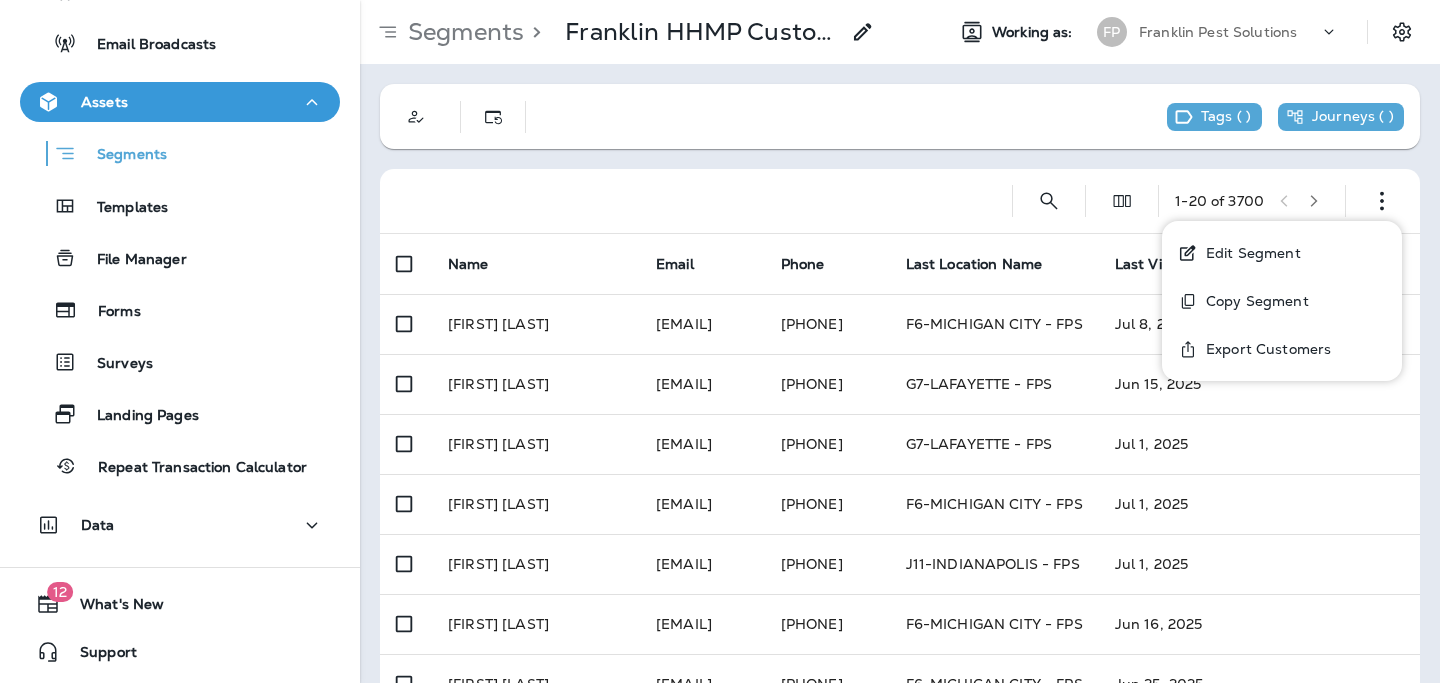 click on "Edit Segment" at bounding box center (1249, 253) 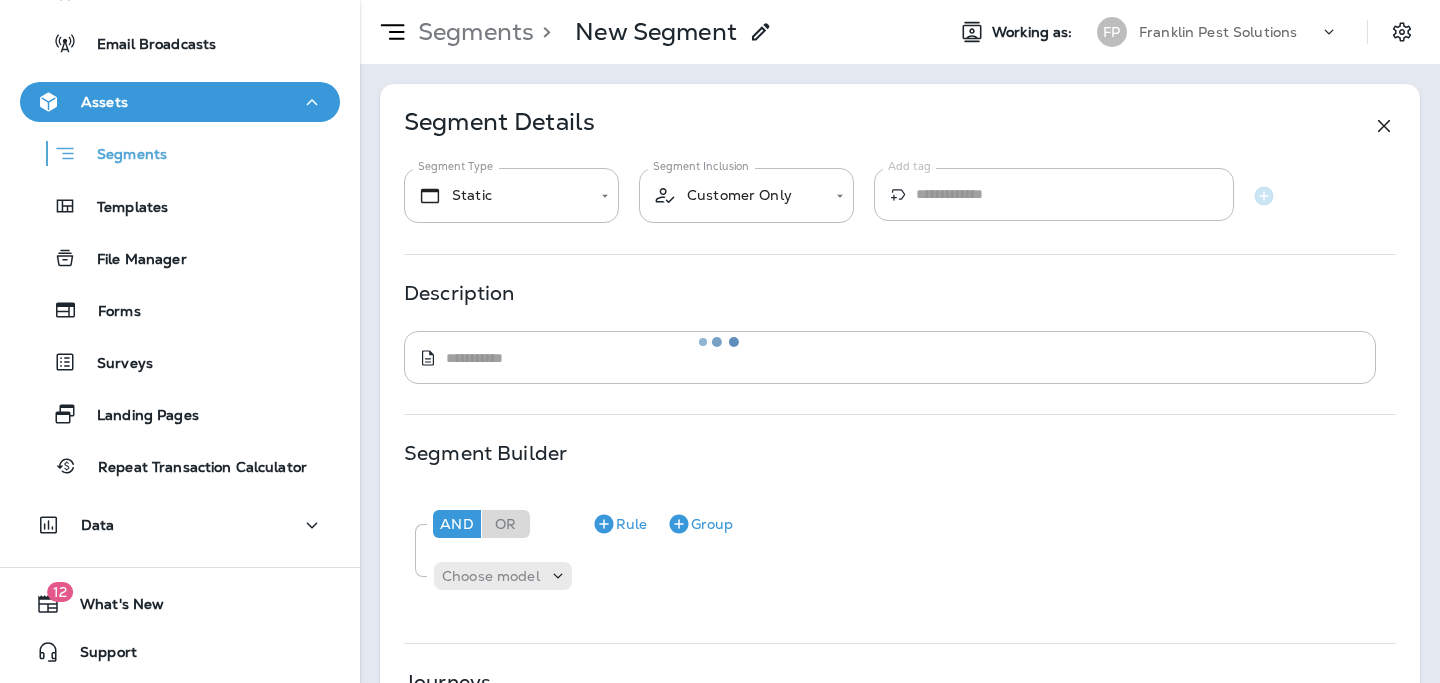 type on "*******" 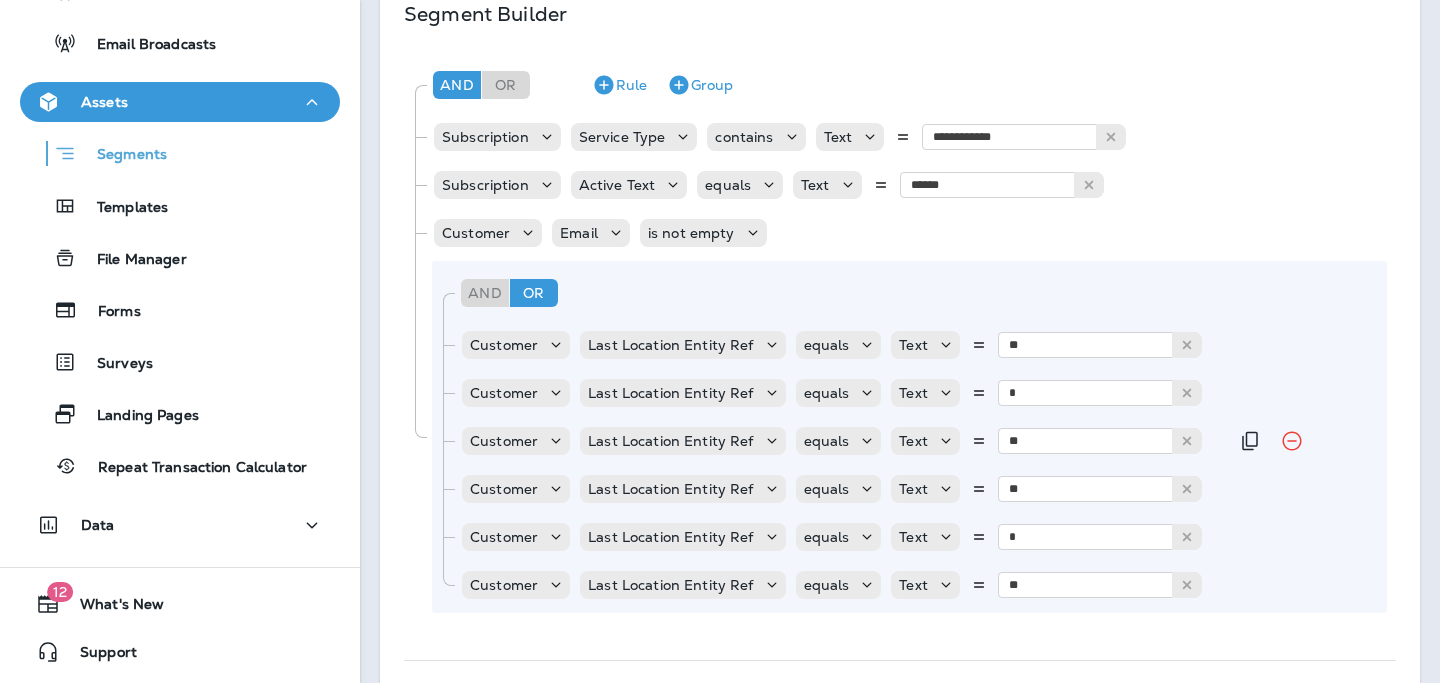 scroll, scrollTop: 443, scrollLeft: 0, axis: vertical 